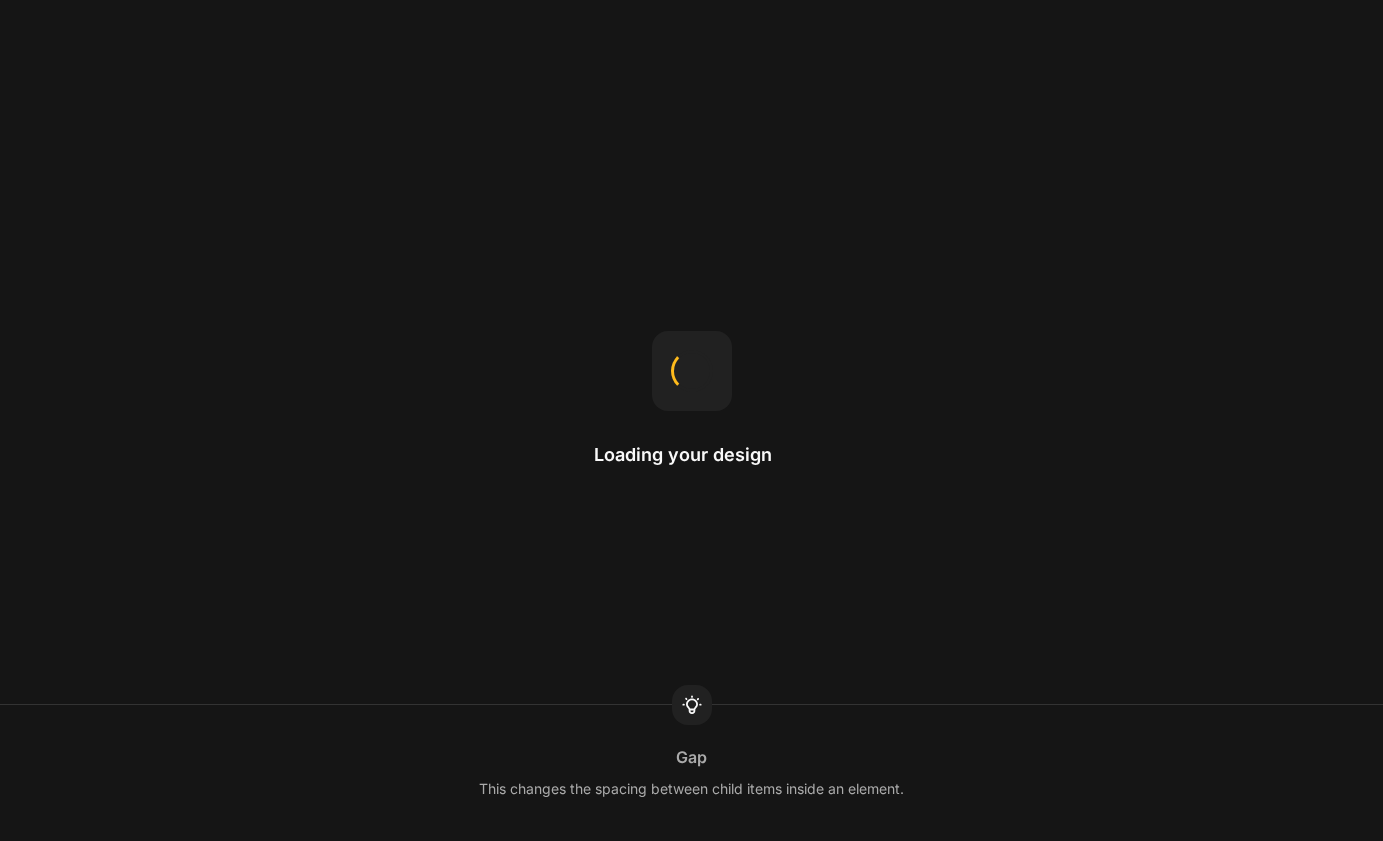 scroll, scrollTop: 0, scrollLeft: 0, axis: both 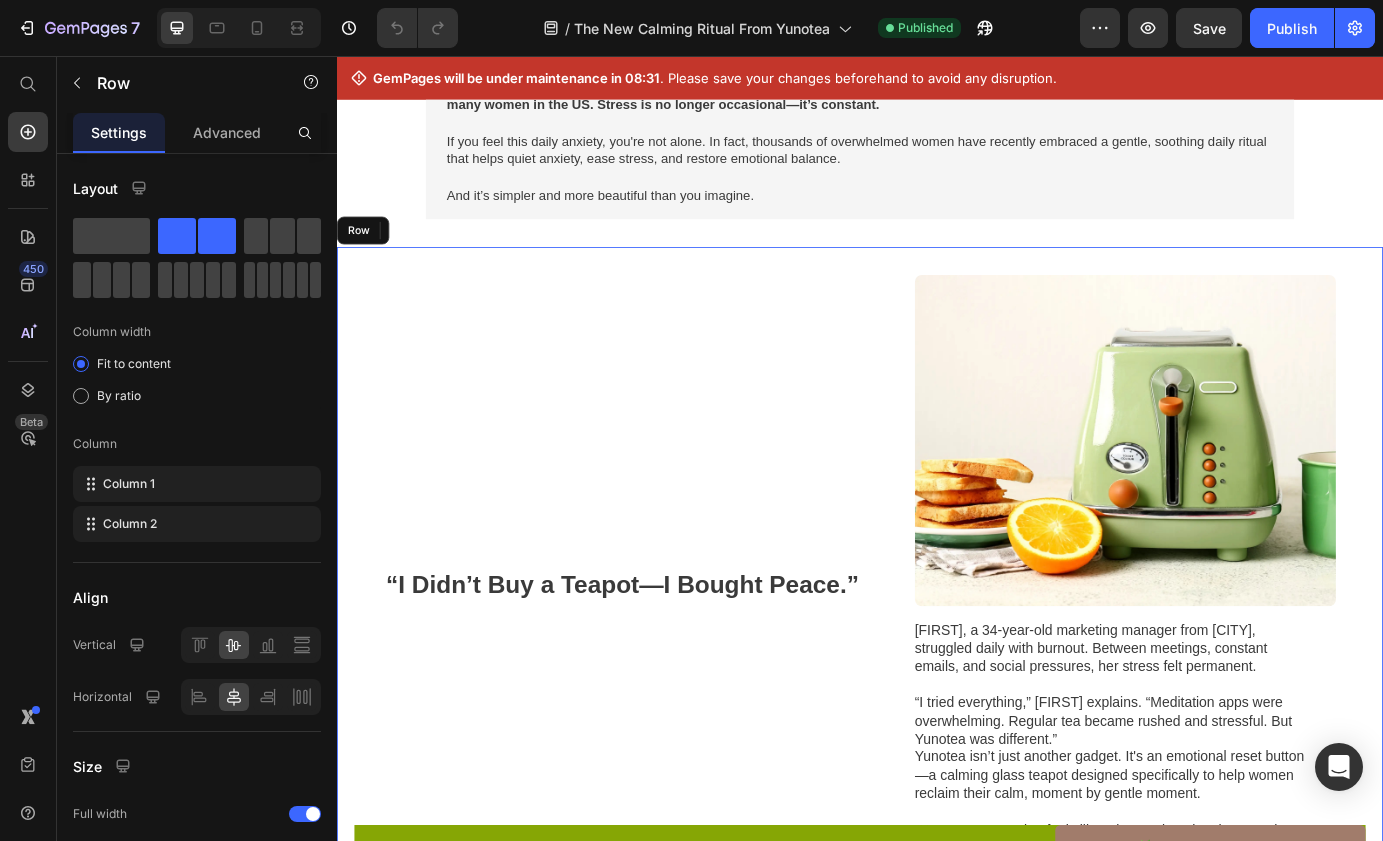 click on "“I Didn’t Buy a Teapot—I Bought Peace.” Heading" at bounding box center (664, 657) 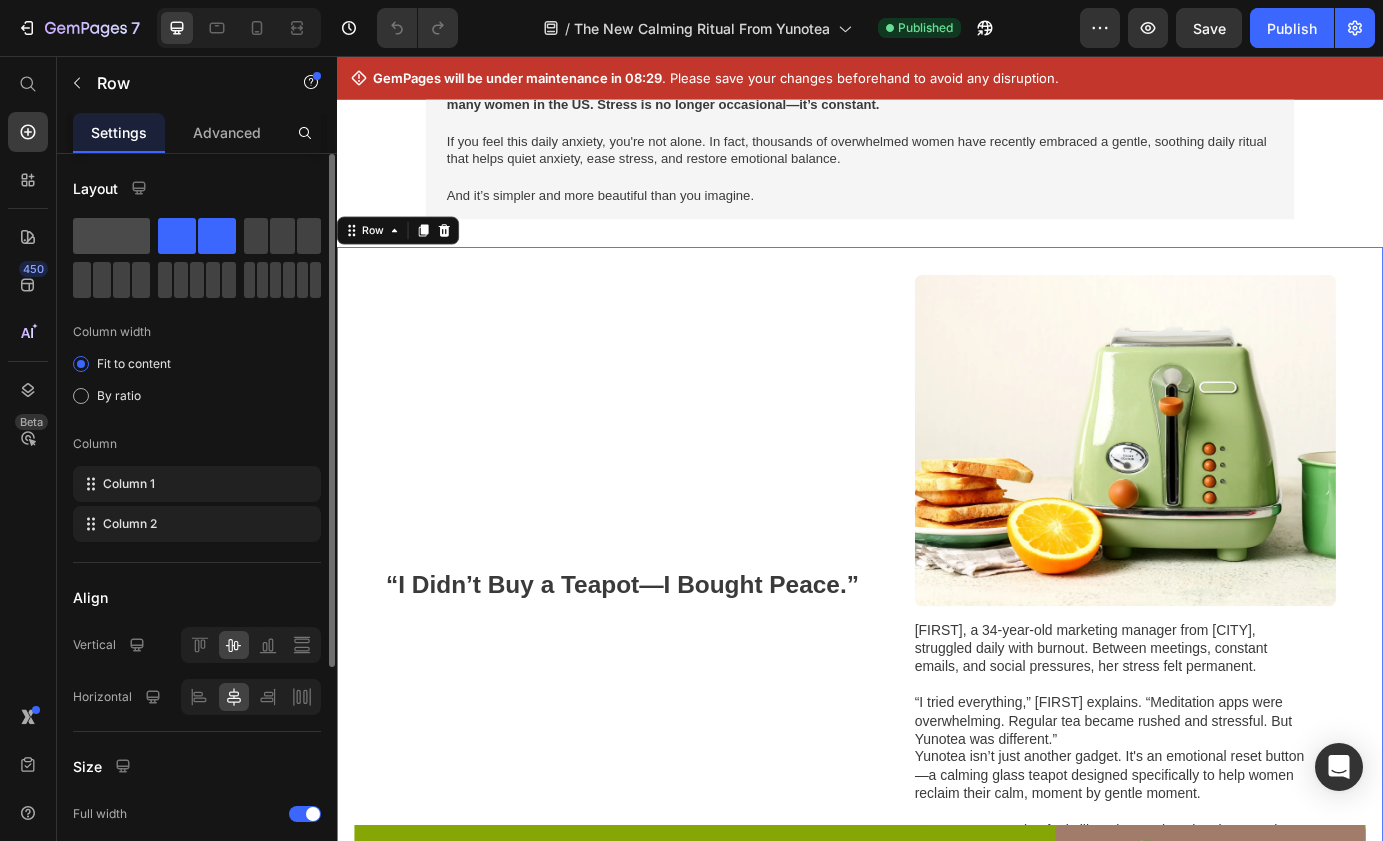 click 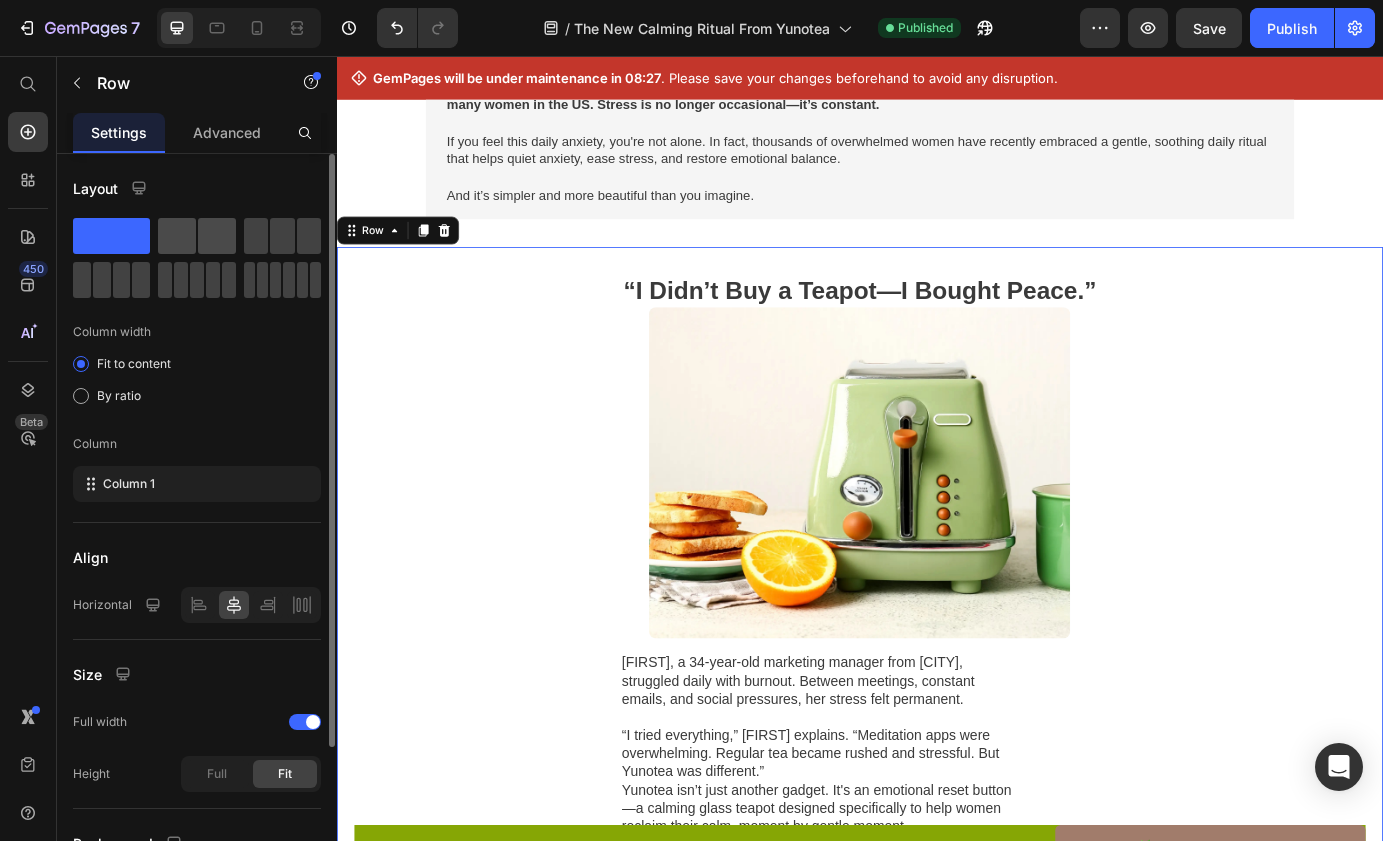 click 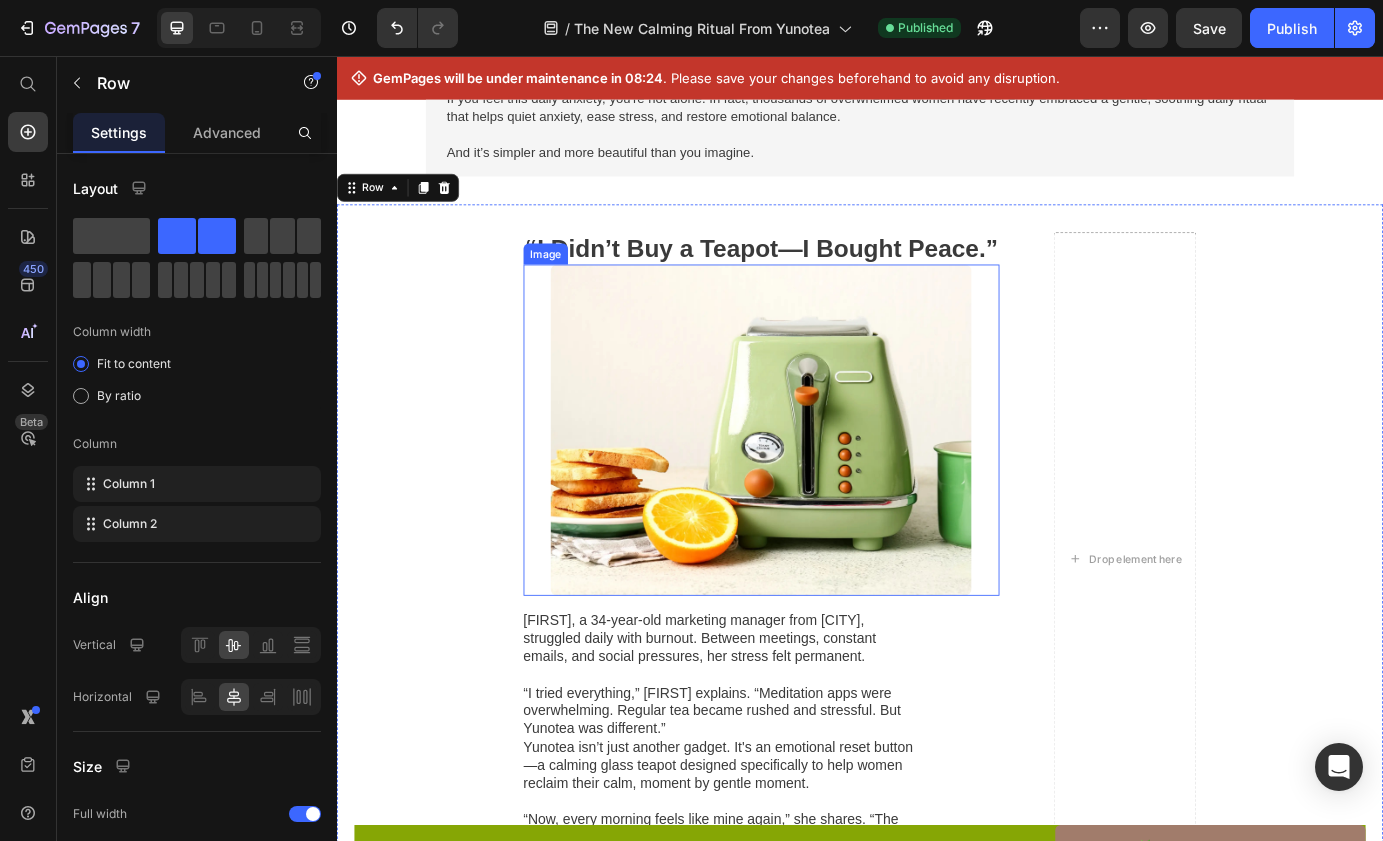 scroll, scrollTop: 433, scrollLeft: 0, axis: vertical 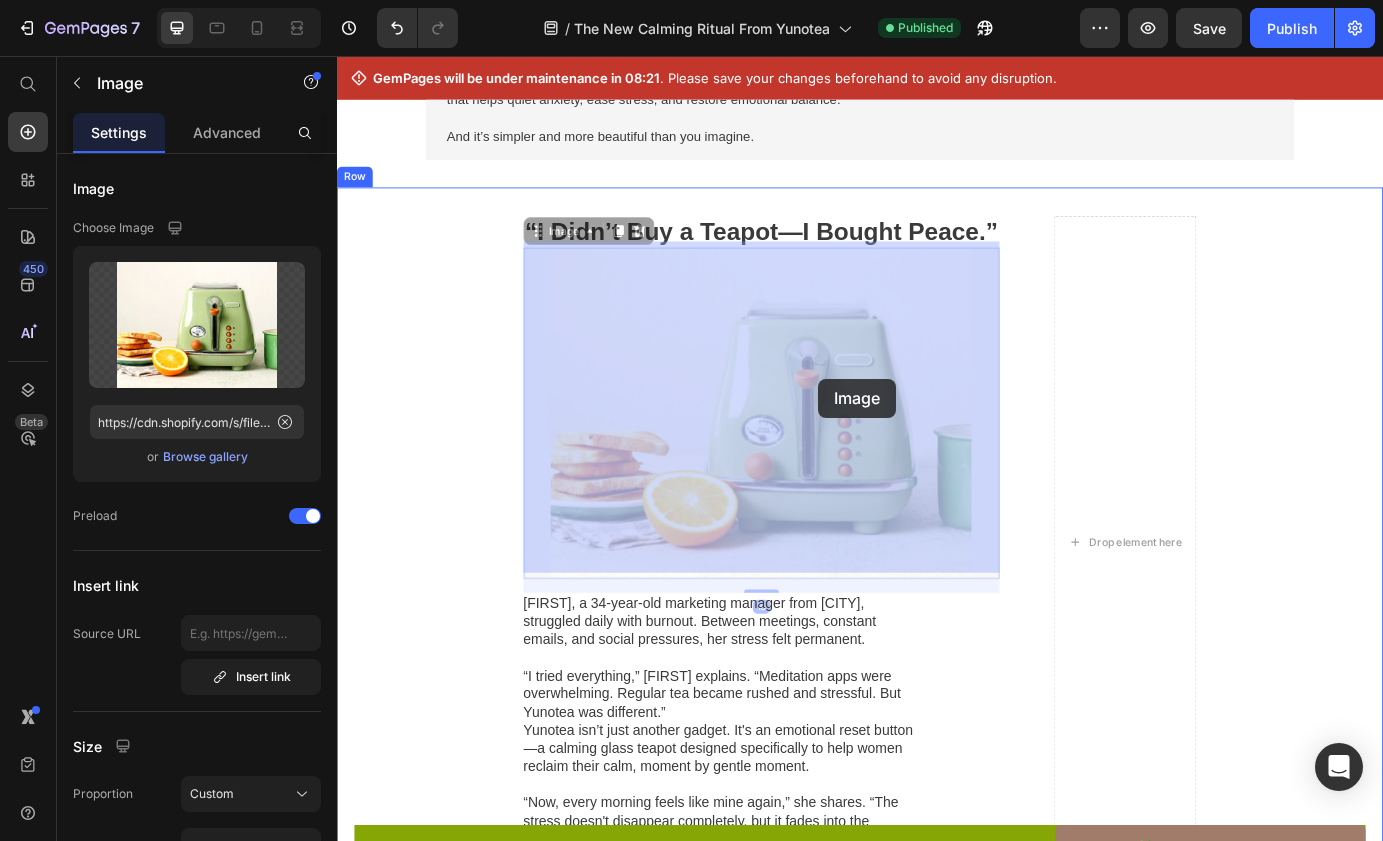 drag, startPoint x: 835, startPoint y: 425, endPoint x: 887, endPoint y: 420, distance: 52.23983 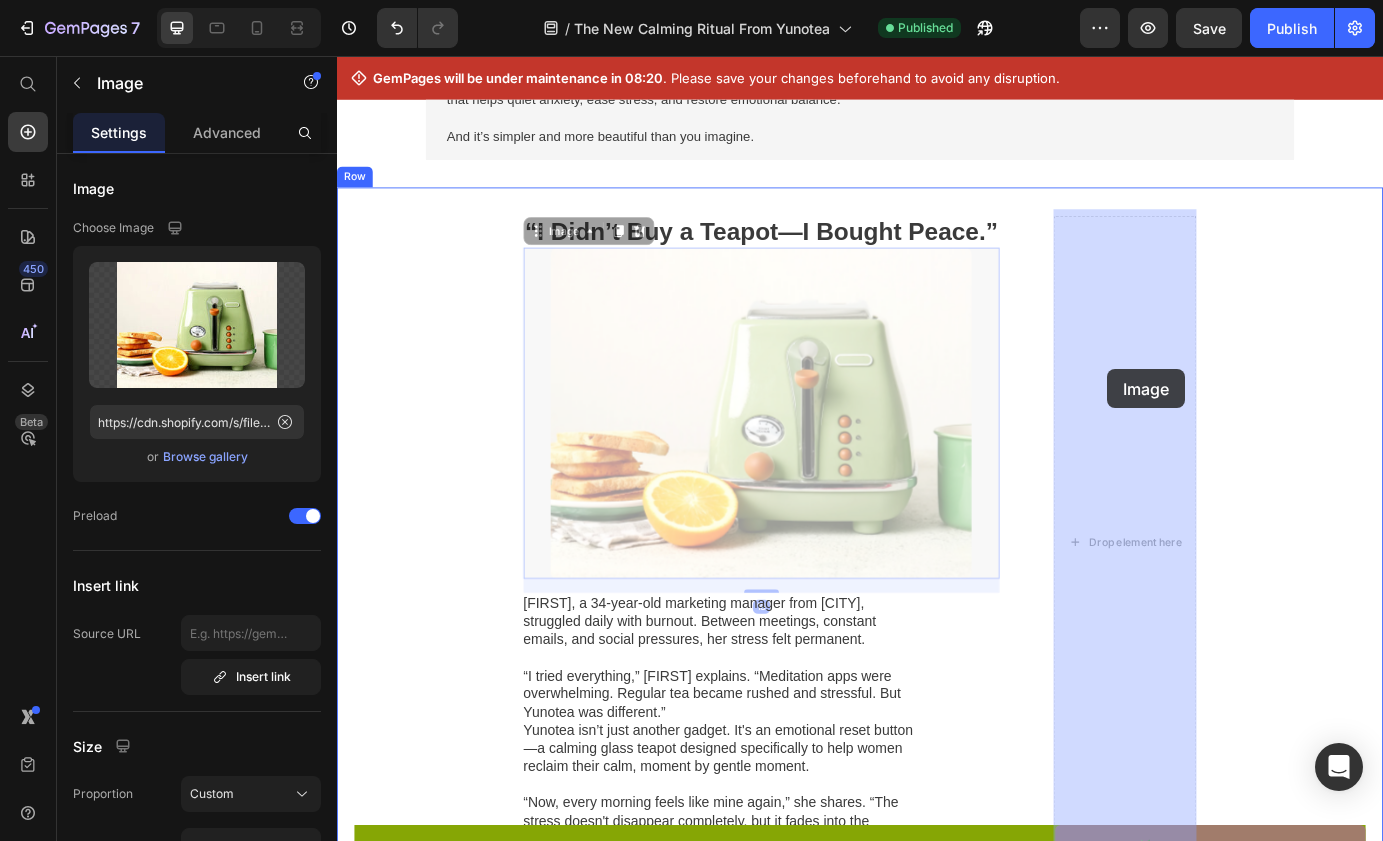 drag, startPoint x: 789, startPoint y: 385, endPoint x: 1218, endPoint y: 407, distance: 429.56372 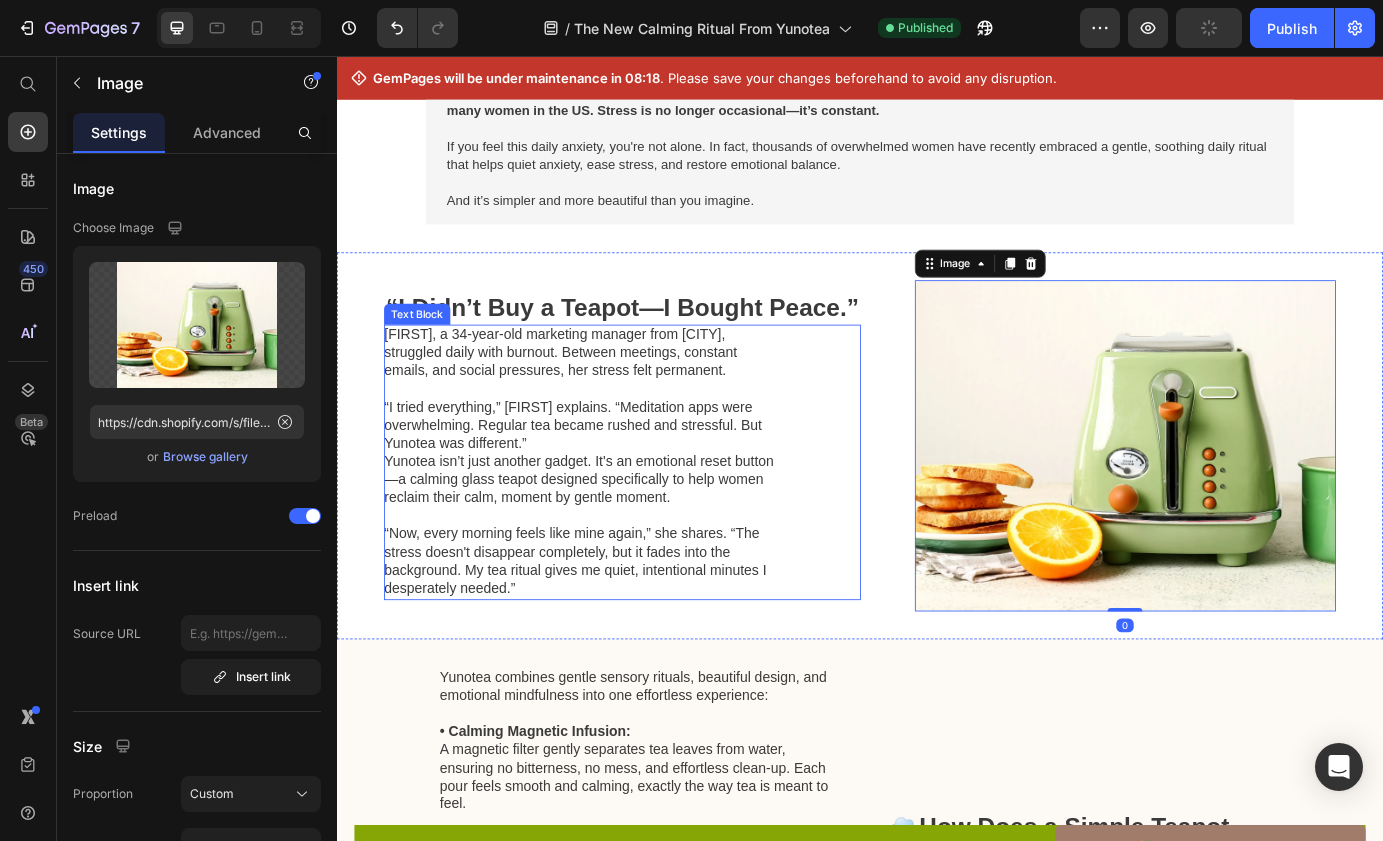 scroll, scrollTop: 362, scrollLeft: 0, axis: vertical 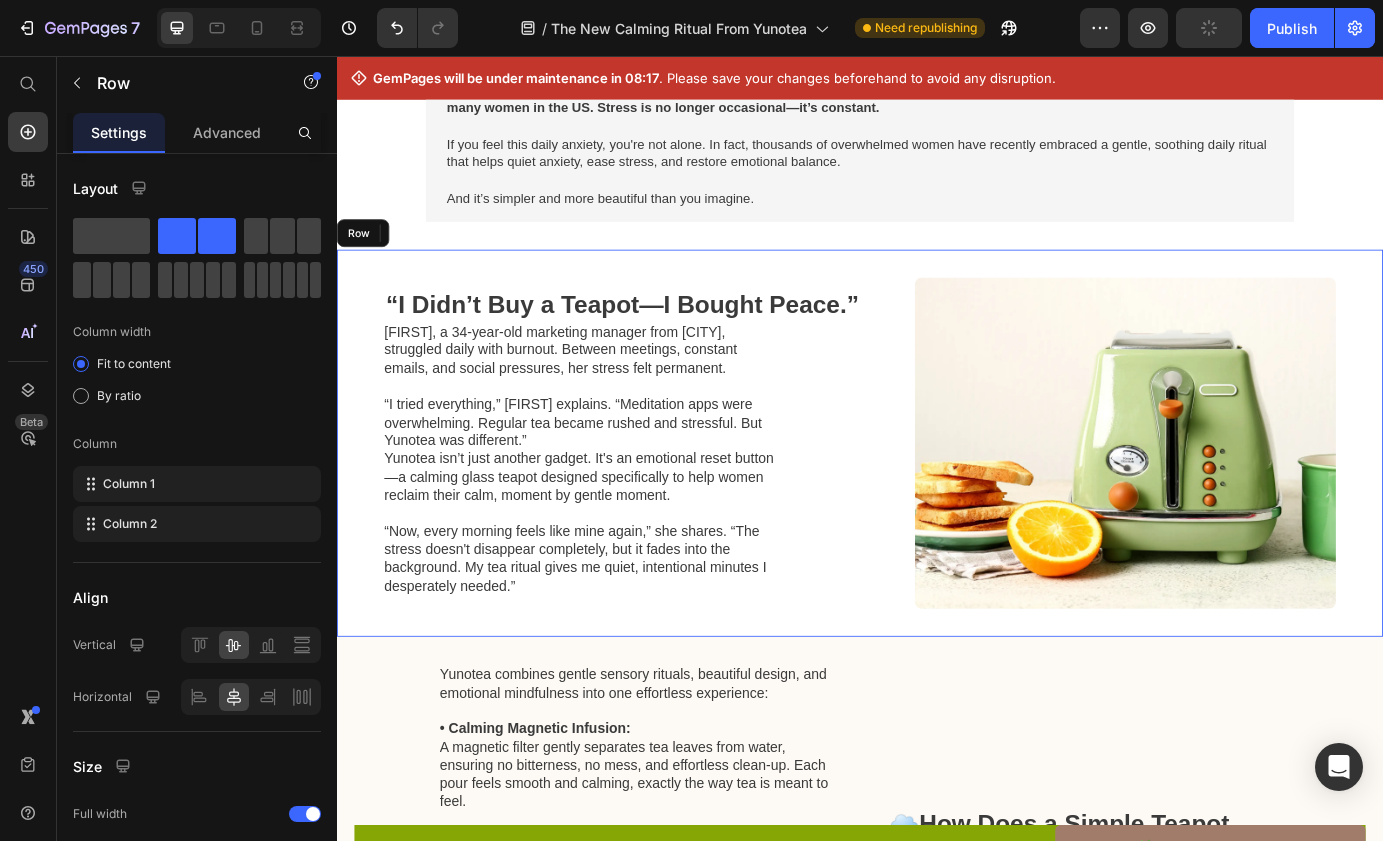 click on "“I Didn’t Buy a Teapot—I Bought Peace.” Heading [FIRST], a 34-year-old marketing manager from [CITY], struggled daily with burnout. Between meetings, constant emails, and social pressures, her stress felt permanent.   “I tried everything,” [FIRST] explains. “Meditation apps were overwhelming. Regular tea became rushed and stressful. But Yunotea was different.” Yunotea isn’t just another gadget. It's an emotional reset button—a calming glass teapot designed specifically to help women reclaim their calm, moment by gentle moment.   “Now, every morning feels like mine again,” she shares. “The stress doesn't disappear completely, but it fades into the background. My tea ritual gives me quiet, intentional minutes I desperately needed.” Text Block Image   0 Row" at bounding box center [937, 494] 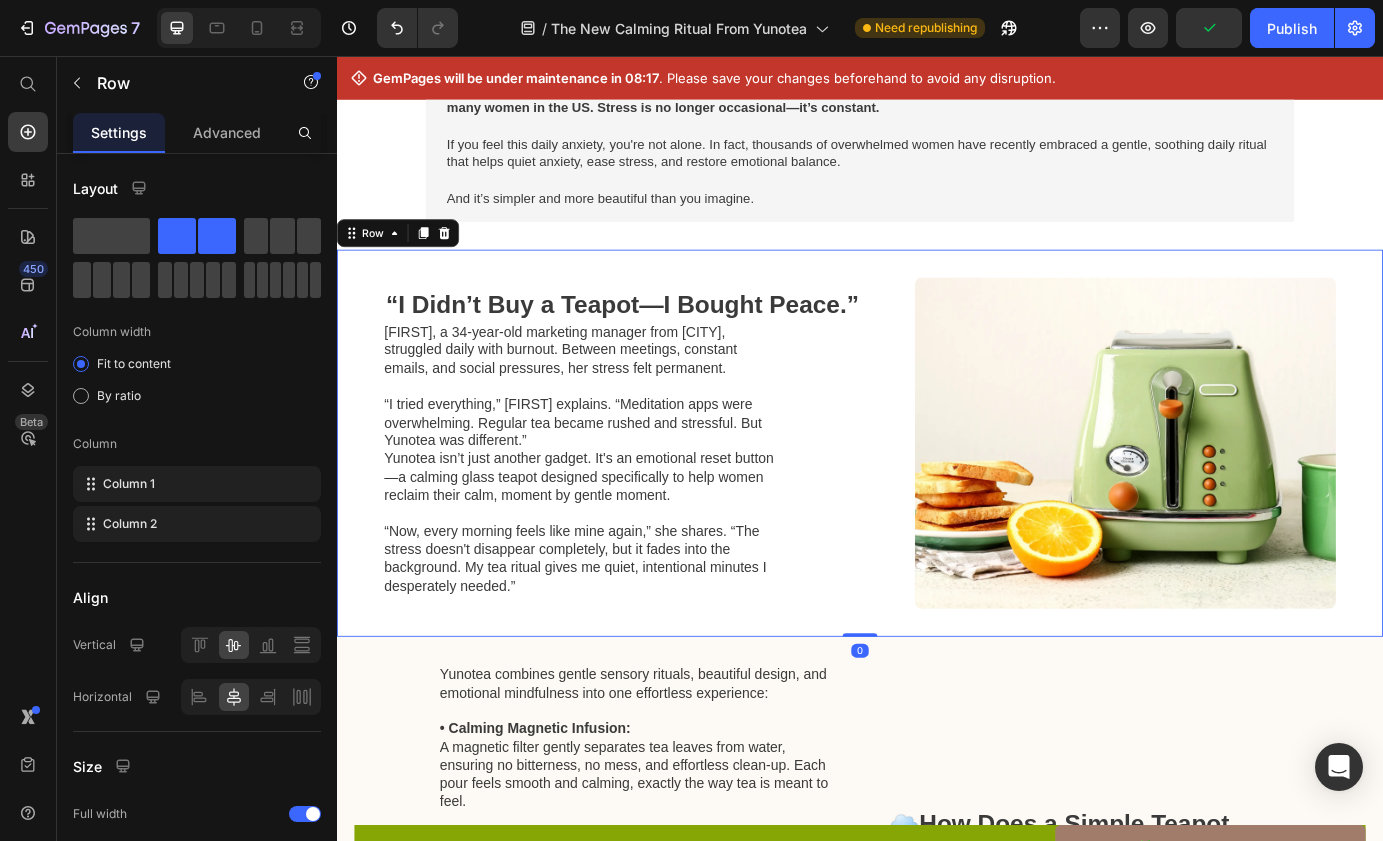 click on "“I Didn’t Buy a Teapot—I Bought Peace.” Heading [FIRST], a 34-year-old marketing manager from [CITY], struggled daily with burnout. Between meetings, constant emails, and social pressures, her stress felt permanent.   “I tried everything,” [FIRST] explains. “Meditation apps were overwhelming. Regular tea became rushed and stressful. But Yunotea was different.” Yunotea isn’t just another gadget. It's an emotional reset button—a calming glass teapot designed specifically to help women reclaim their calm, moment by gentle moment.   “Now, every morning feels like mine again,” she shares. “The stress doesn't disappear completely, but it fades into the background. My tea ritual gives me quiet, intentional minutes I desperately needed.” Text Block Image Row   0" at bounding box center (937, 494) 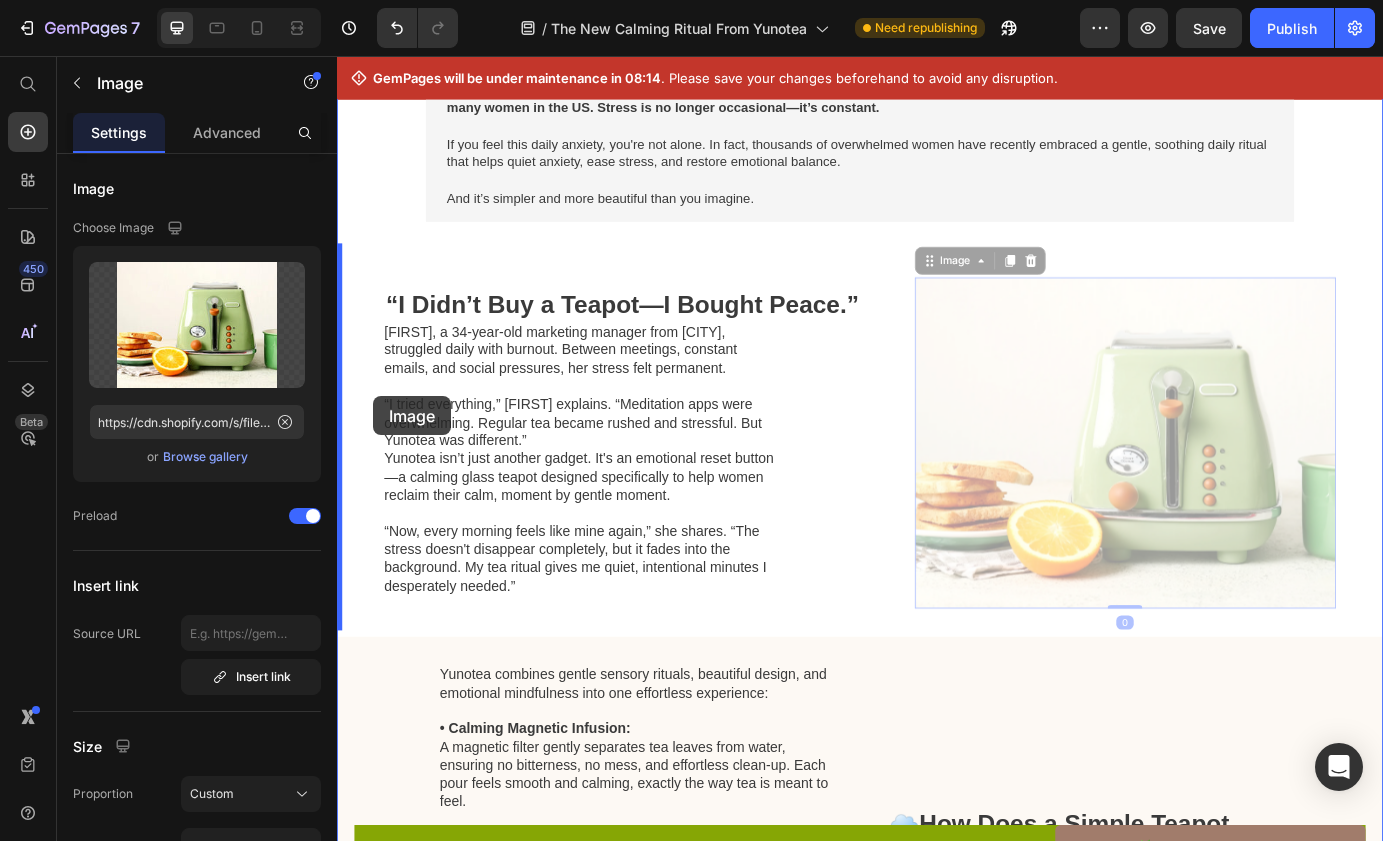 drag, startPoint x: 1305, startPoint y: 448, endPoint x: 378, endPoint y: 440, distance: 927.03455 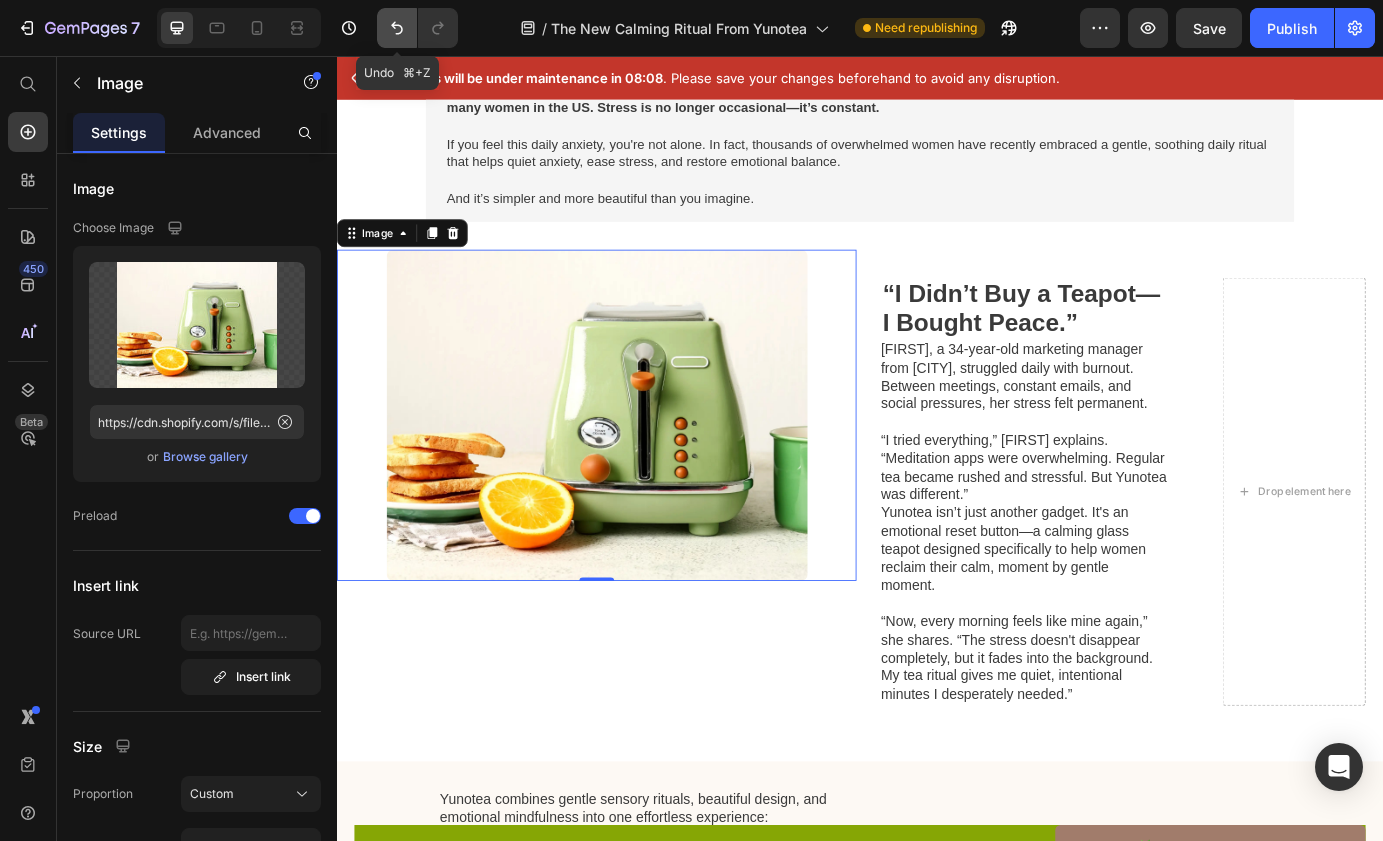click 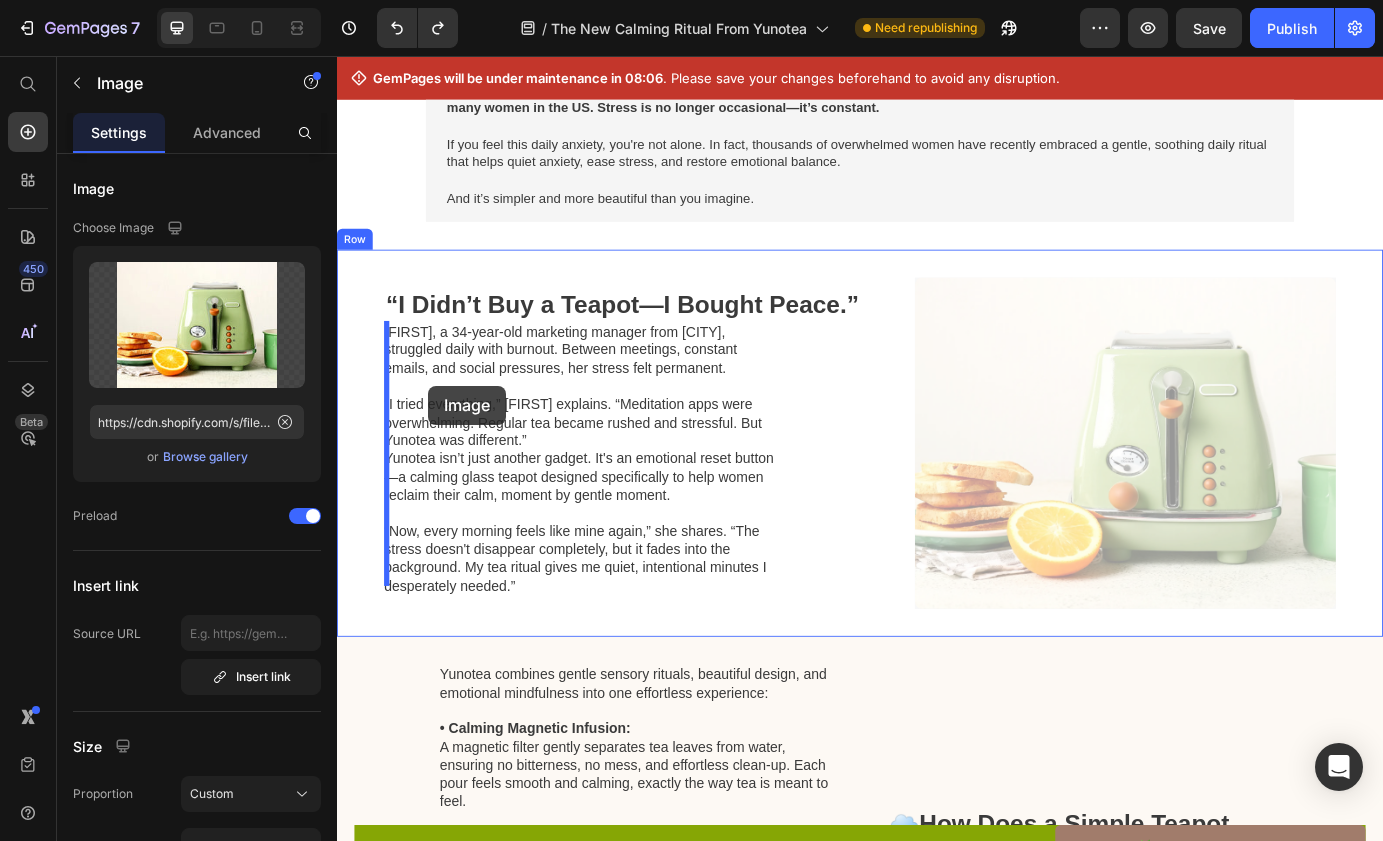drag, startPoint x: 1183, startPoint y: 422, endPoint x: 441, endPoint y: 428, distance: 742.02423 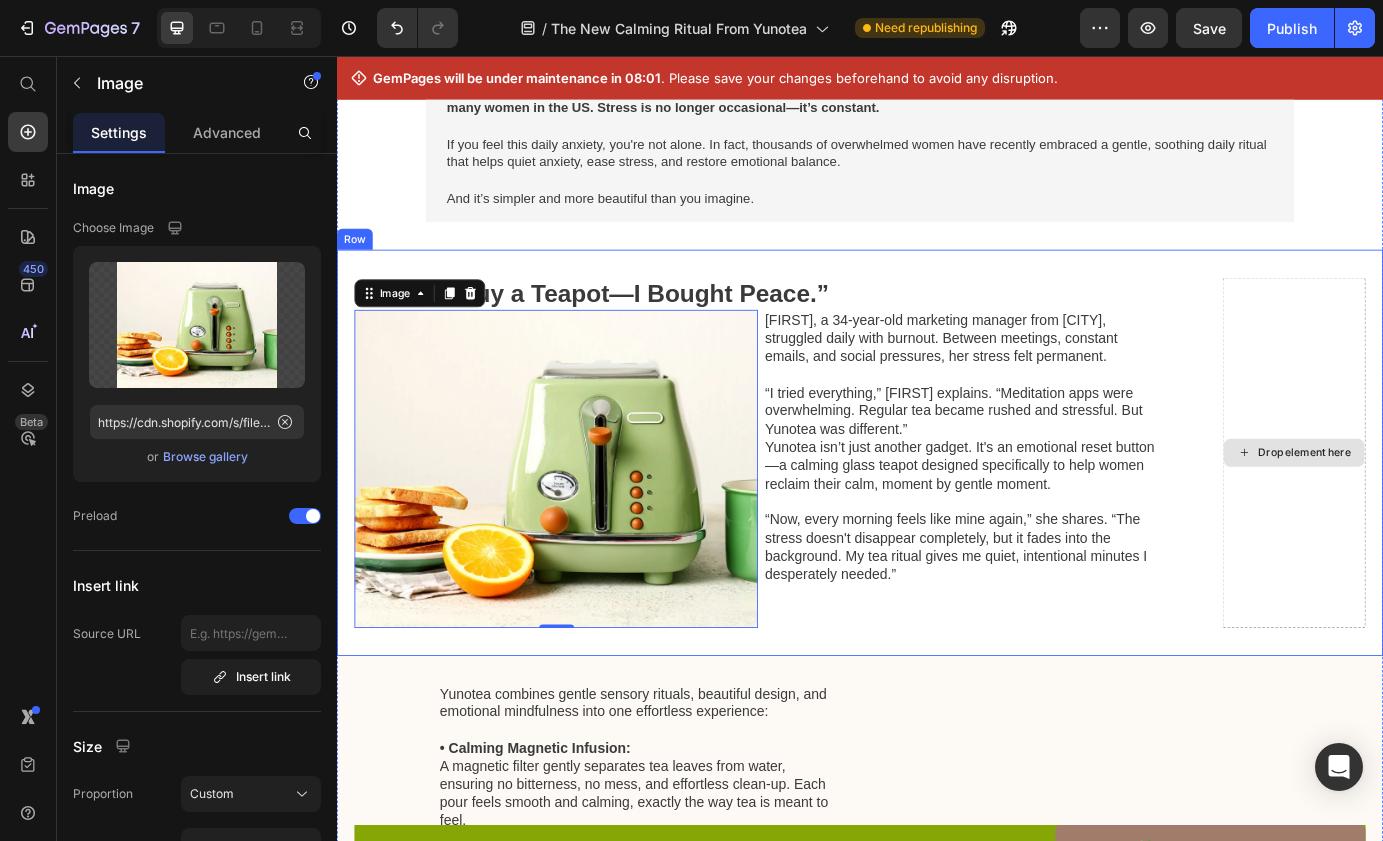 click on "Drop element here" at bounding box center (1435, 505) 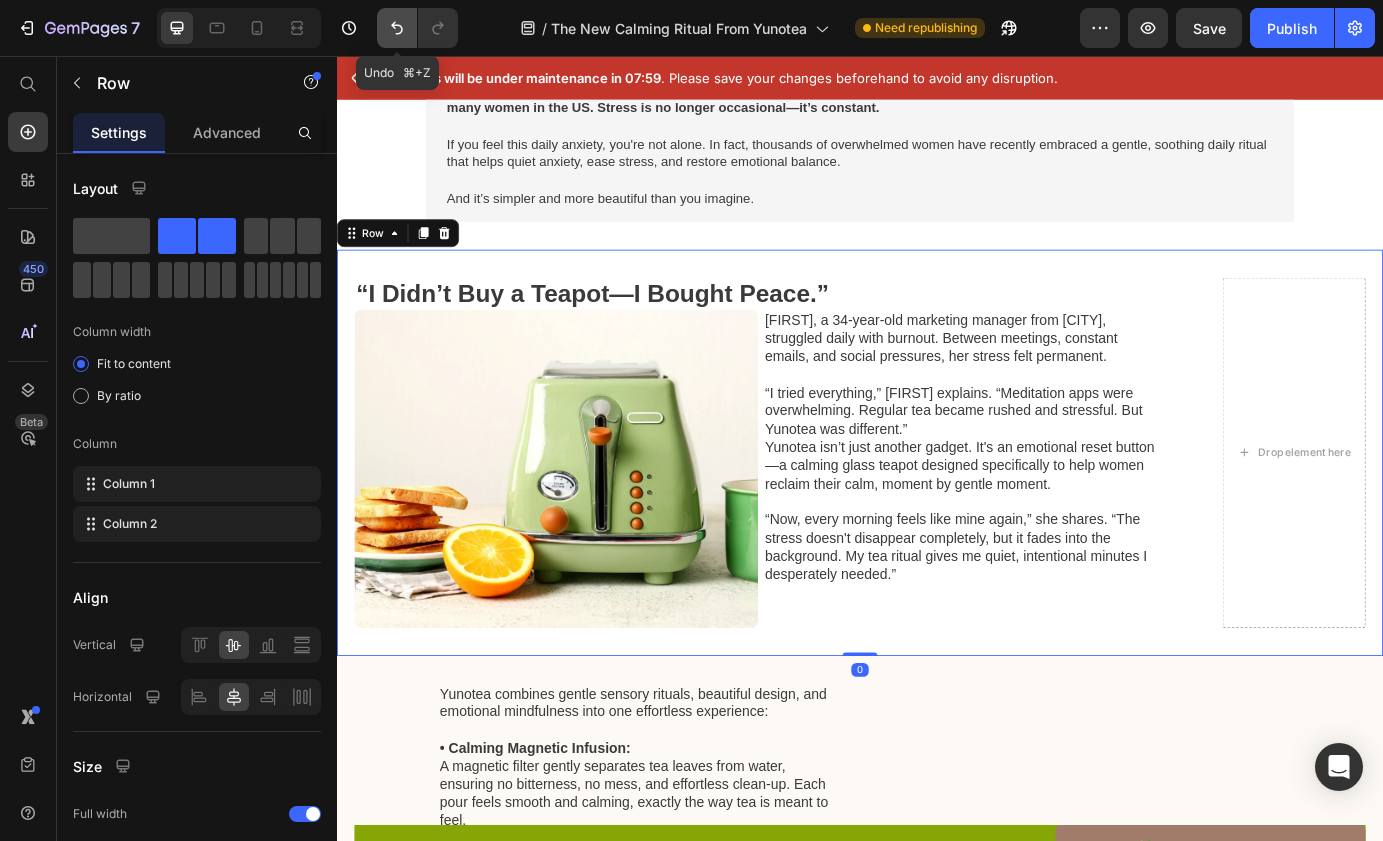 click 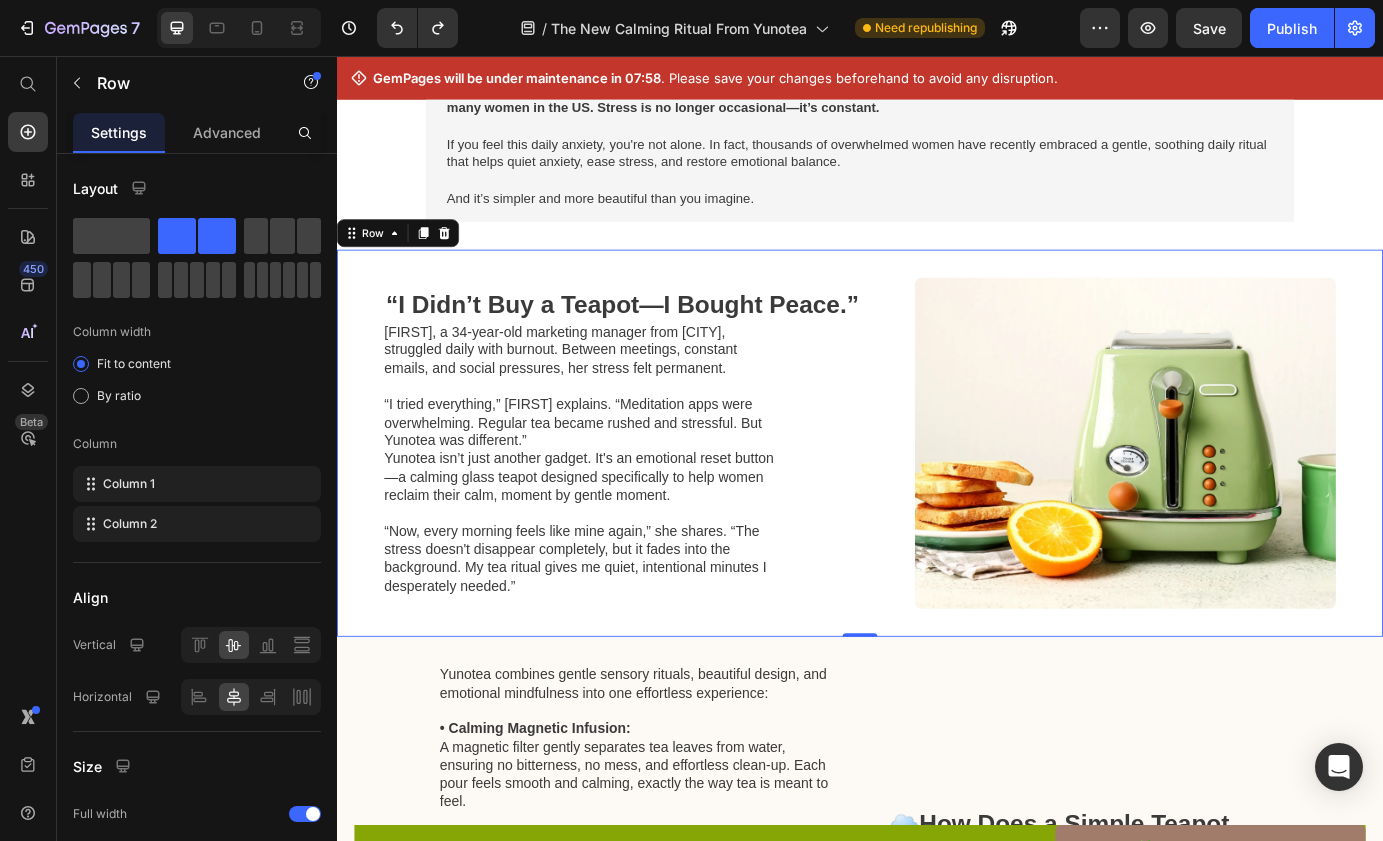 click on "“I Didn’t Buy a Teapot—I Bought Peace.” Heading [FIRST], a 34-year-old marketing manager from [CITY], struggled daily with burnout. Between meetings, constant emails, and social pressures, her stress felt permanent.   “I tried everything,” [FIRST] explains. “Meditation apps were overwhelming. Regular tea became rushed and stressful. But Yunotea was different.” Yunotea isn’t just another gadget. It's an emotional reset button—a calming glass teapot designed specifically to help women reclaim their calm, moment by gentle moment.   “Now, every morning feels like mine again,” she shares. “The stress doesn't disappear completely, but it fades into the background. My tea ritual gives me quiet, intentional minutes I desperately needed.” Text Block Image Row   0" at bounding box center (937, 494) 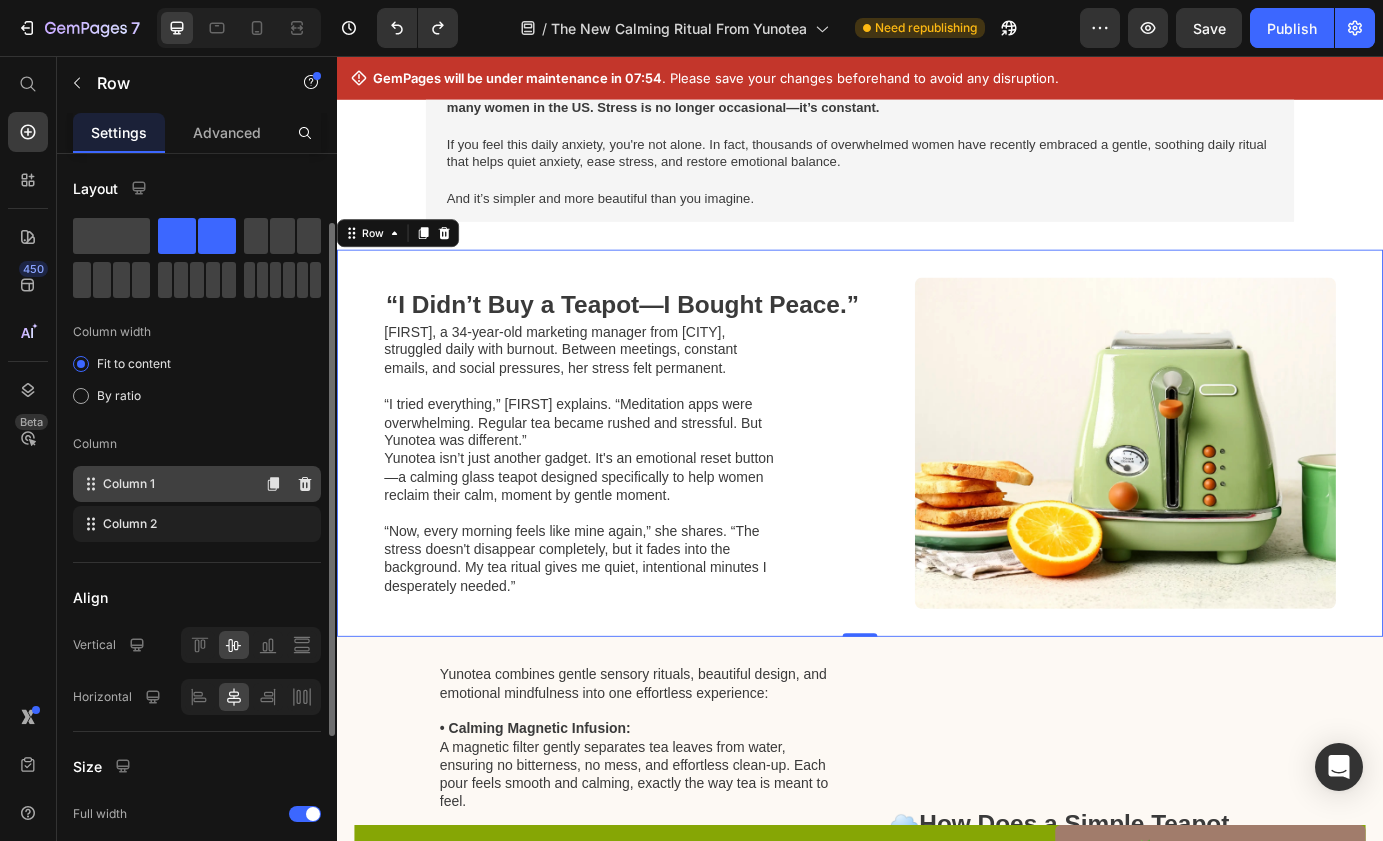 scroll, scrollTop: 333, scrollLeft: 0, axis: vertical 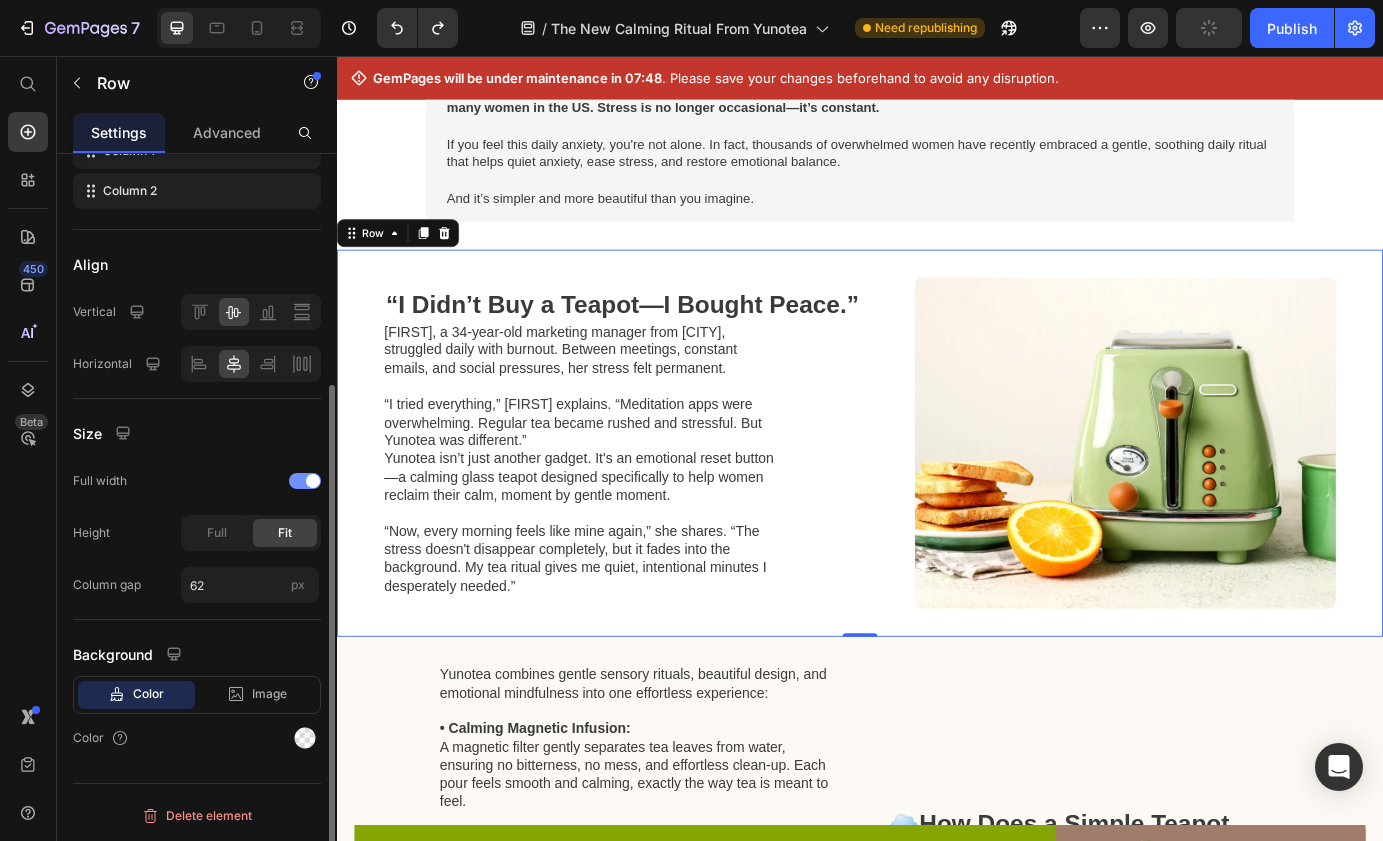 click at bounding box center (305, 481) 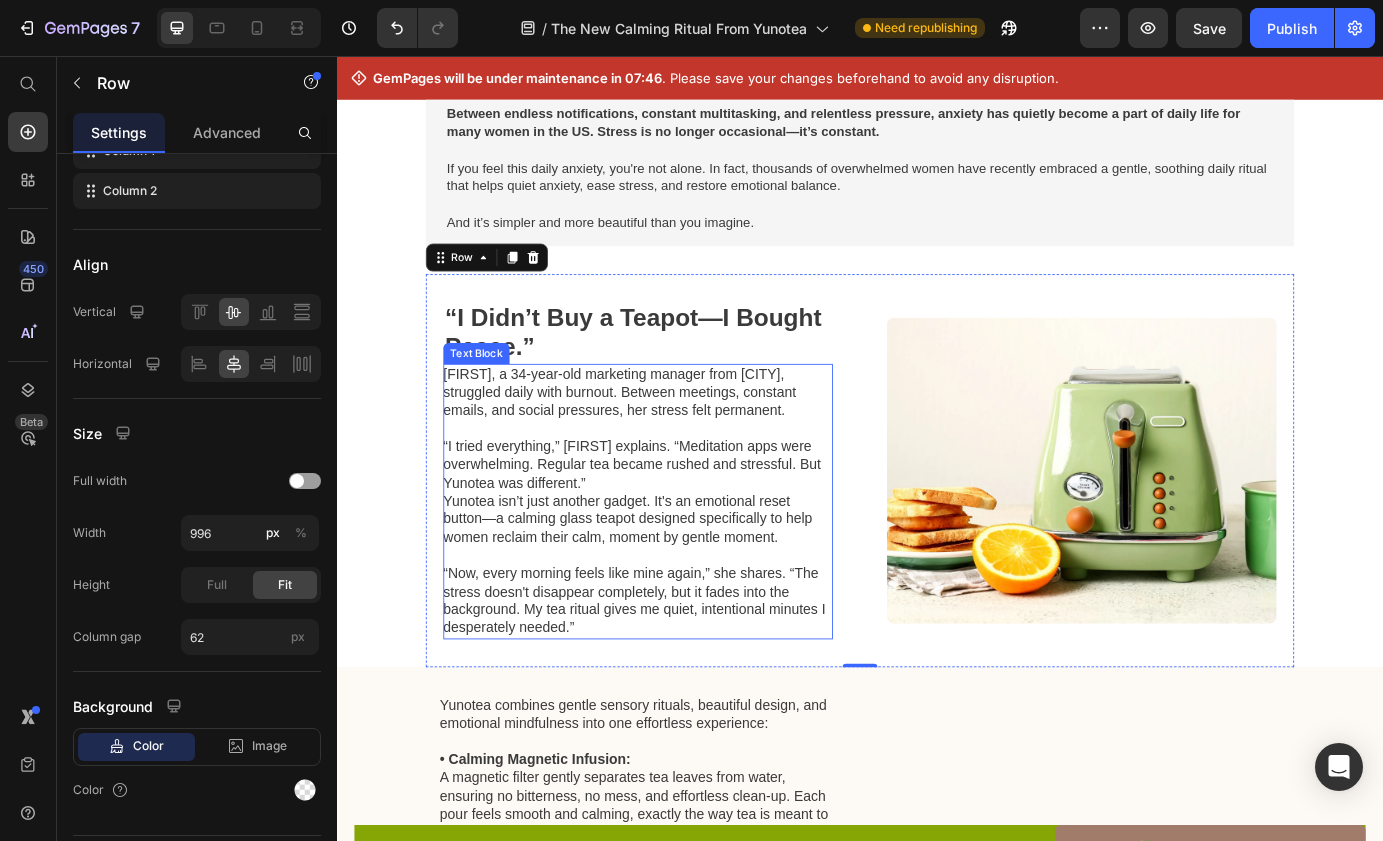 scroll, scrollTop: 367, scrollLeft: 0, axis: vertical 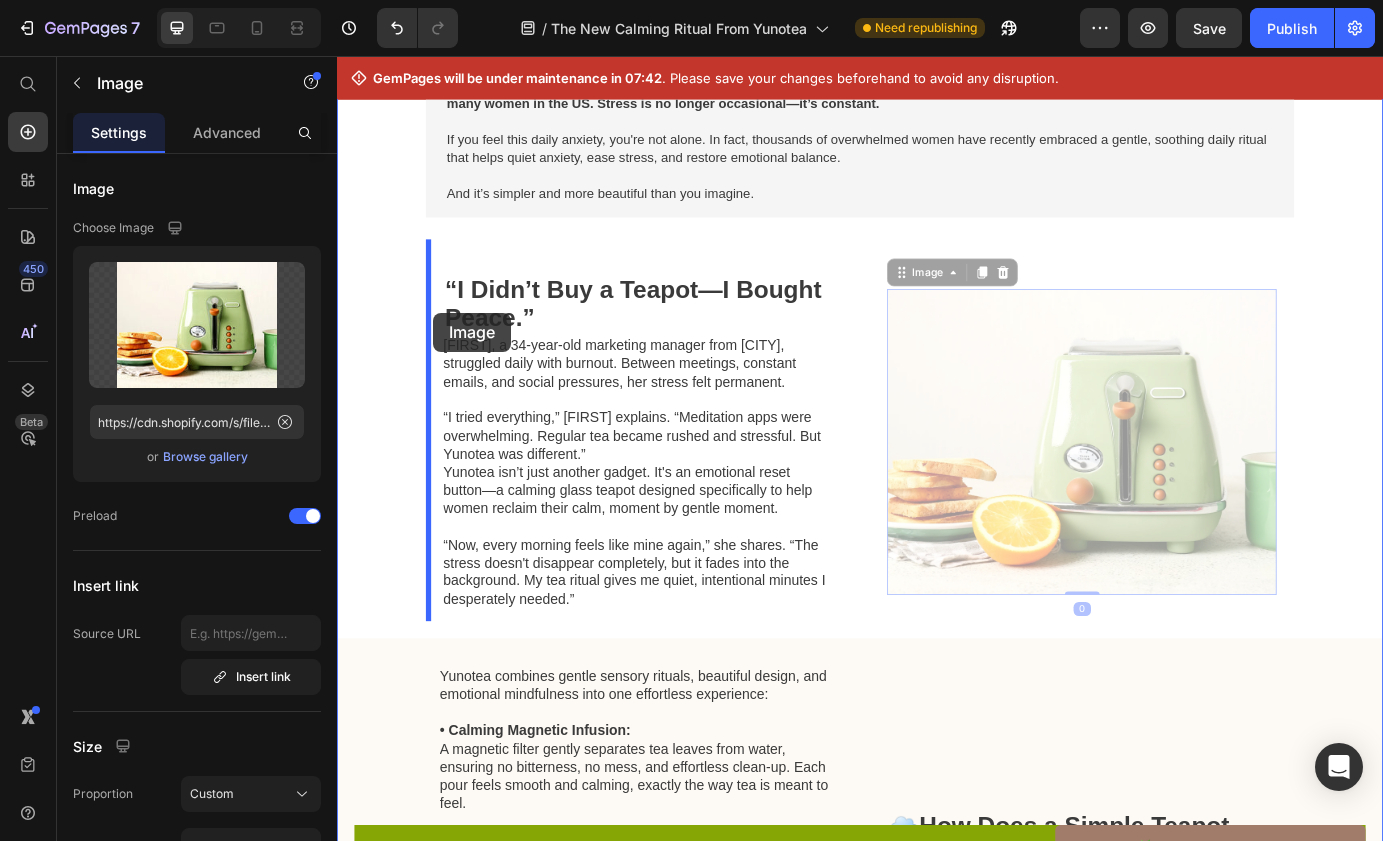 drag, startPoint x: 1144, startPoint y: 376, endPoint x: 447, endPoint y: 344, distance: 697.7342 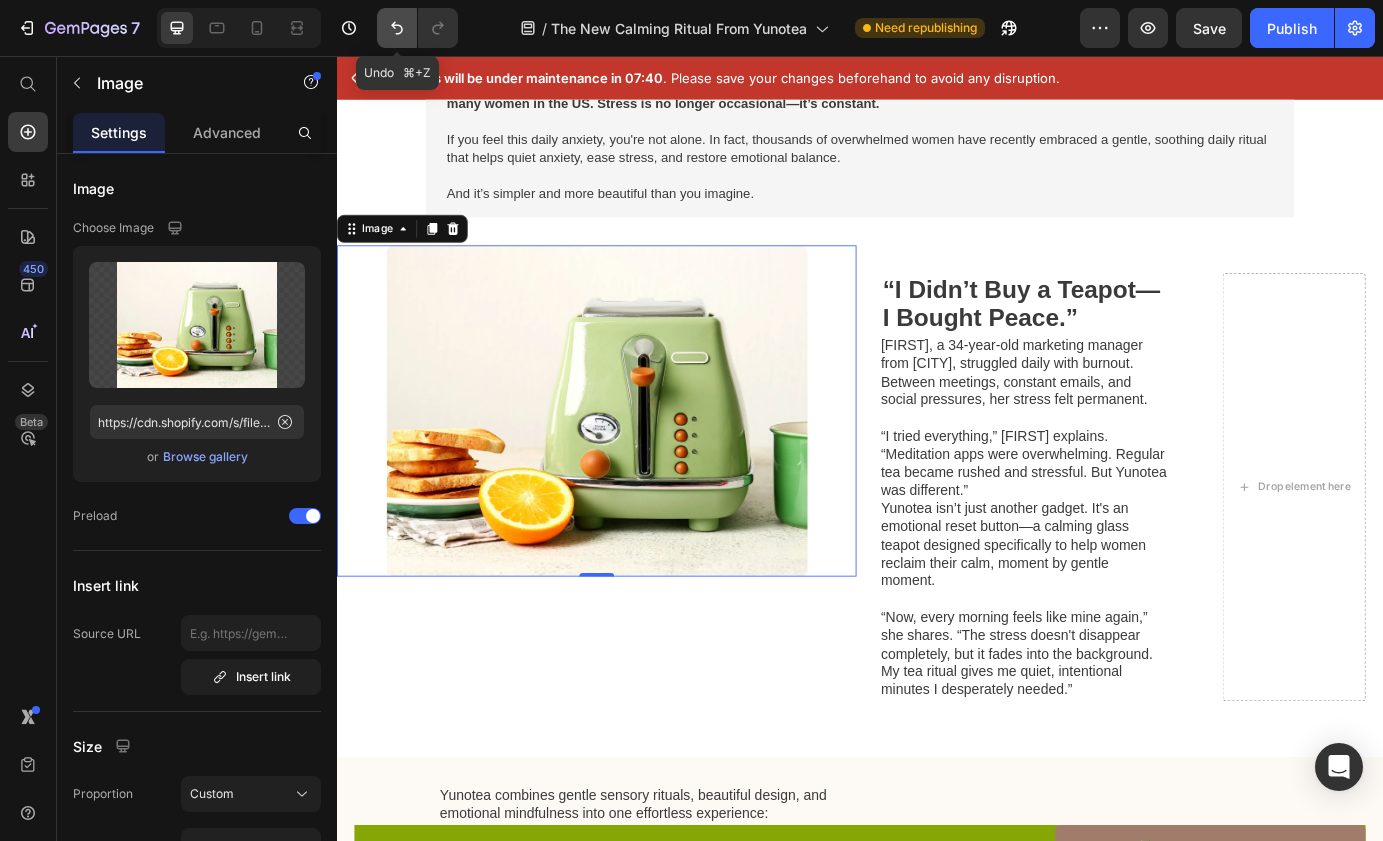click 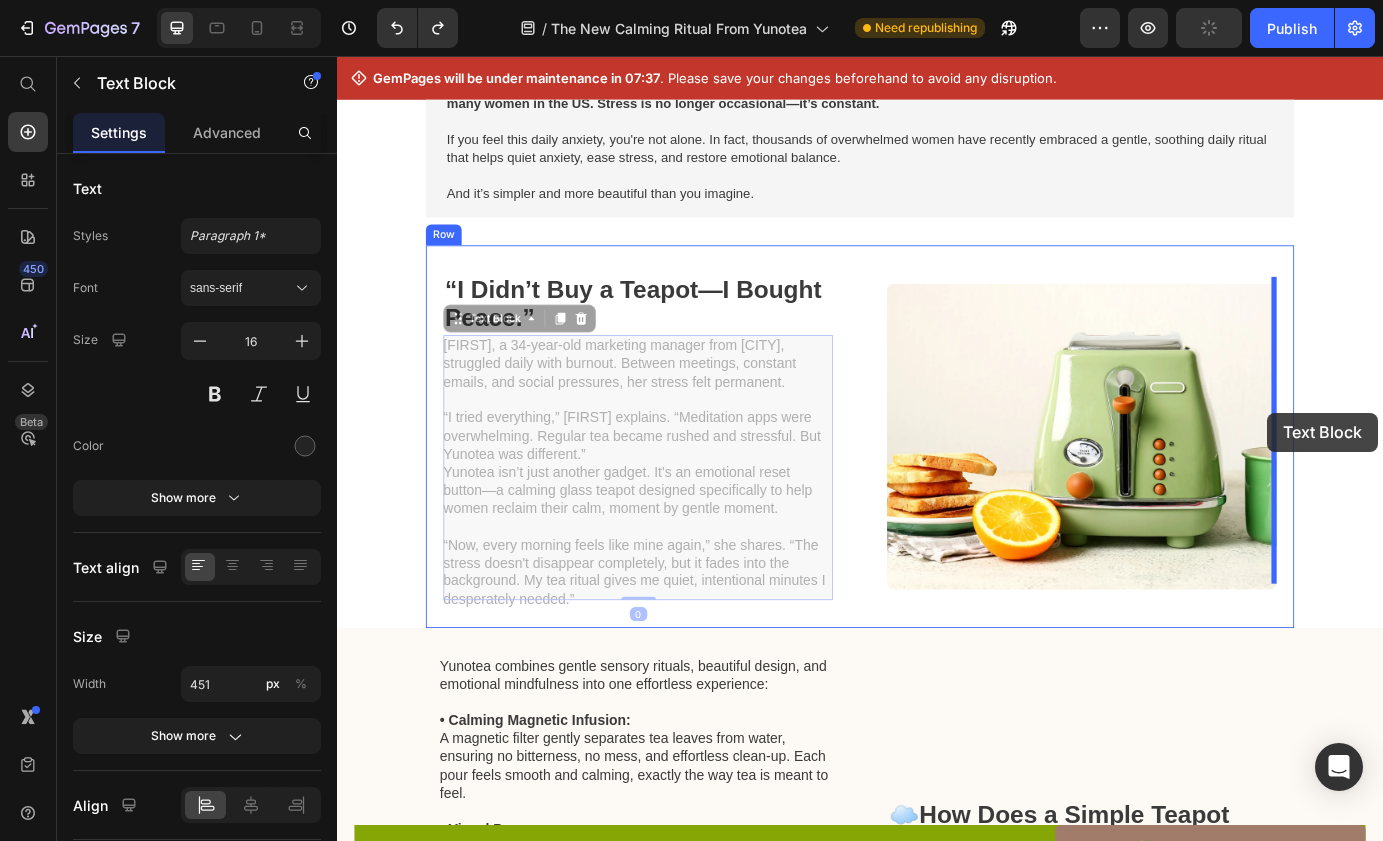 drag, startPoint x: 687, startPoint y: 474, endPoint x: 1403, endPoint y: 459, distance: 716.1571 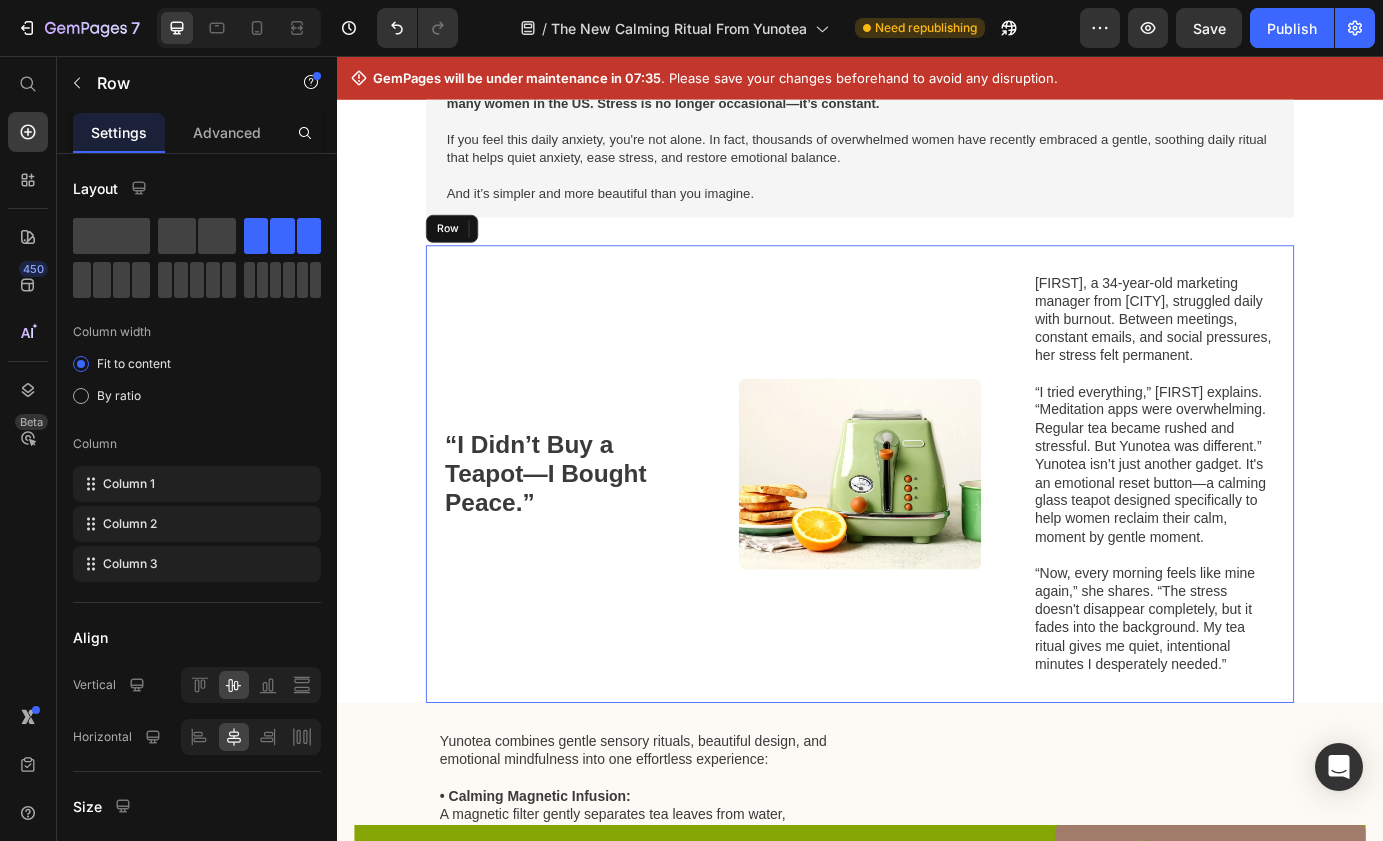 click on "“I Didn’t Buy a Teapot—I Bought Peace.” Heading Image [FIRST], a 34-year-old marketing manager from [CITY], struggled daily with burnout. Between meetings, constant emails, and social pressures, her stress felt permanent.   “I tried everything,” [FIRST] explains. “Meditation apps were overwhelming. Regular tea became rushed and stressful. But Yunotea was different.” Yunotea isn’t just another gadget. It's an emotional reset button—a calming glass teapot designed specifically to help women reclaim their calm, moment by gentle moment.   “Now, every morning feels like mine again,” she shares. “The stress doesn't disappear completely, but it fades into the background. My tea ritual gives me quiet, intentional minutes I desperately needed.” Text Block   0 Row" at bounding box center [937, 530] 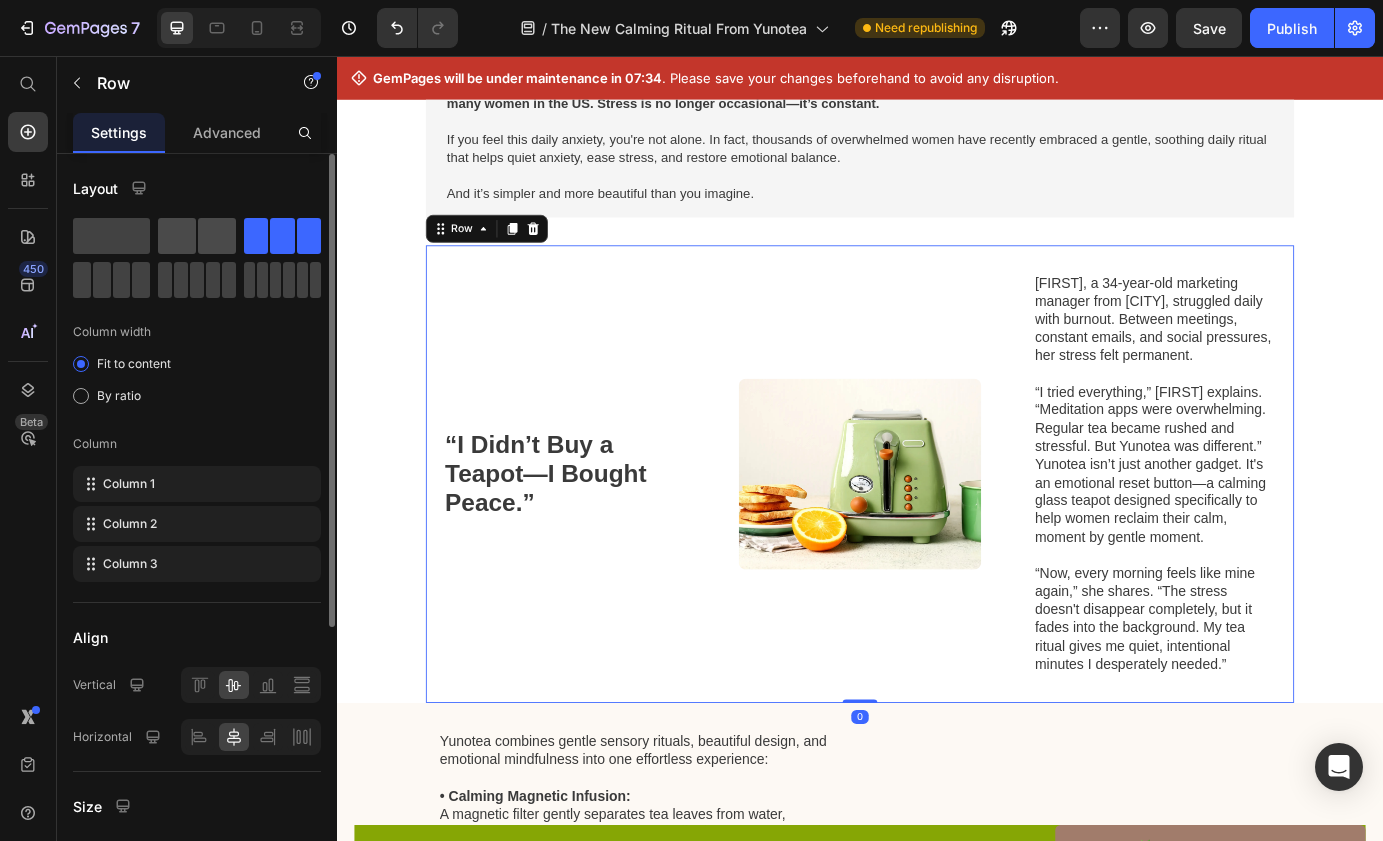 click 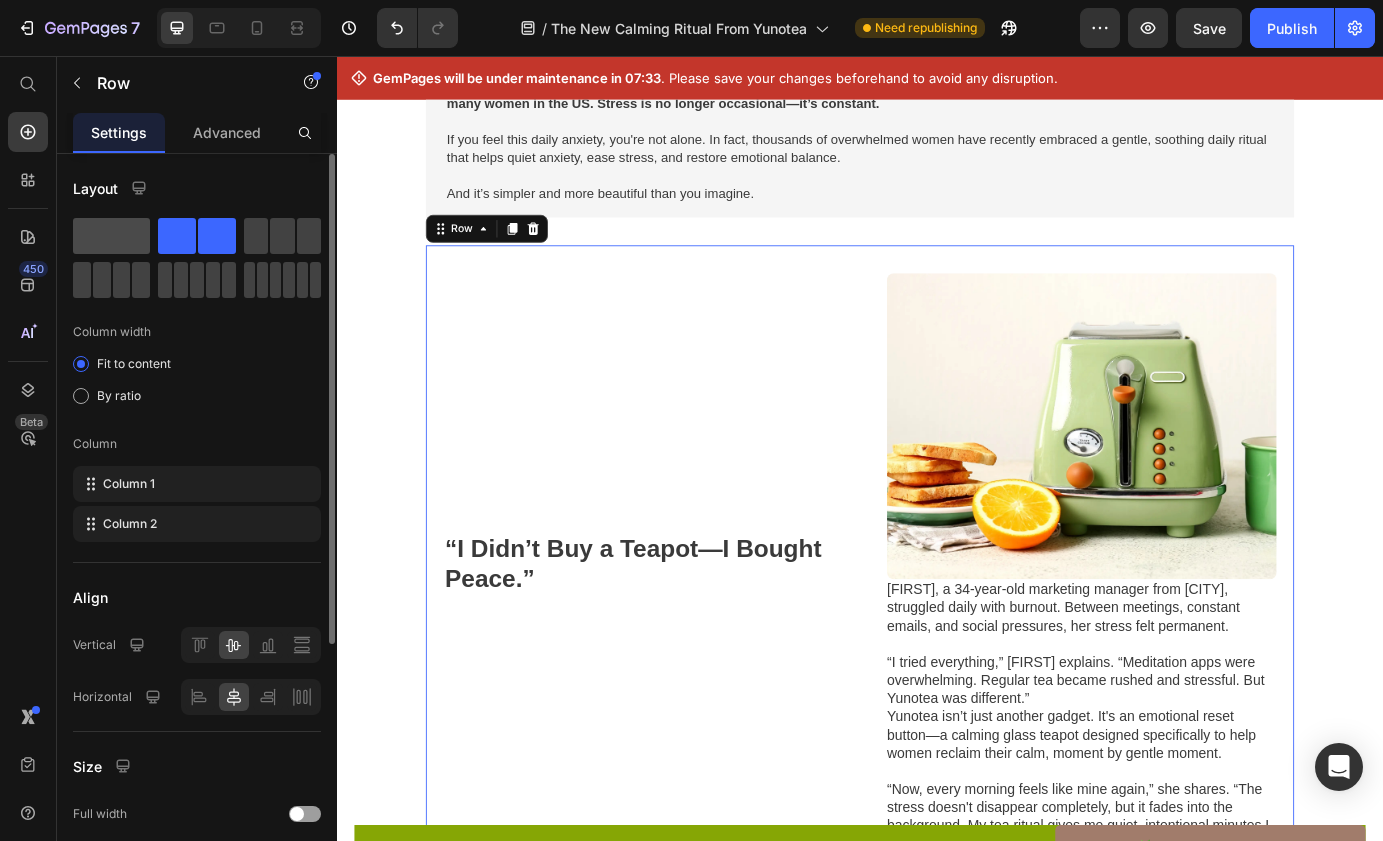 click 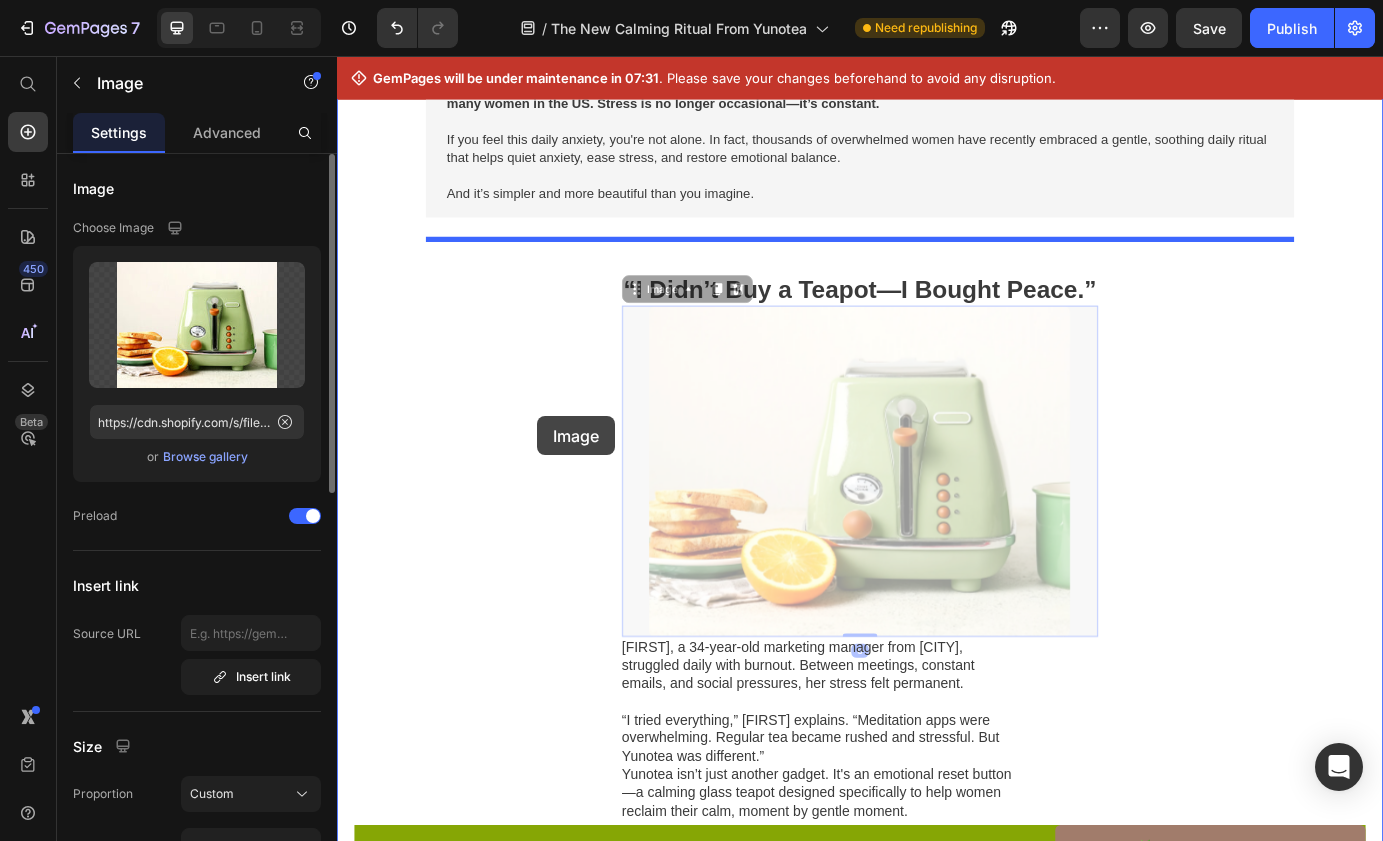 drag, startPoint x: 749, startPoint y: 463, endPoint x: 566, endPoint y: 463, distance: 183 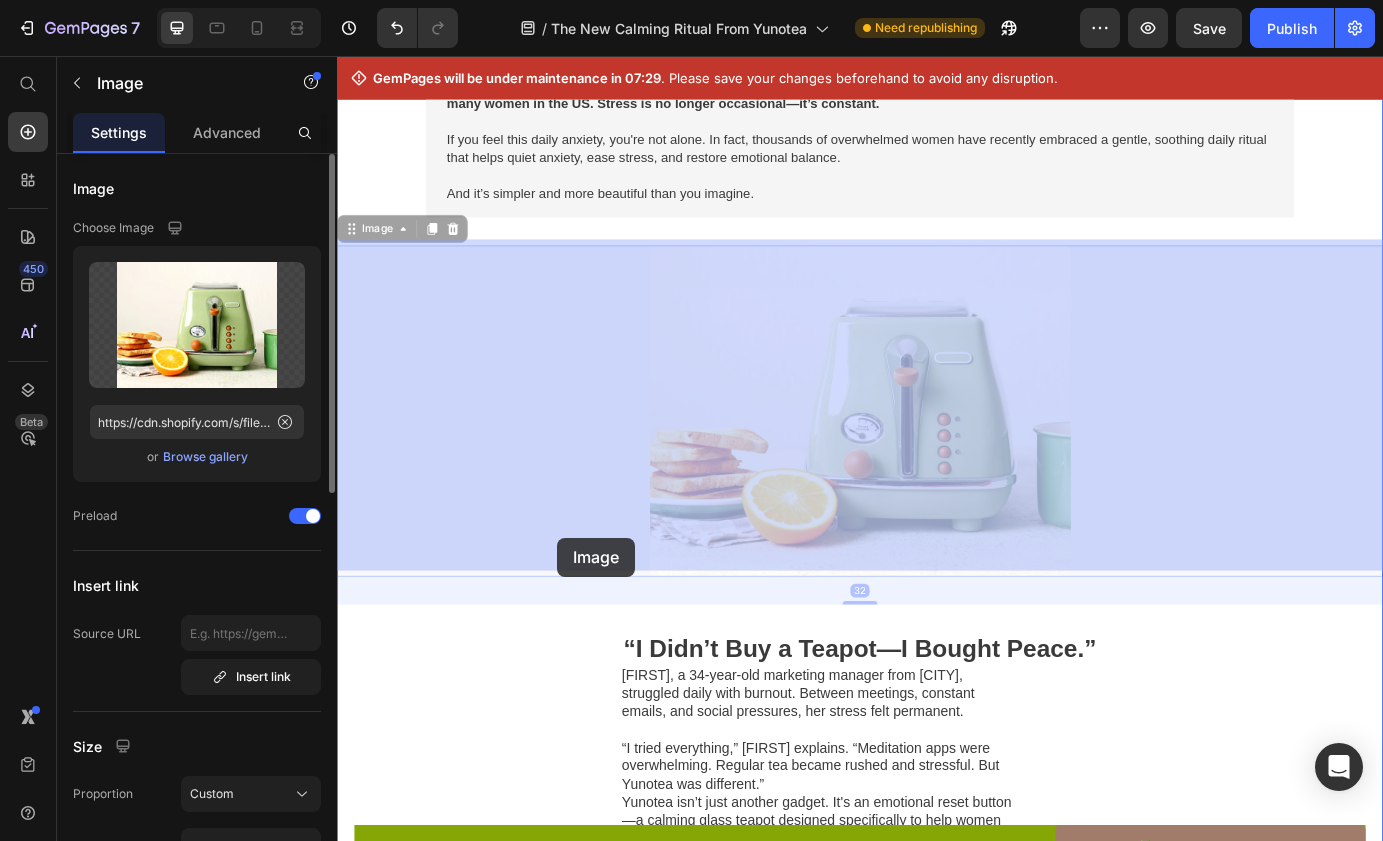 drag, startPoint x: 952, startPoint y: 463, endPoint x: 589, endPoint y: 602, distance: 388.70297 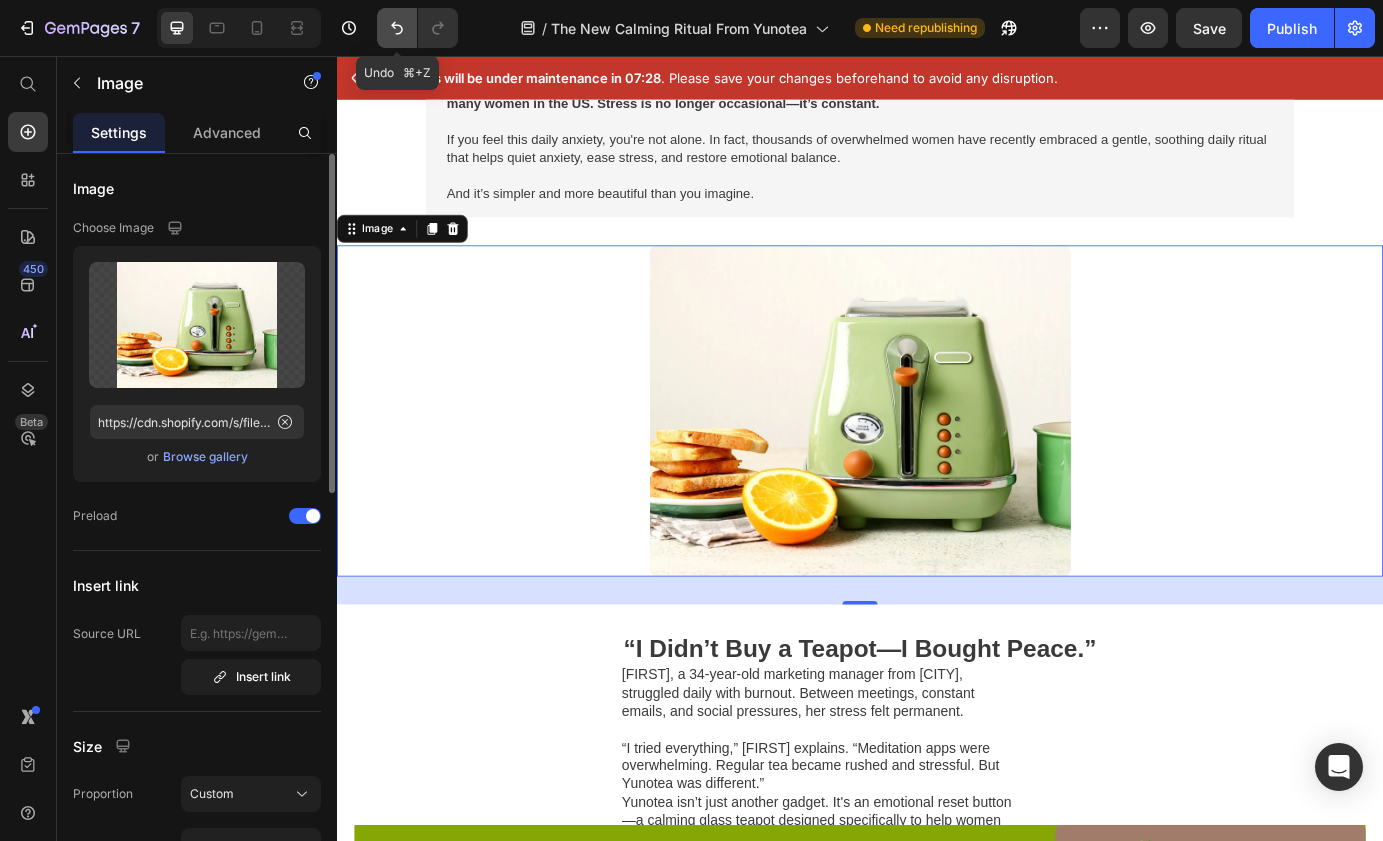 click 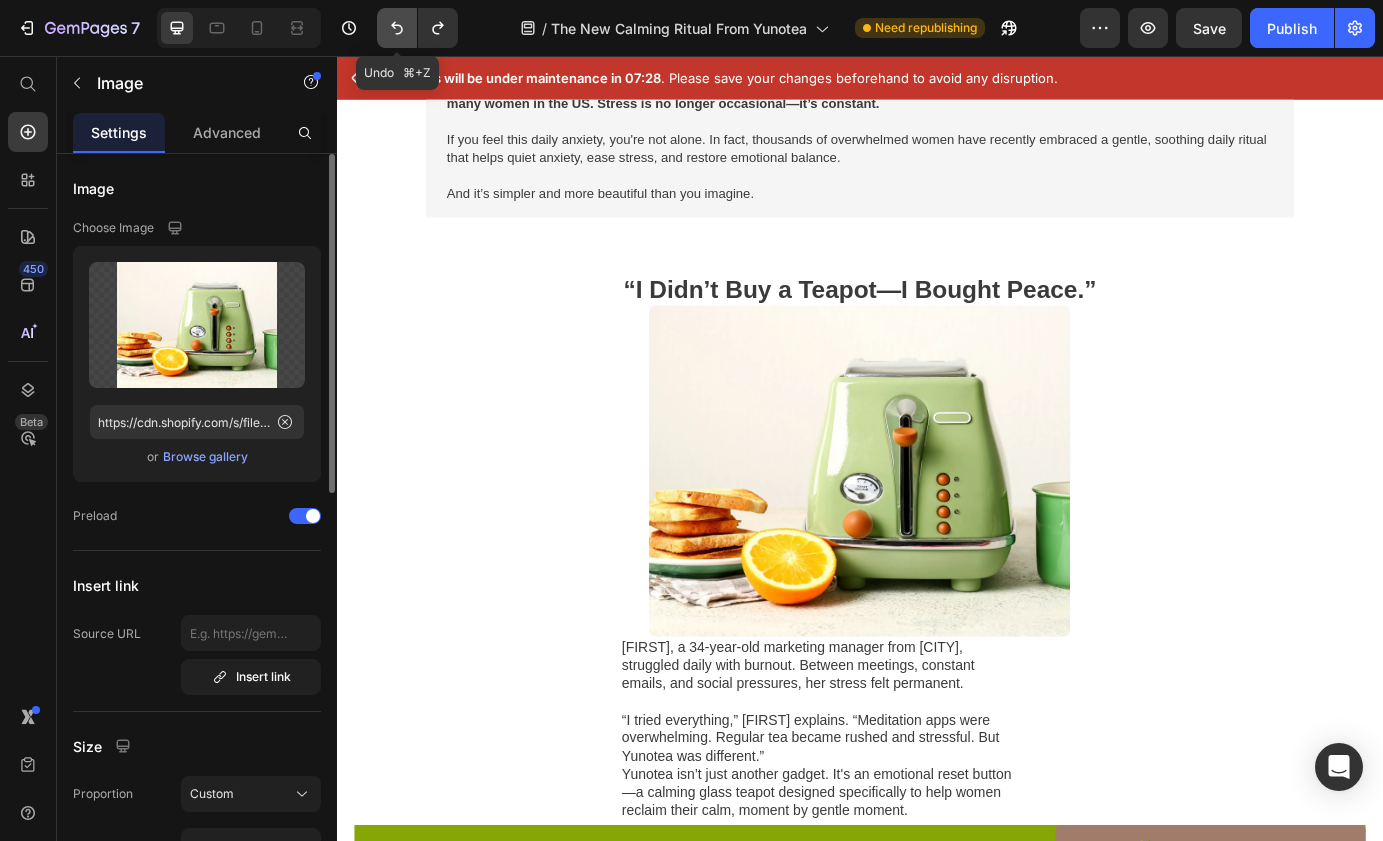 click 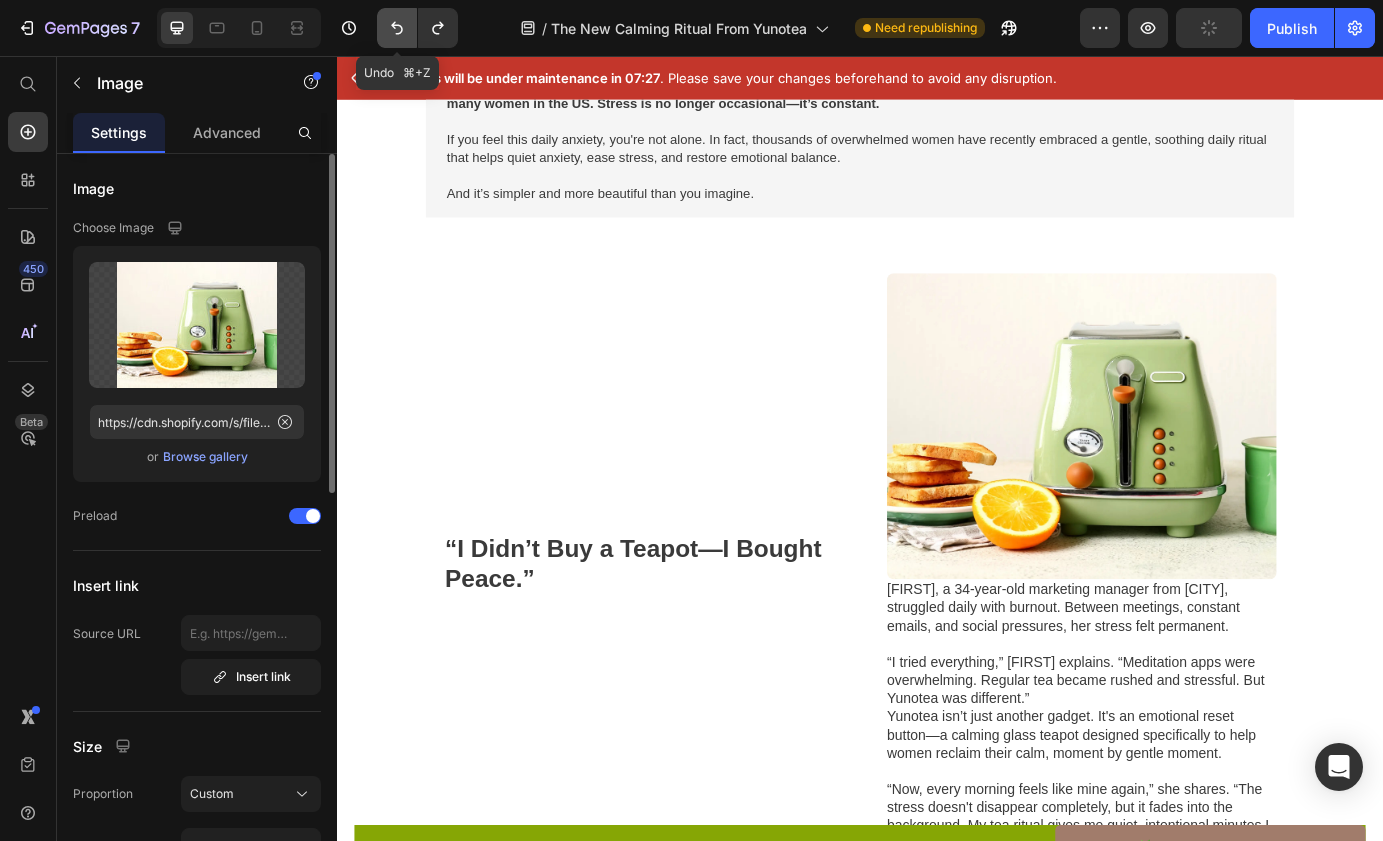 click 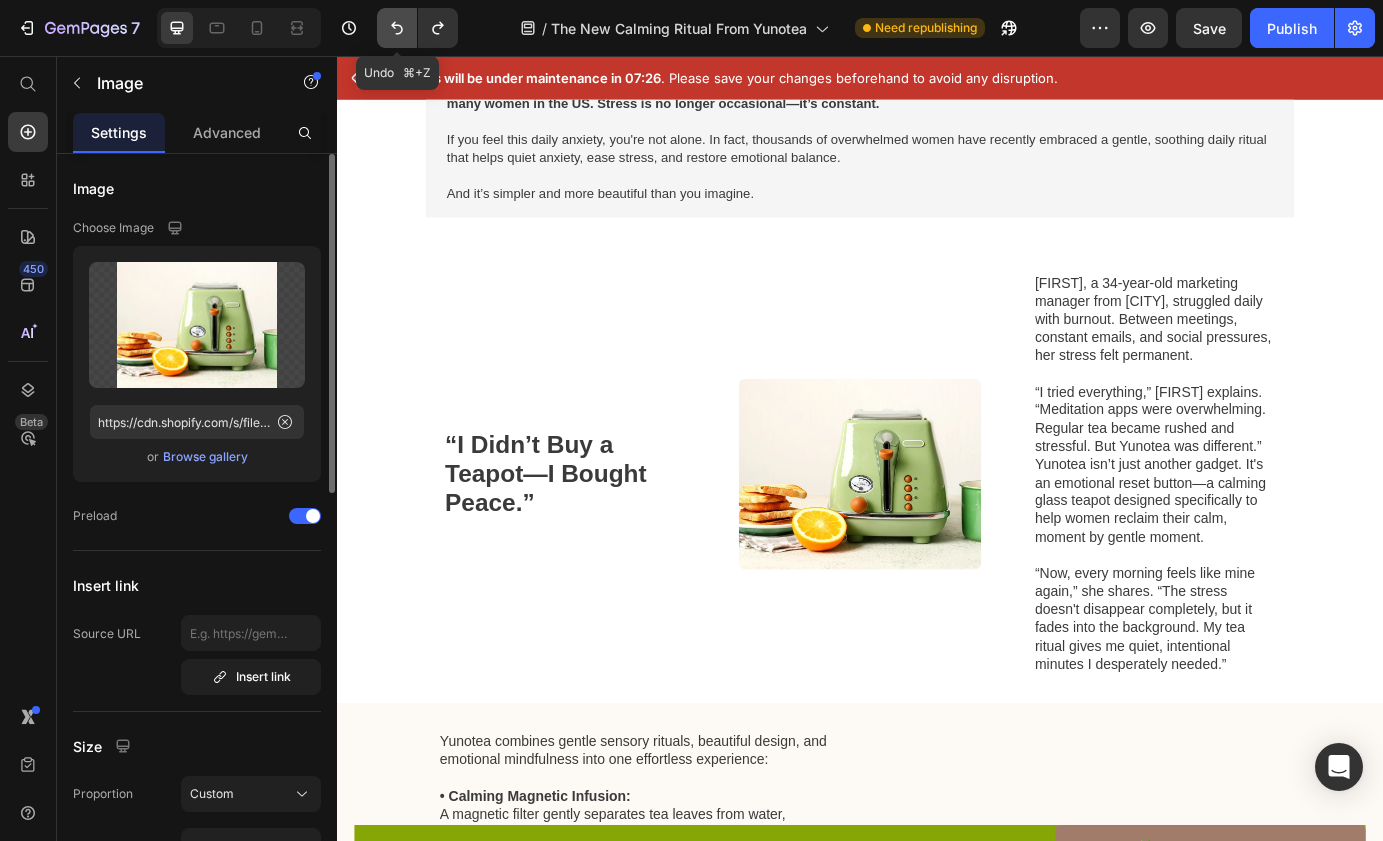 click 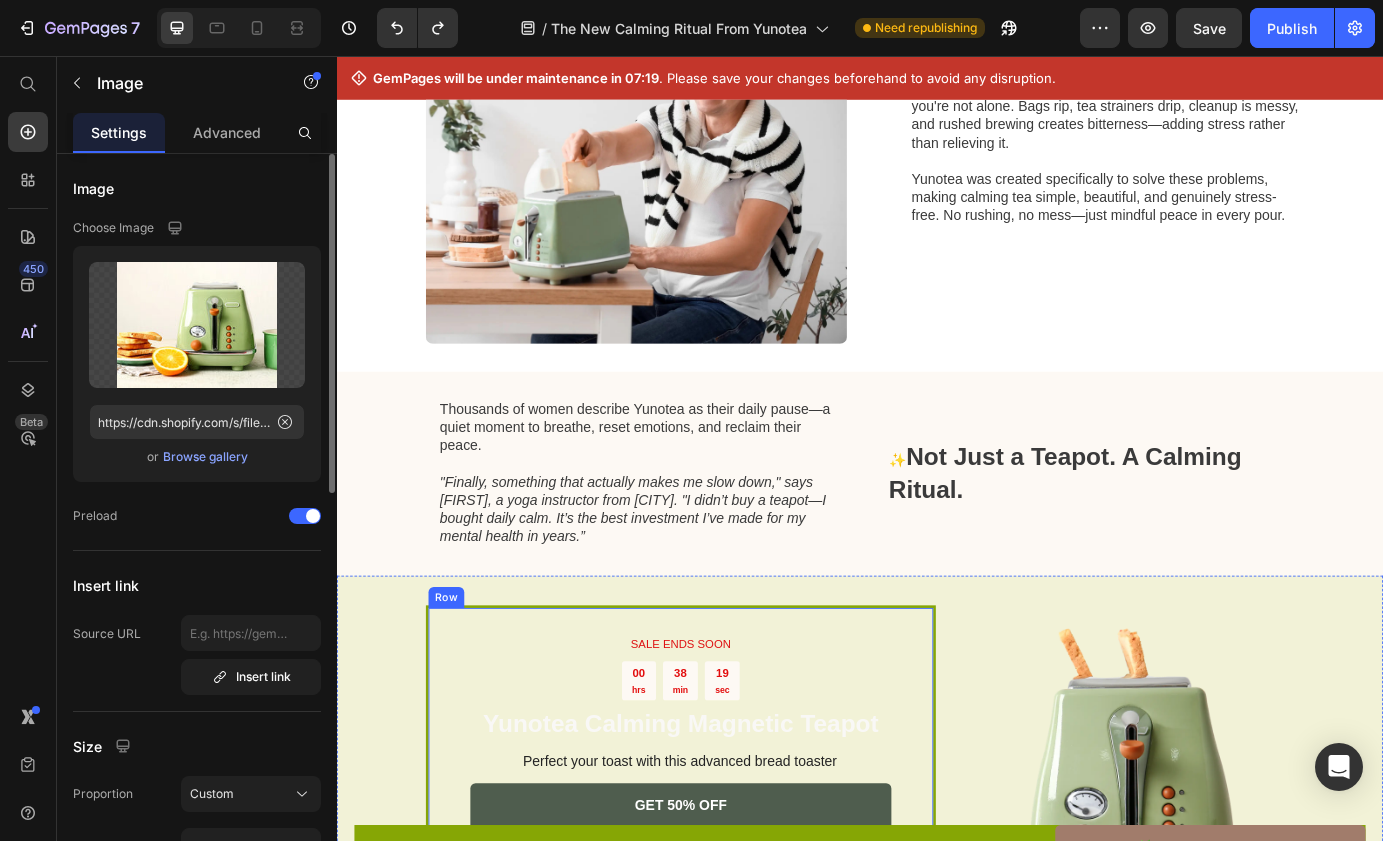 scroll, scrollTop: 1756, scrollLeft: 0, axis: vertical 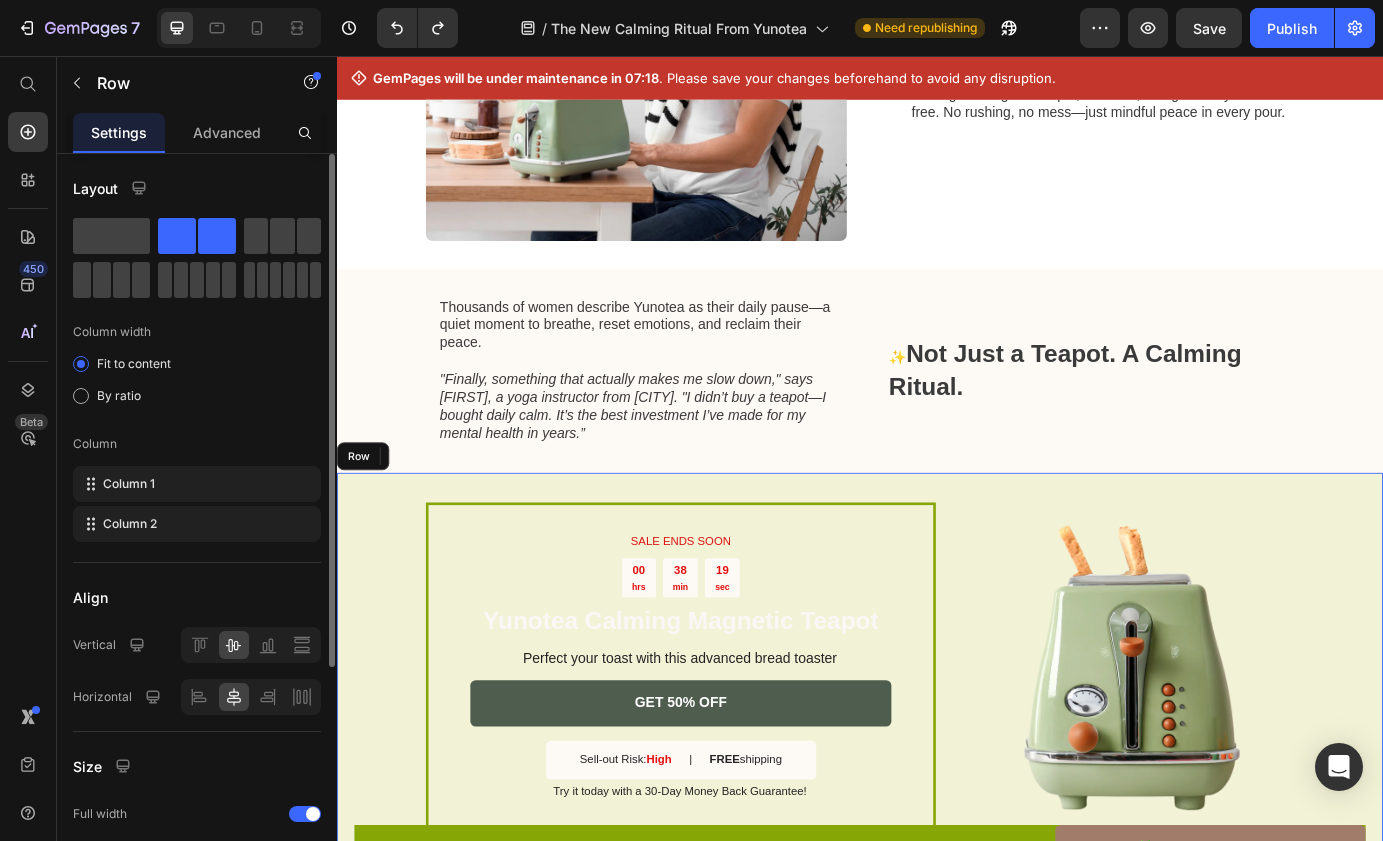 click on "SALE ENDS SOON Text Block 00 hrs 38 min 19 sec Countdown Timer Yunotea Calming Magnetic Teapot Heading Perfect your toast with this advanced bread toaster Text Block GET 50% OFF Button Sell-out Risk:  High Text Block | Text Block FREE  shipping Text Block Row Try it today with a 30-Day Money Back Guarantee! Text Block Row Image Row" at bounding box center (937, 750) 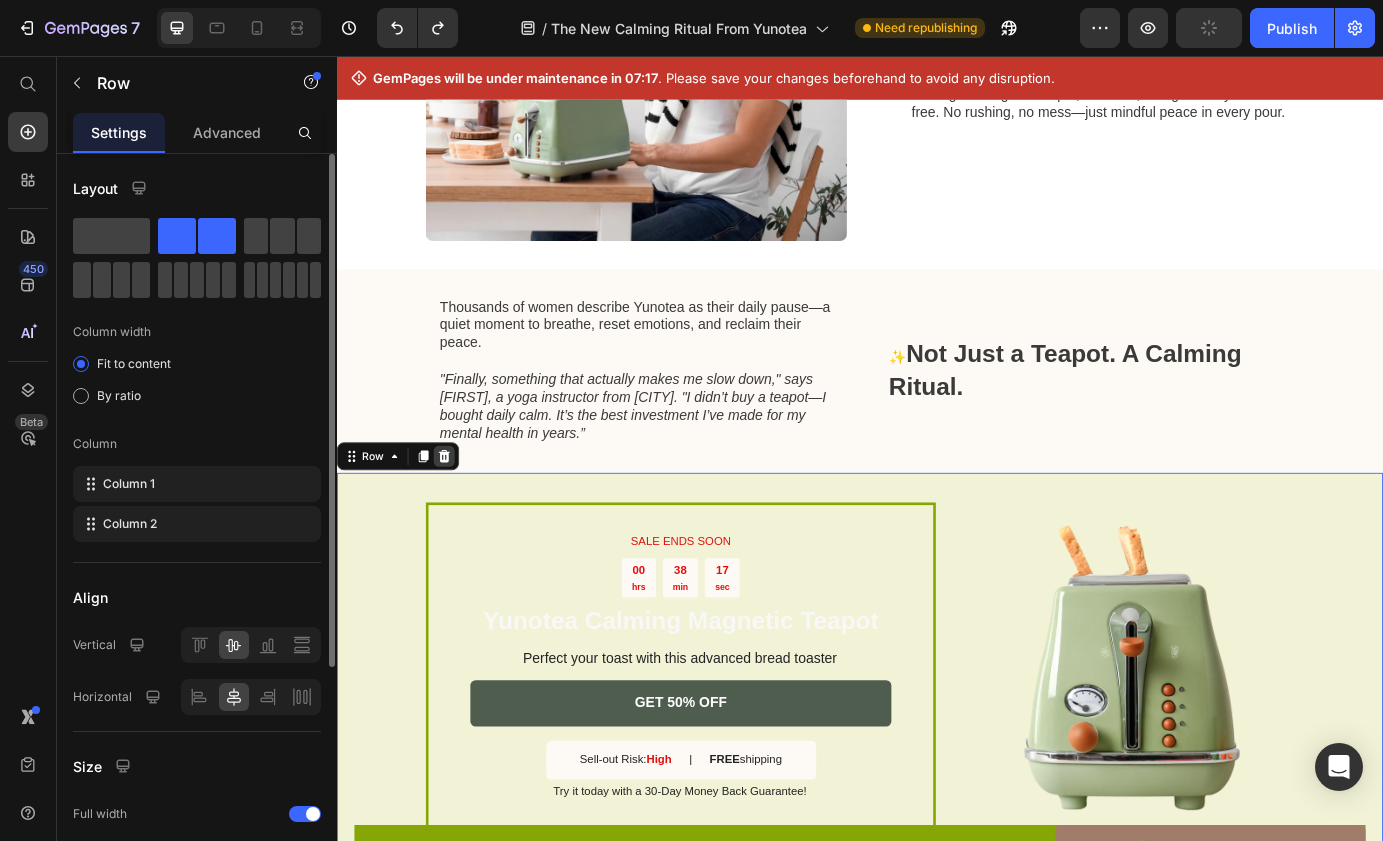 click 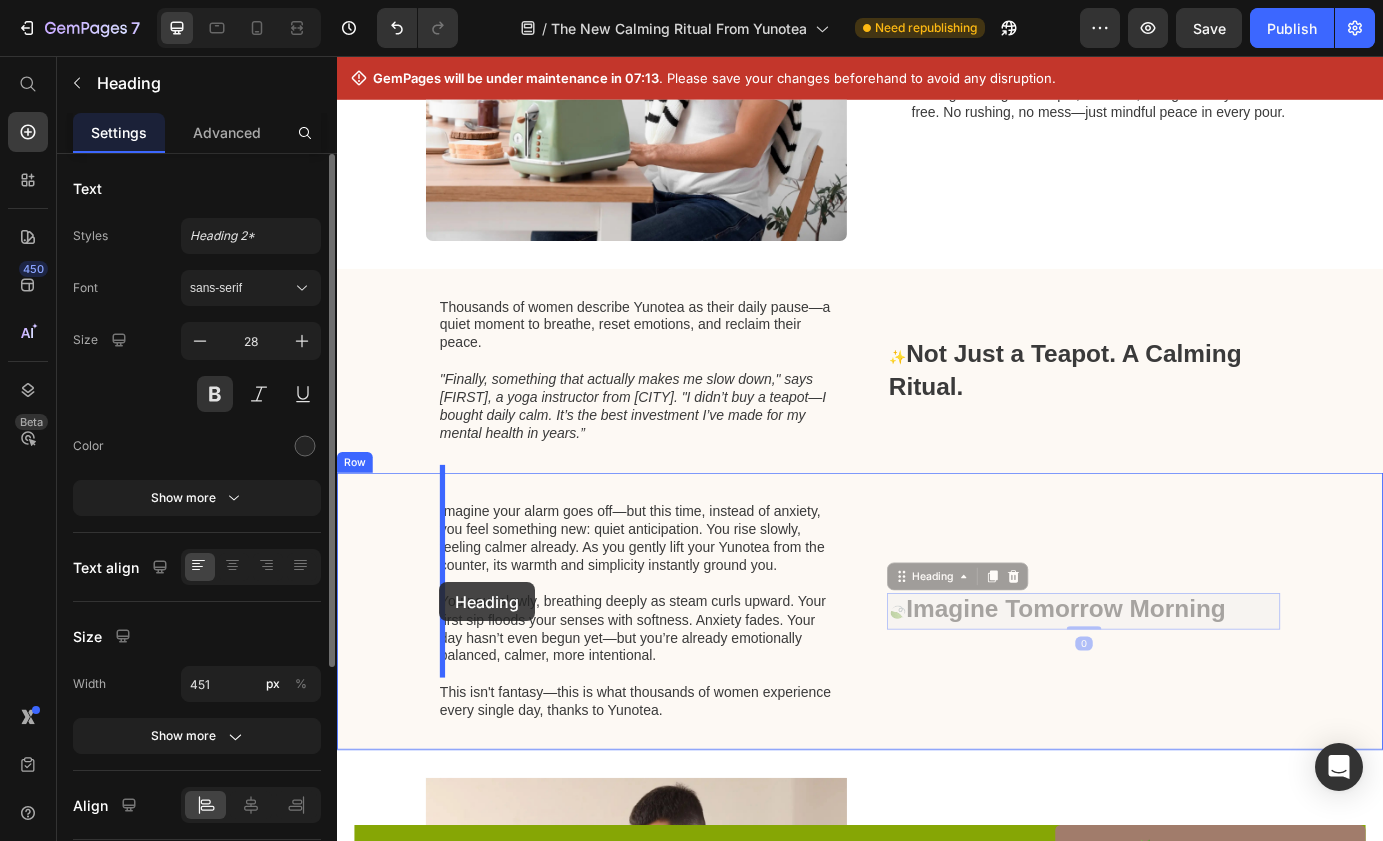 drag, startPoint x: 1032, startPoint y: 653, endPoint x: 455, endPoint y: 653, distance: 577 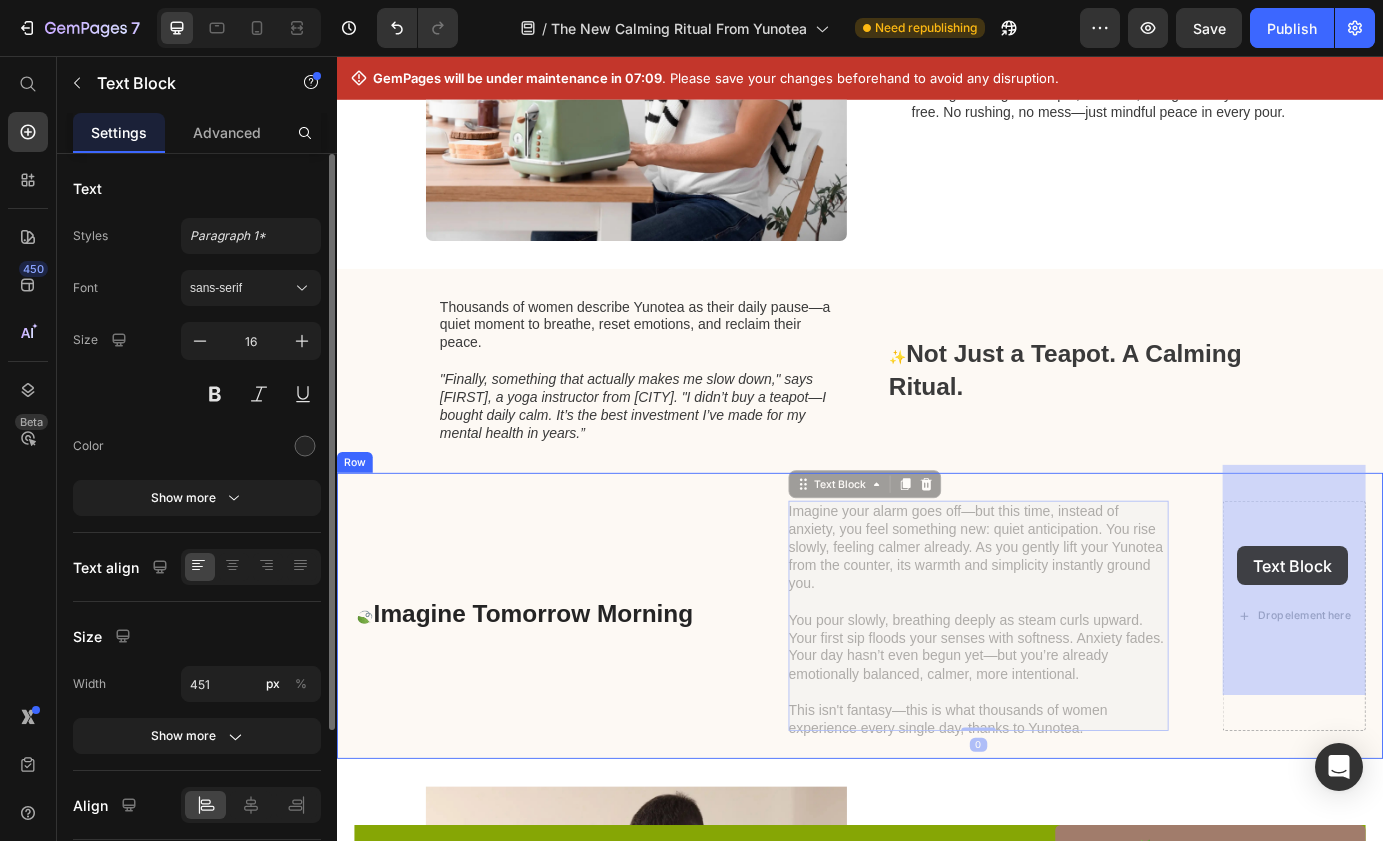 drag, startPoint x: 1038, startPoint y: 600, endPoint x: 1368, endPoint y: 612, distance: 330.2181 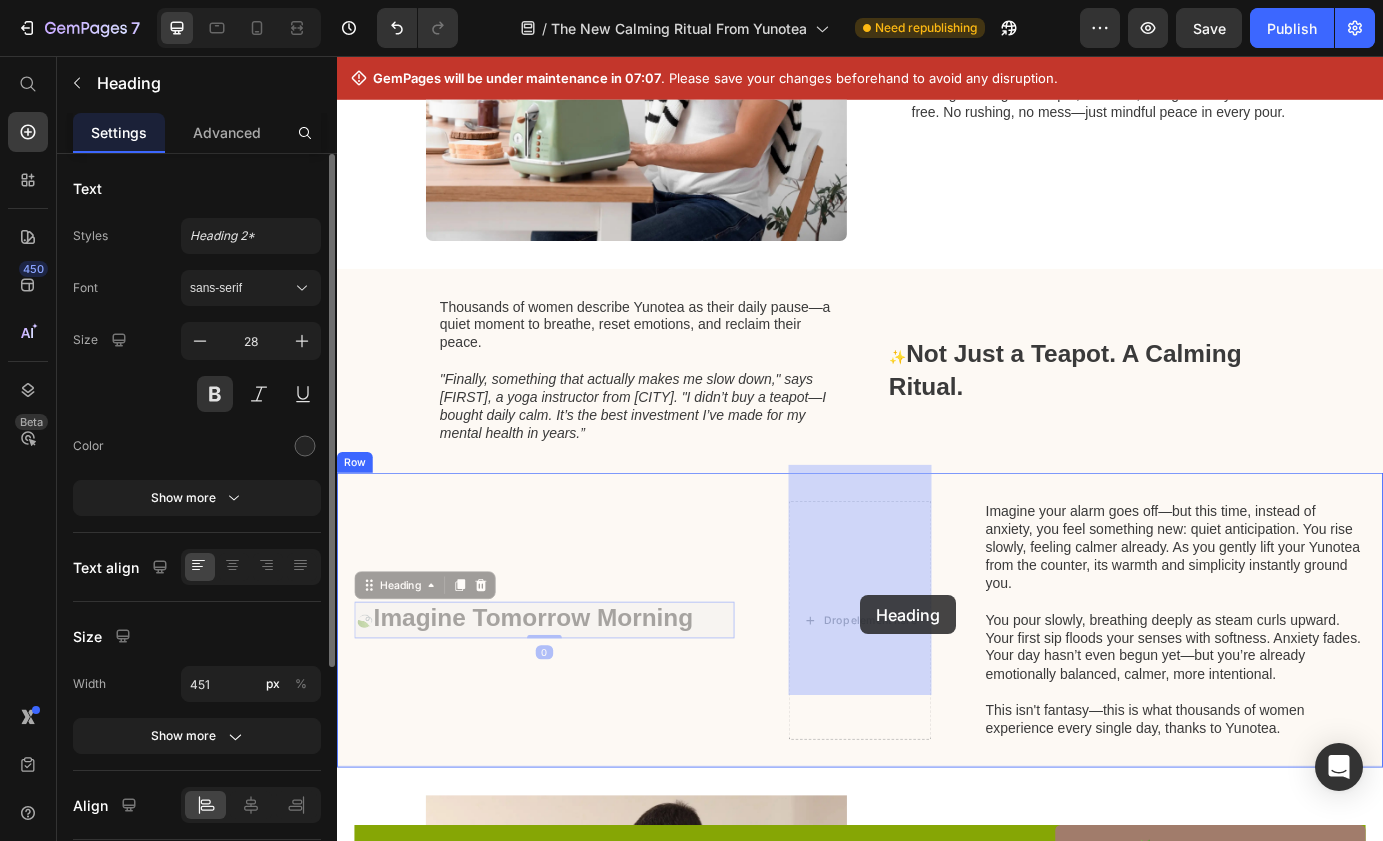 drag, startPoint x: 630, startPoint y: 667, endPoint x: 965, endPoint y: 671, distance: 335.02386 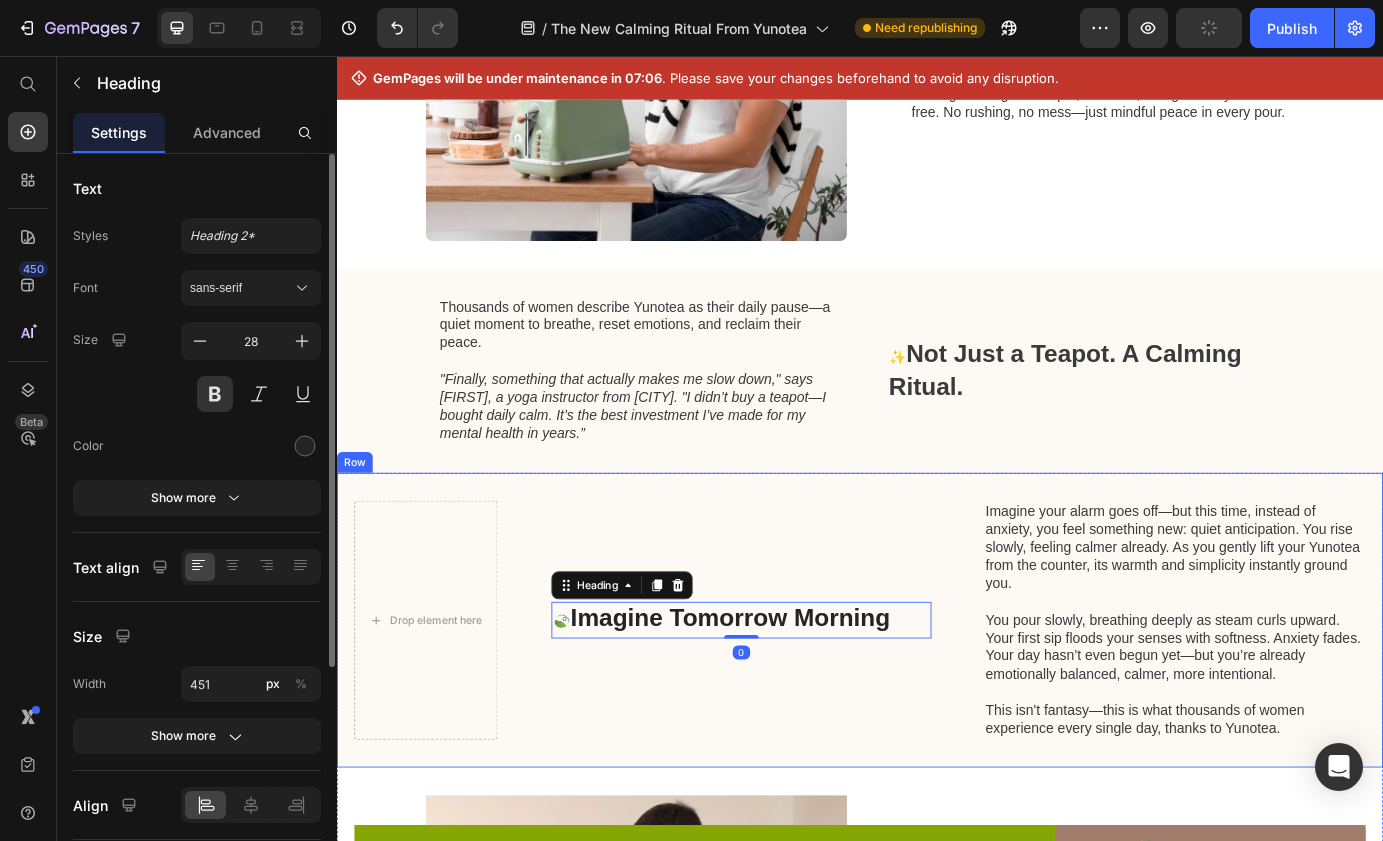 click on "Drop element here 🍃  Imagine Tomorrow Morning Heading   0 Imagine your alarm goes off—but this time, instead of anxiety, you feel something new: quiet anticipation. You rise slowly, feeling calmer already. As you gently lift your Yunotea from the counter, its warmth and simplicity instantly ground you.   You pour slowly, breathing deeply as steam curls upward. Your first sip floods your senses with softness. Anxiety fades. Your day hasn’t even begun yet—but you’re already emotionally balanced, calmer, more intentional.   This isn't fantasy—this is what thousands of women experience every single day, thanks to Yunotea. Text Block Row" at bounding box center (937, 697) 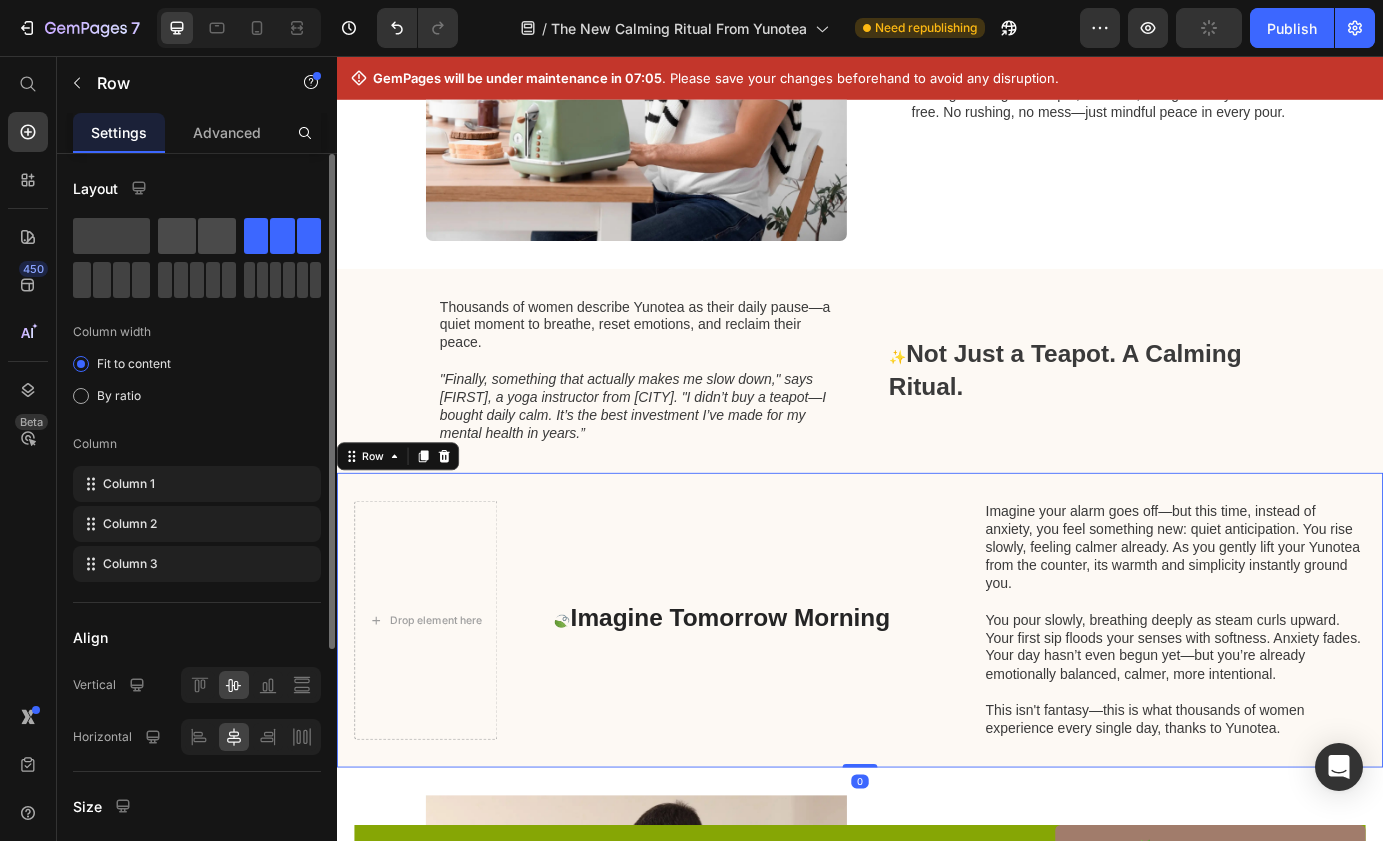click 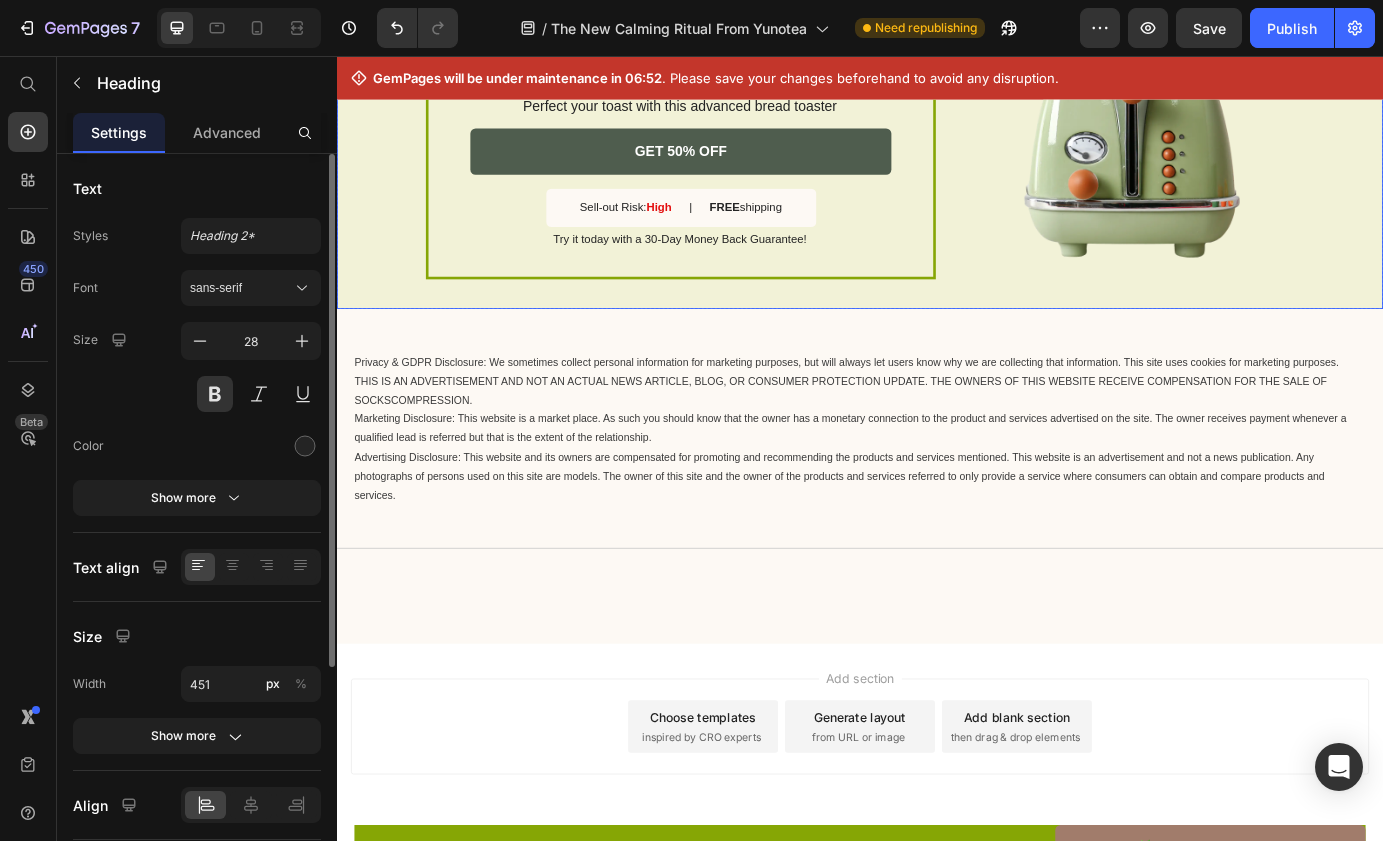 scroll, scrollTop: 3305, scrollLeft: 0, axis: vertical 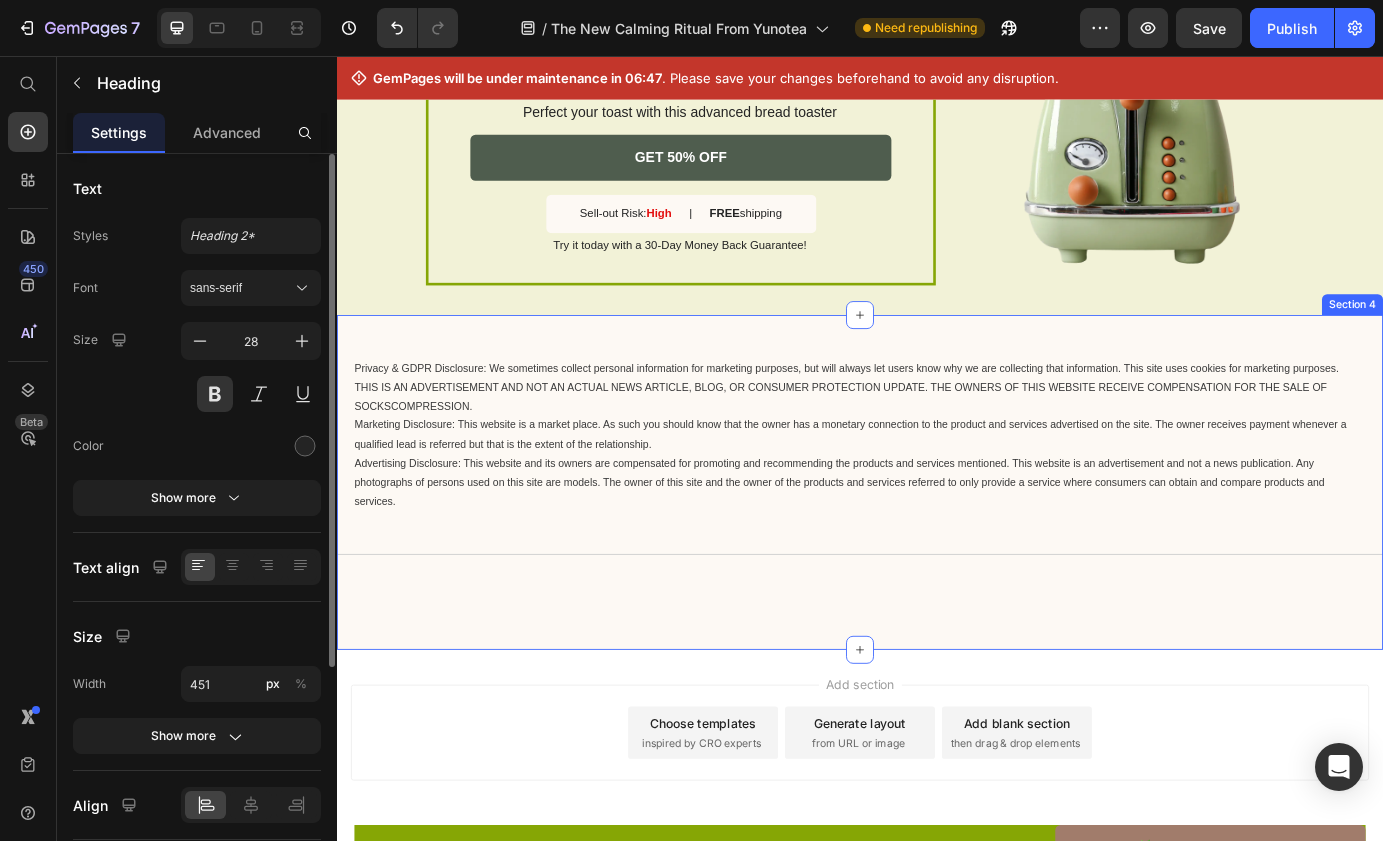 click on "Privacy & GDPR Disclosure: We sometimes collect personal information for marketing purposes, but will always let users know why we are collecting that information. This site uses cookies for marketing purposes. THIS IS AN ADVERTISEMENT AND NOT AN ACTUAL NEWS ARTICLE, BLOG, OR CONSUMER PROTECTION UPDATE. THE OWNERS OF THIS WEBSITE RECEIVE COMPENSATION FOR THE SALE OF SOCKSCOMPRESSION. Marketing Disclosure: This website is a market place. As such you should know that the owner has a monetary connection to the product and services advertised on the site. The owner receives payment whenever a qualified lead is referred but that is the extent of the relationship. Text Block                Title Line" at bounding box center [937, 514] 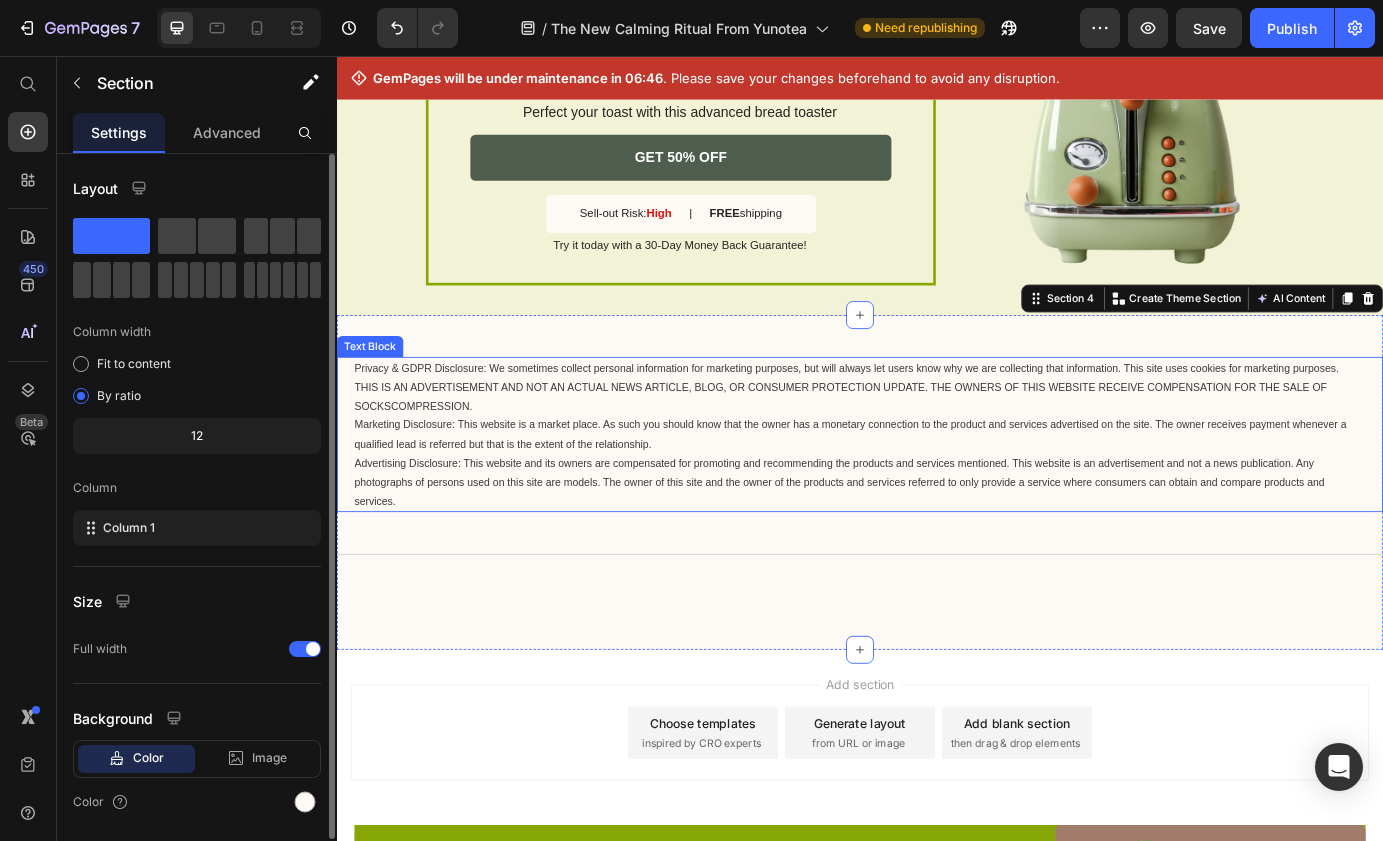 click on "Privacy & GDPR Disclosure: We sometimes collect personal information for marketing purposes, but will always let users know why we are collecting that information. This site uses cookies for marketing purposes. THIS IS AN ADVERTISEMENT AND NOT AN ACTUAL NEWS ARTICLE, BLOG, OR CONSUMER PROTECTION UPDATE. THE OWNERS OF THIS WEBSITE RECEIVE COMPENSATION FOR THE SALE OF SOCKSCOMPRESSION. Marketing Disclosure: This website is a market place. As such you should know that the owner has a monetary connection to the product and services advertised on the site. The owner receives payment whenever a qualified lead is referred but that is the extent of the relationship." at bounding box center [937, 484] 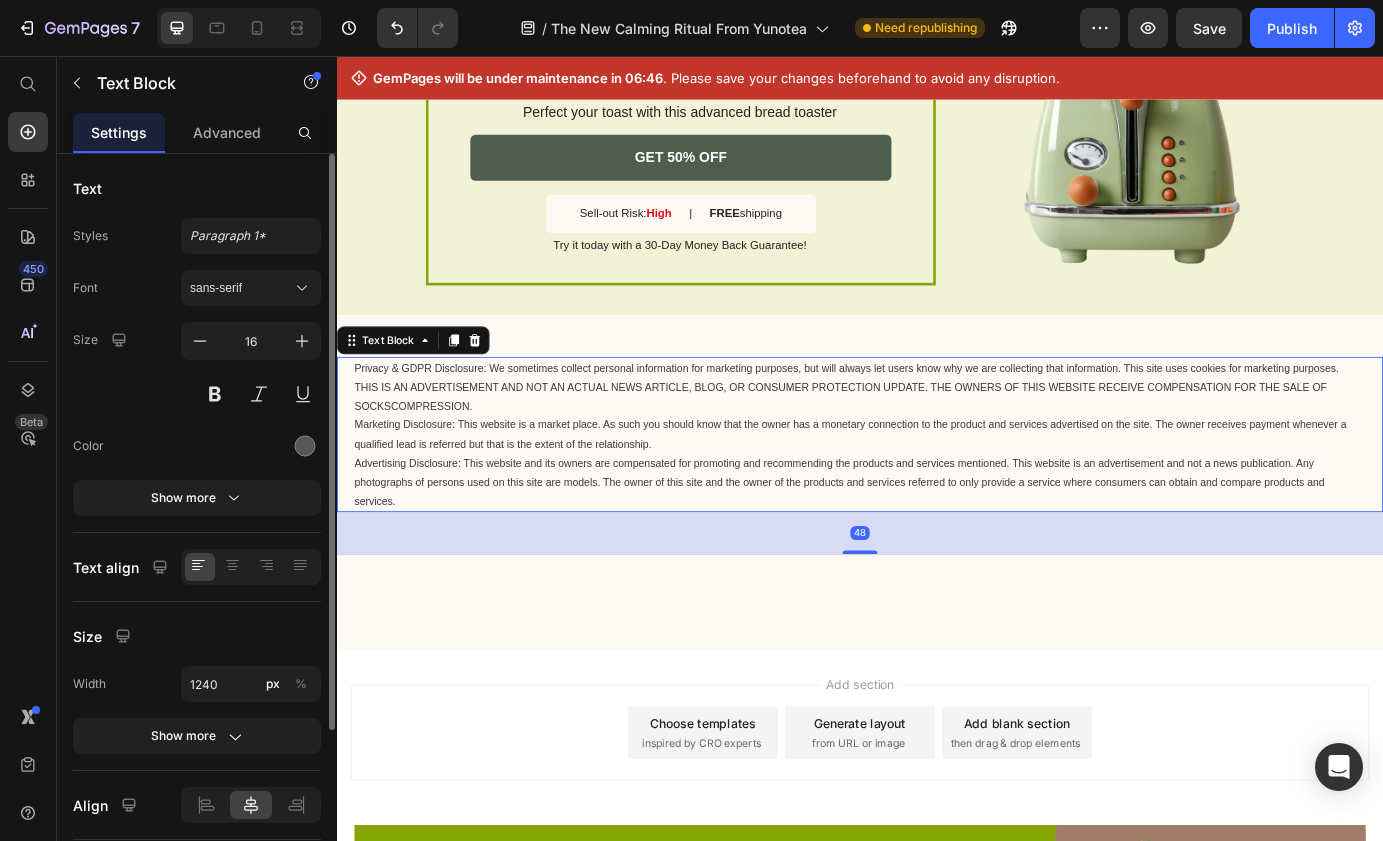 click on "48" at bounding box center (937, 597) 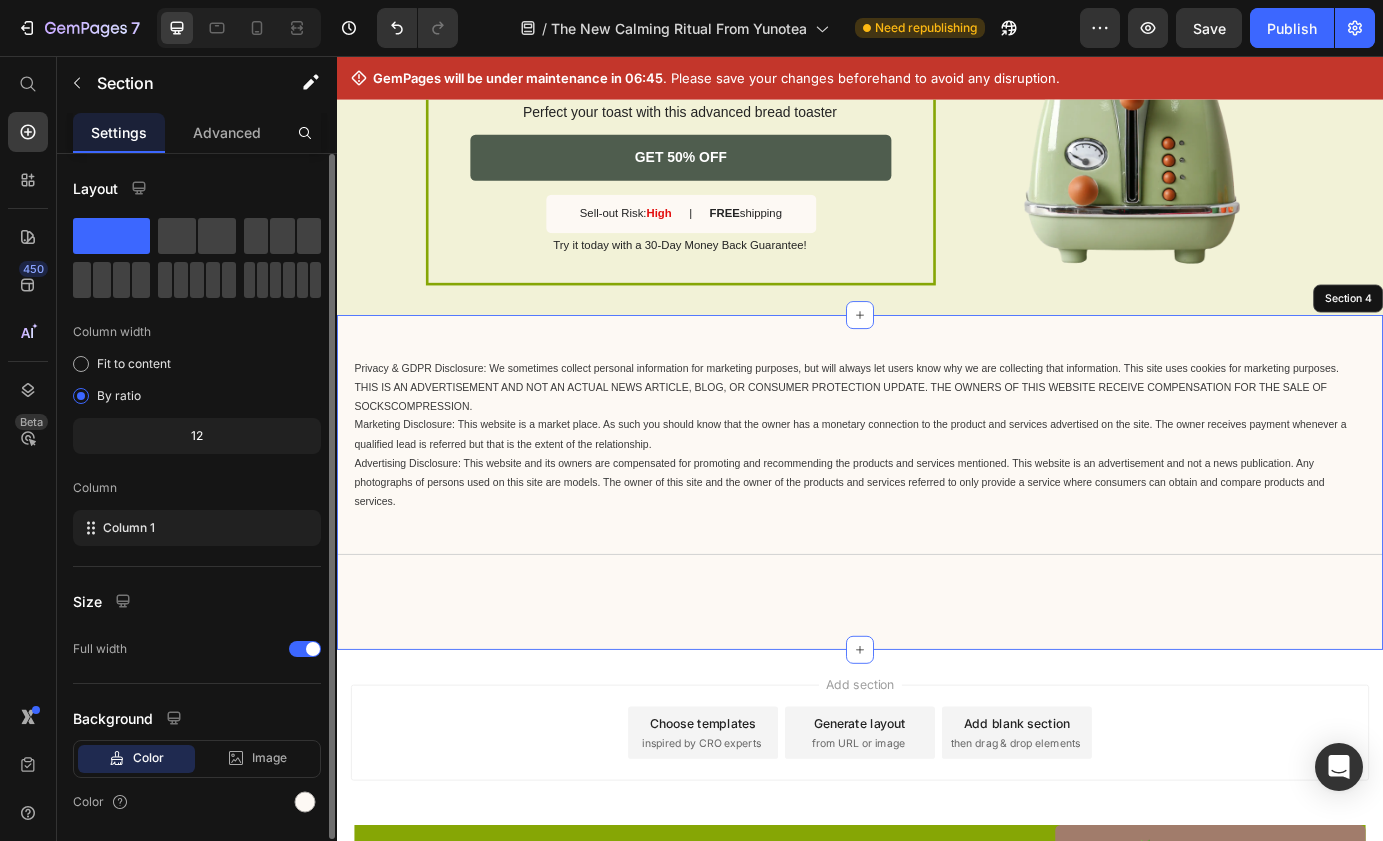 click on "Privacy & GDPR Disclosure: We sometimes collect personal information for marketing purposes, but will always let users know why we are collecting that information. This site uses cookies for marketing purposes. THIS IS AN ADVERTISEMENT AND NOT AN ACTUAL NEWS ARTICLE, BLOG, OR CONSUMER PROTECTION UPDATE. THE OWNERS OF THIS WEBSITE RECEIVE COMPENSATION FOR THE SALE OF SOCKSCOMPRESSION. Marketing Disclosure: This website is a market place. As such you should know that the owner has a monetary connection to the product and services advertised on the site. The owner receives payment whenever a qualified lead is referred but that is the extent of the relationship. Text Block   48                Title Line Section 4" at bounding box center (937, 539) 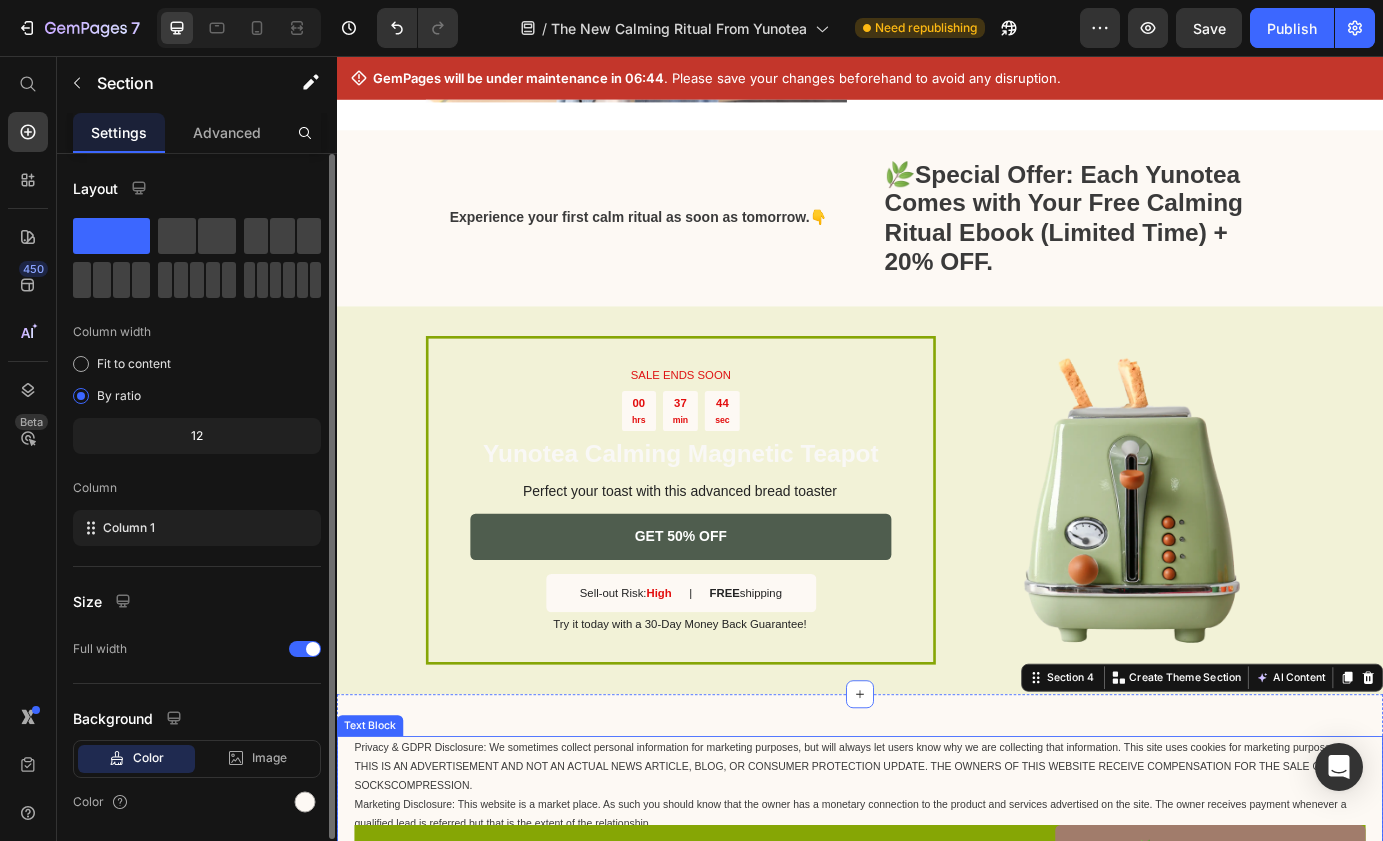 scroll, scrollTop: 2779, scrollLeft: 0, axis: vertical 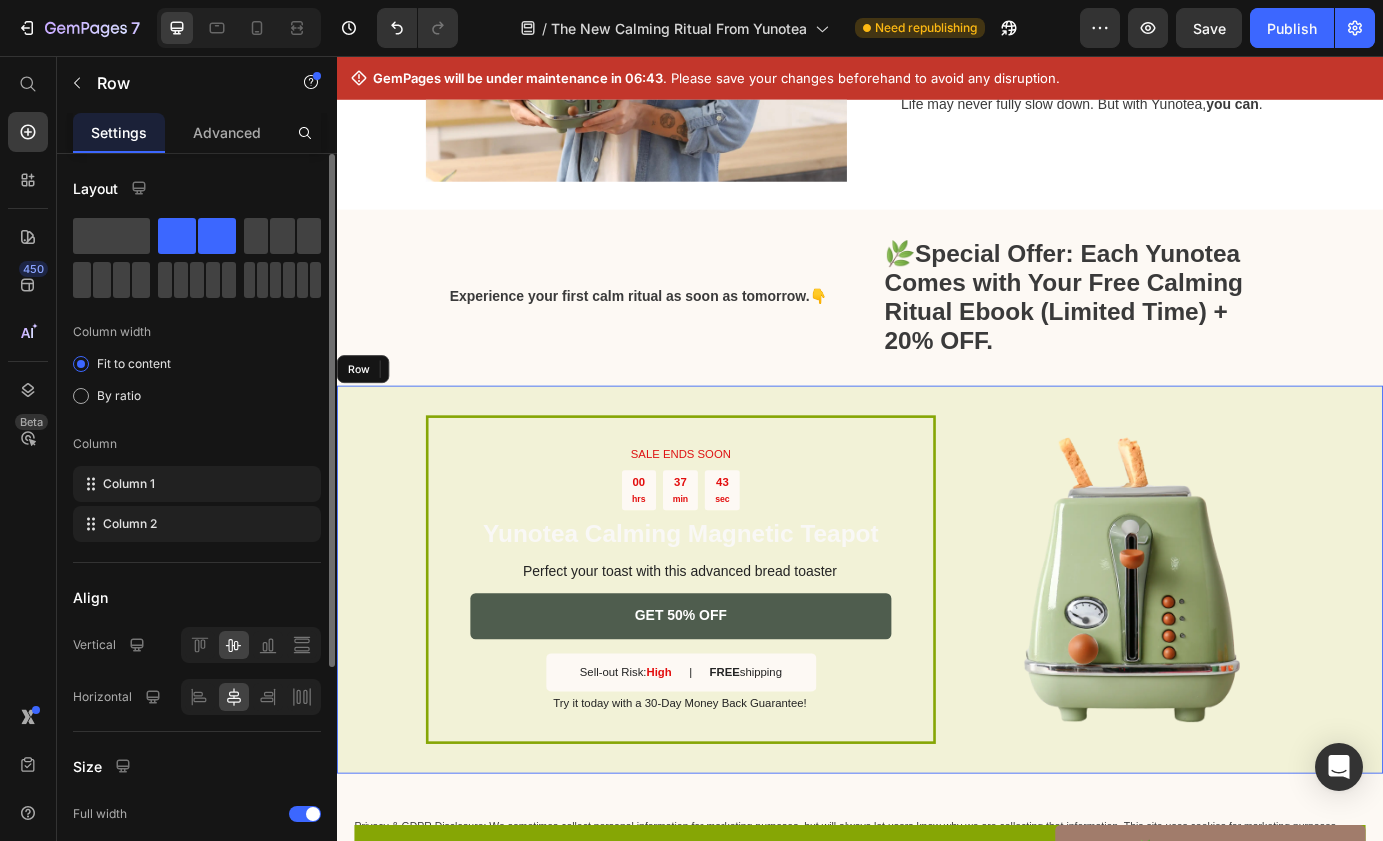 click on "SALE ENDS SOON Text Block 00 hrs 37 min 43 sec Countdown Timer Yunotea Calming Magnetic Teapot Heading Perfect your toast with this advanced bread toaster Text Block GET 50% OFF Button Sell-out Risk:  High Text Block | Text Block FREE  shipping Text Block Row Try it today with a 30-Day Money Back Guarantee! Text Block Row Image Row" at bounding box center (937, 650) 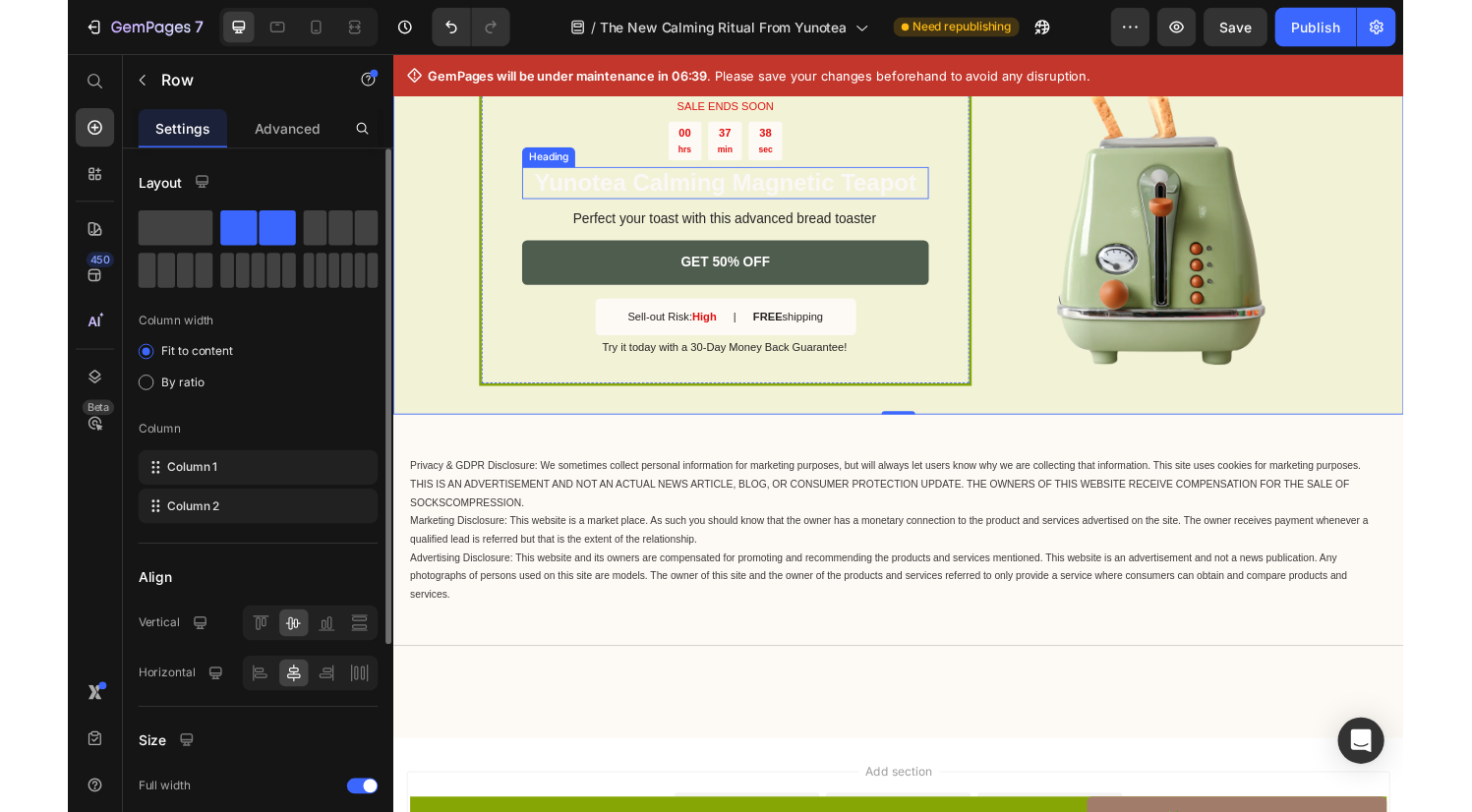 scroll, scrollTop: 3148, scrollLeft: 0, axis: vertical 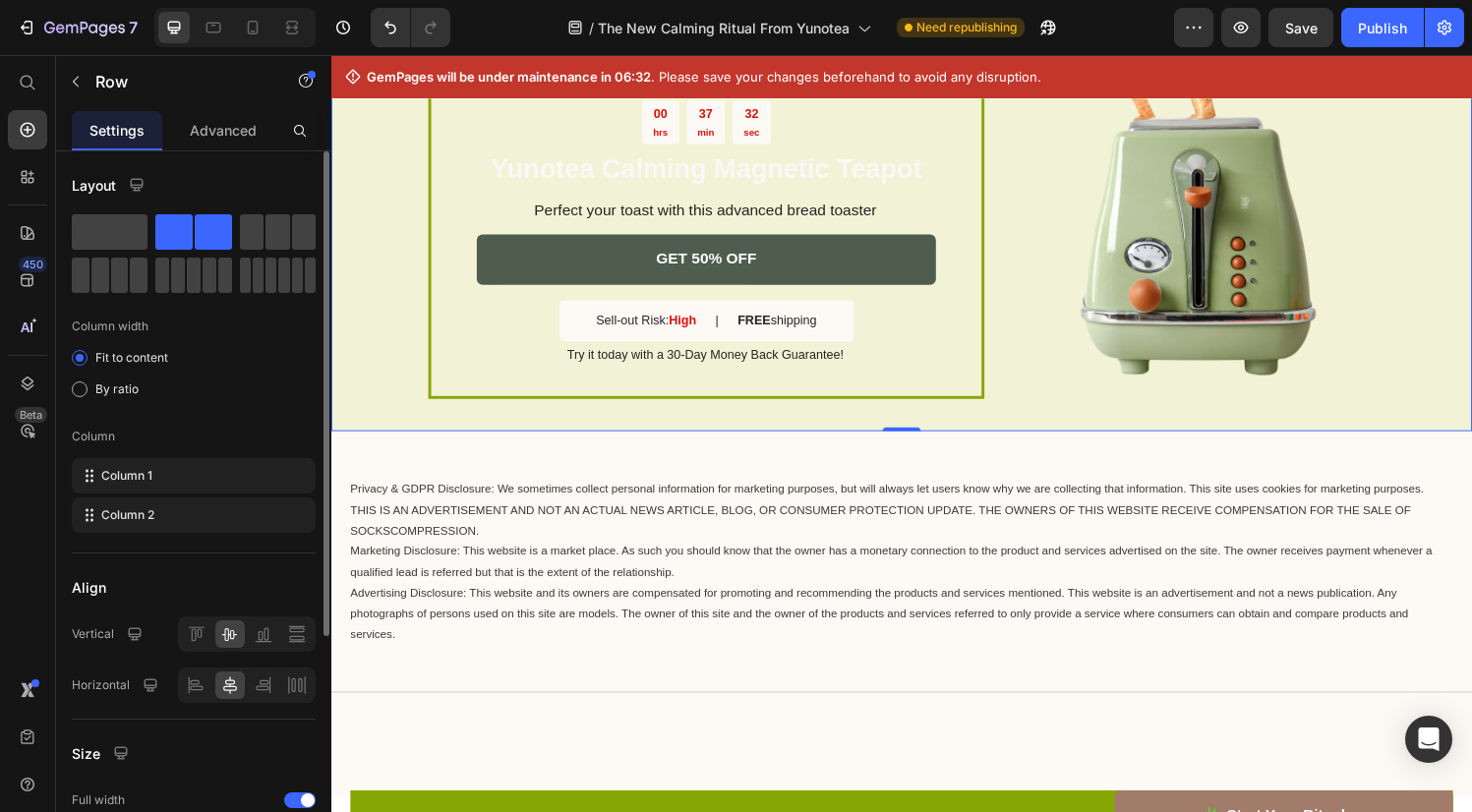 click on "SALE ENDS SOON Text Block 00 hrs 37 min 32 sec Countdown Timer Yunotea Calming Magnetic Teapot Heading Perfect your toast with this advanced bread toaster Text Block GET 50% OFF Button Sell-out Risk:  High Text Block | Text Block FREE  shipping Text Block Row Try it today with a 30-Day Money Back Guarantee! Text Block Row Image Row   0" at bounding box center [921, 223] 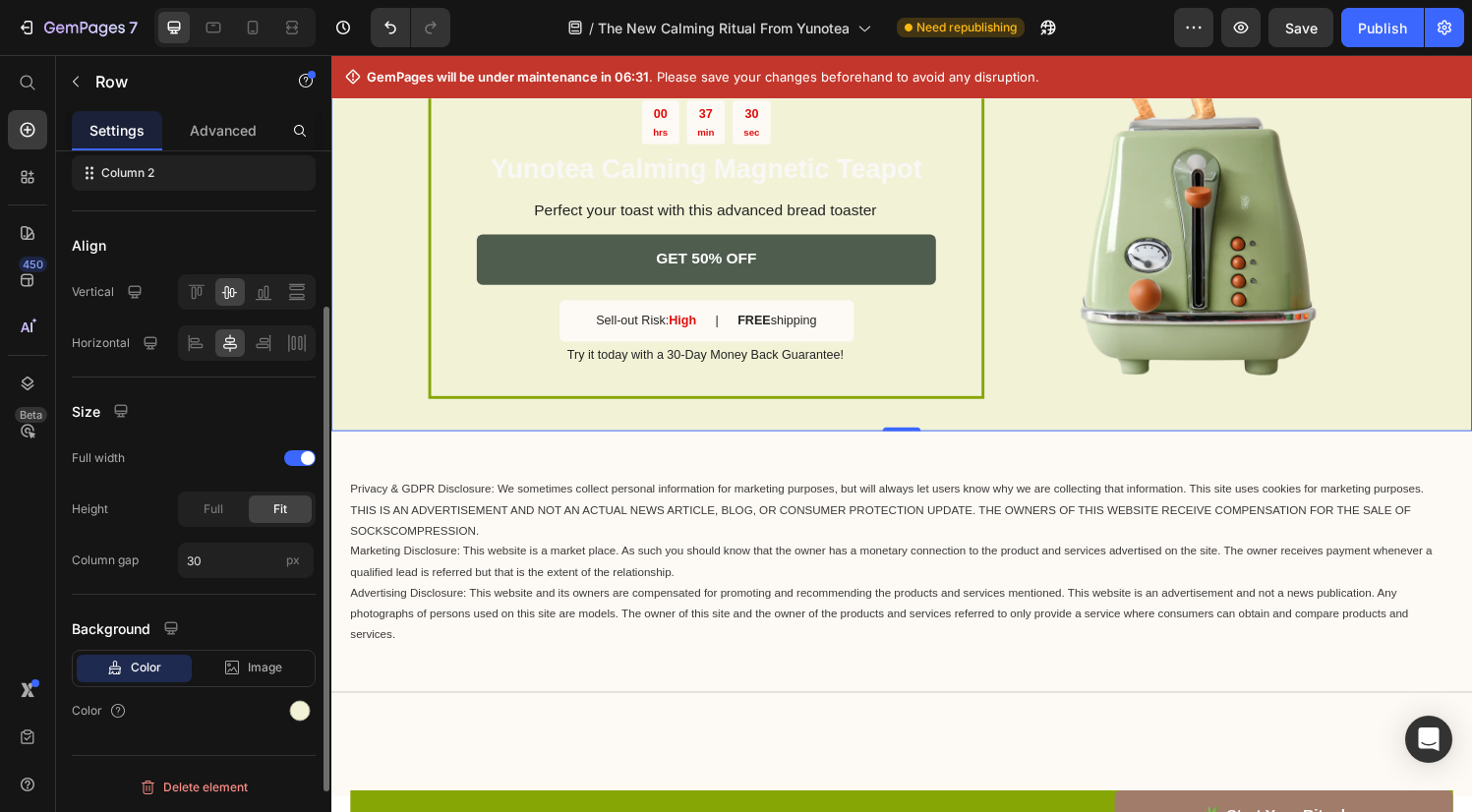 scroll, scrollTop: 0, scrollLeft: 0, axis: both 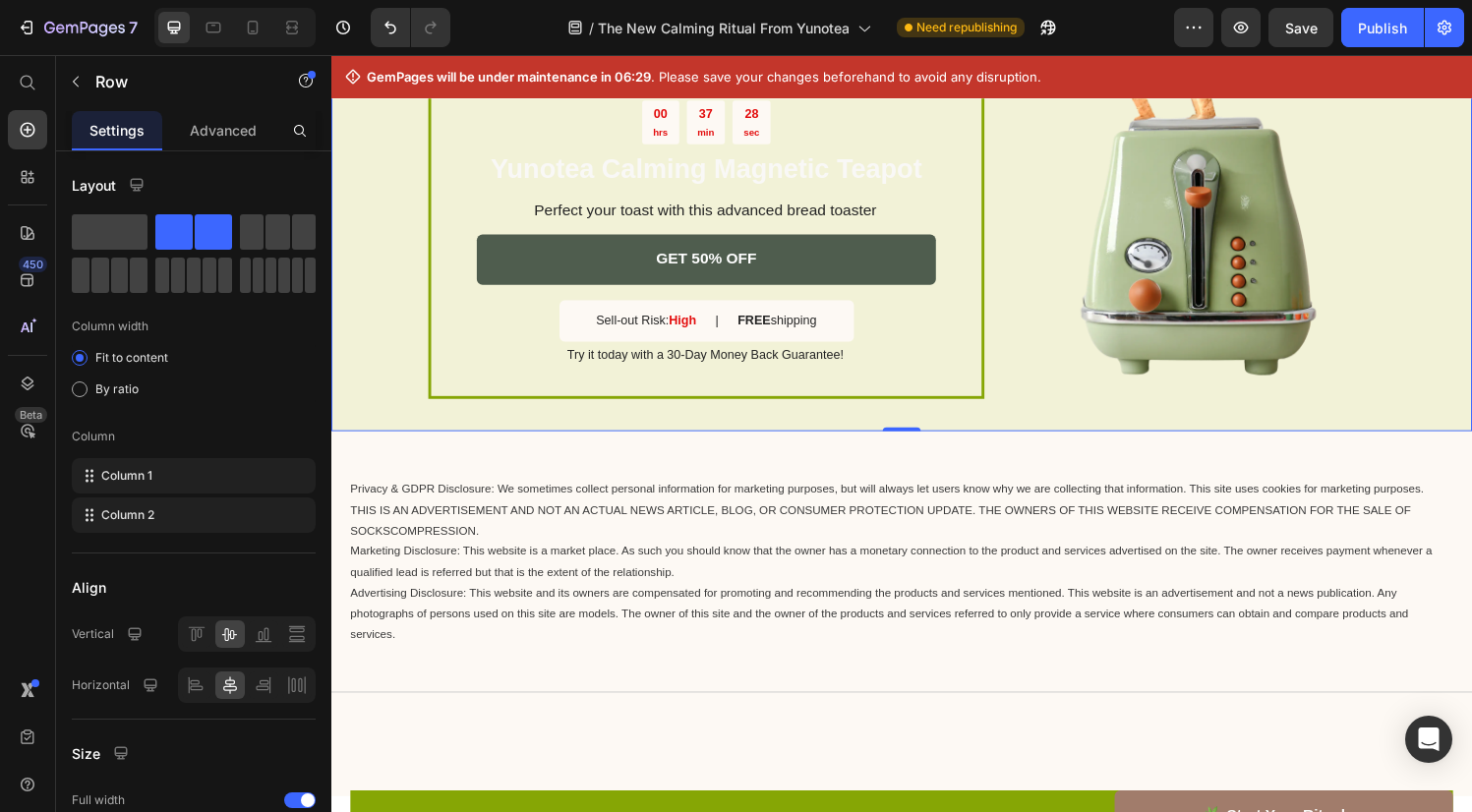 click on "SALE ENDS SOON Text Block 00 hrs 37 min 28 sec Countdown Timer Yunotea Calming Magnetic Teapot Heading Perfect your toast with this advanced bread toaster Text Block GET 50% OFF Button Sell-out Risk:  High Text Block | Text Block FREE  shipping Text Block Row Try it today with a 30-Day Money Back Guarantee! Text Block Row Image Row   0" at bounding box center [921, 223] 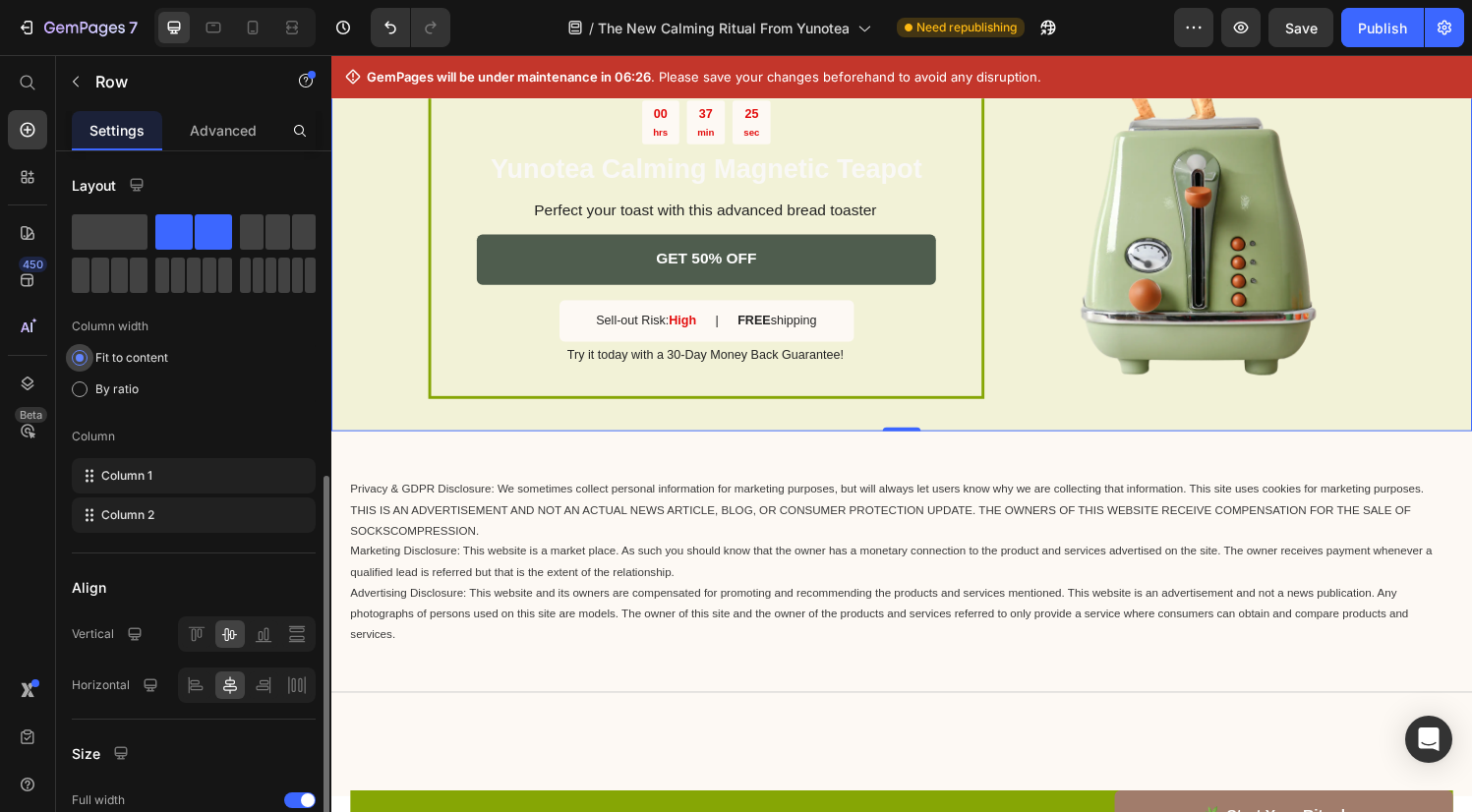 scroll, scrollTop: 342, scrollLeft: 0, axis: vertical 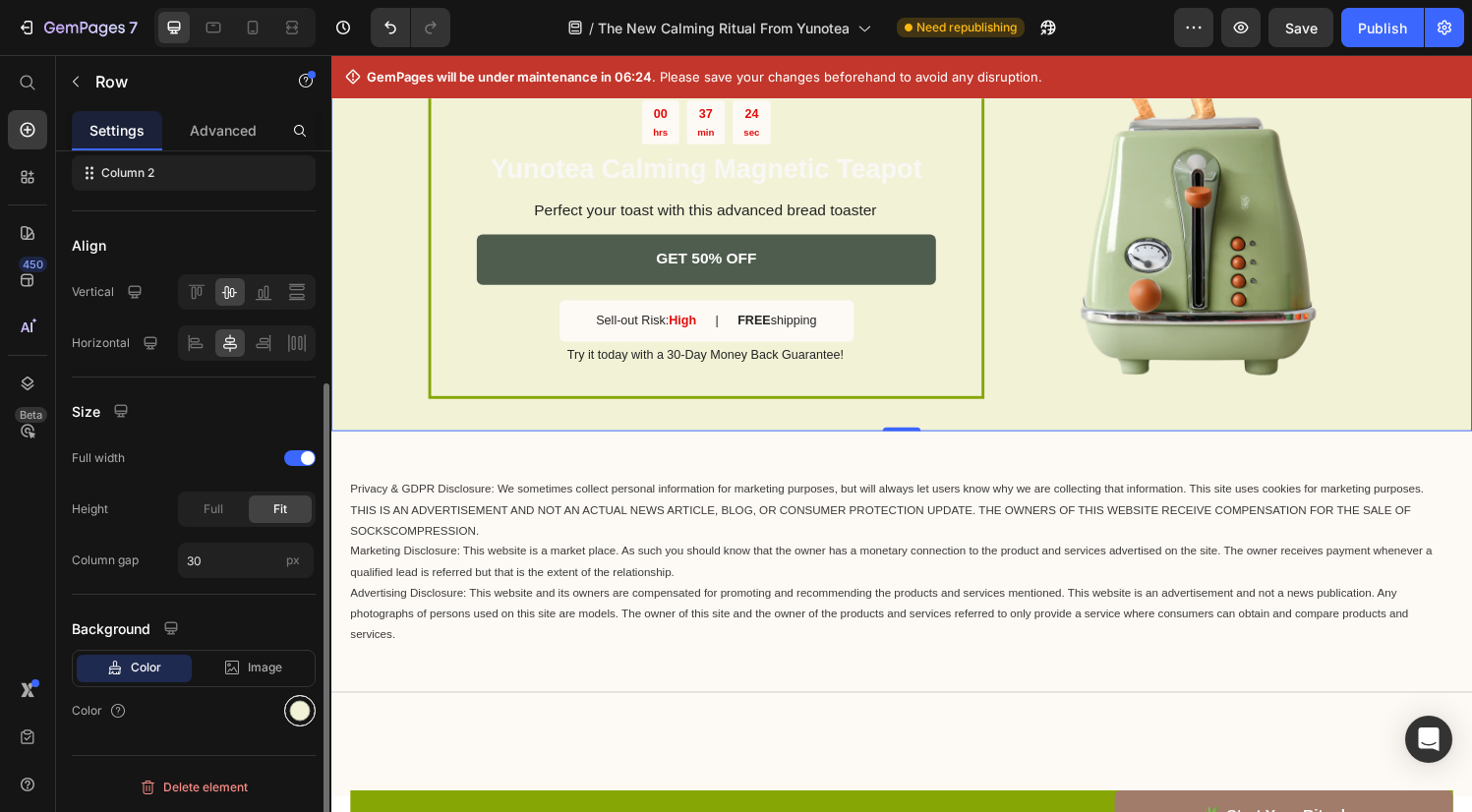 click at bounding box center (300, 711) 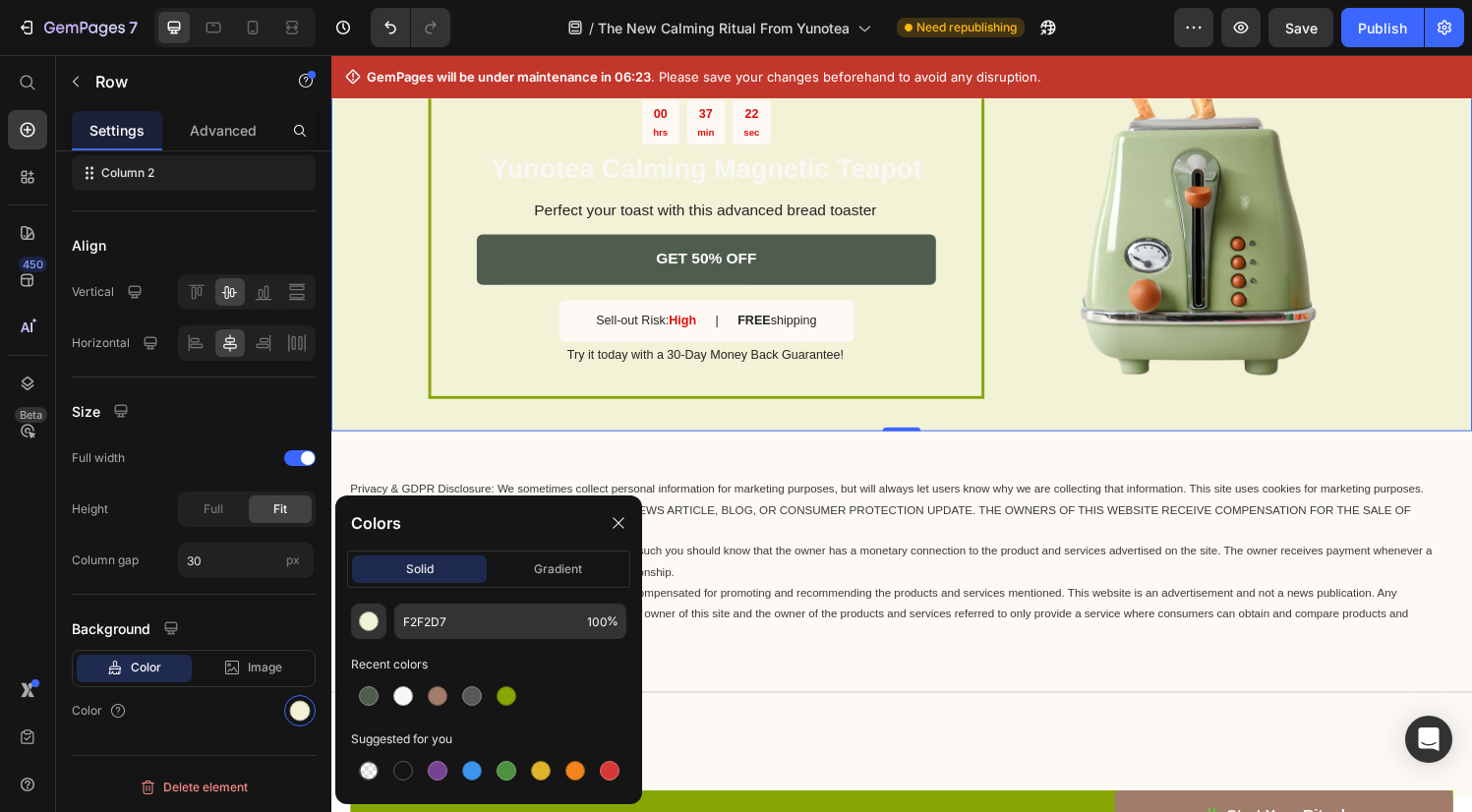 click on "SALE ENDS SOON Text Block 00 hrs 37 min 22 sec Countdown Timer Yunotea Calming Magnetic Teapot Heading Perfect your toast with this advanced bread toaster Text Block GET 50% OFF Button Sell-out Risk:  High Text Block | Text Block FREE  shipping Text Block Row Try it today with a 30-Day Money Back Guarantee! Text Block Row Image Row   0" at bounding box center (921, 223) 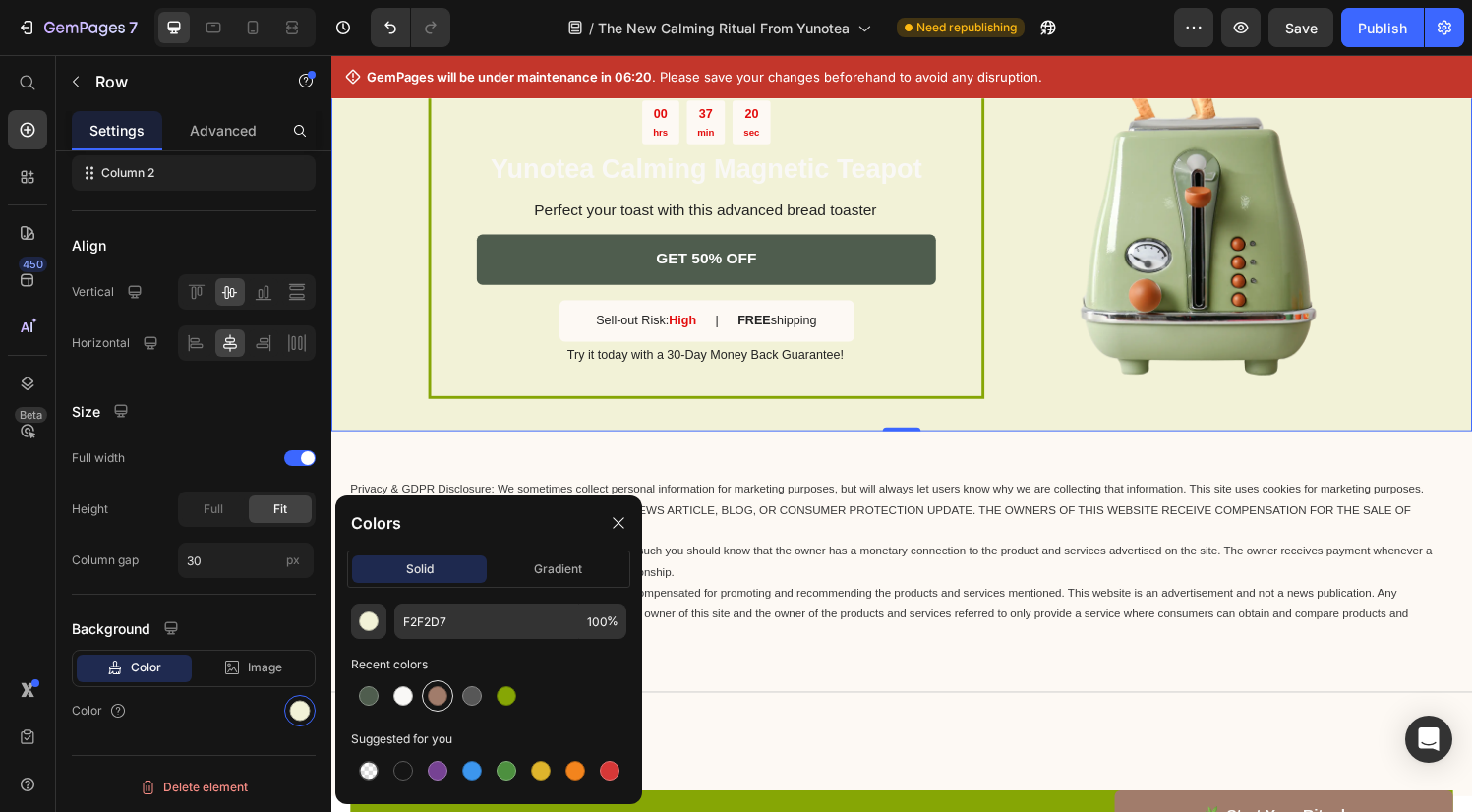 click at bounding box center (438, 696) 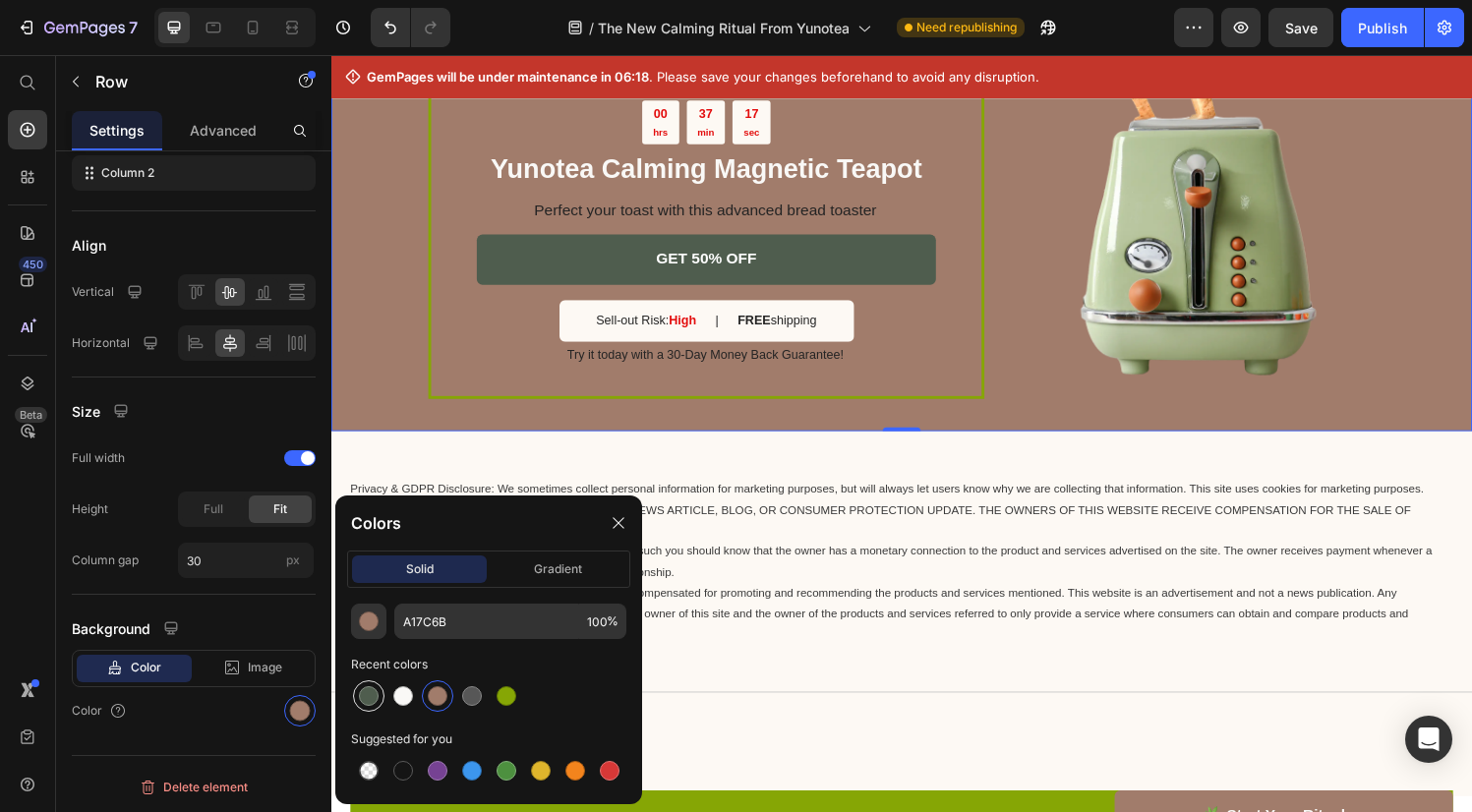click at bounding box center [369, 696] 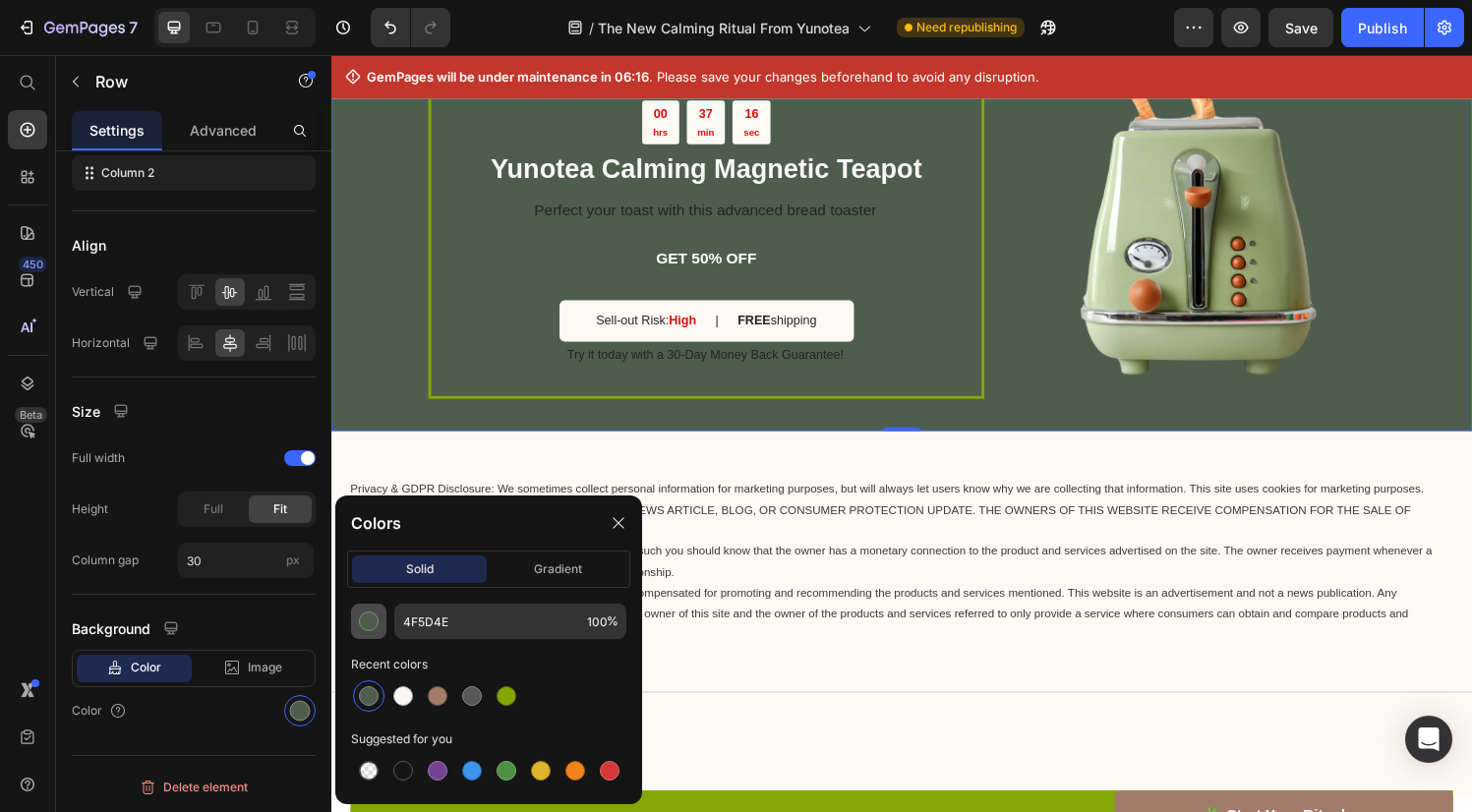 click at bounding box center [369, 621] 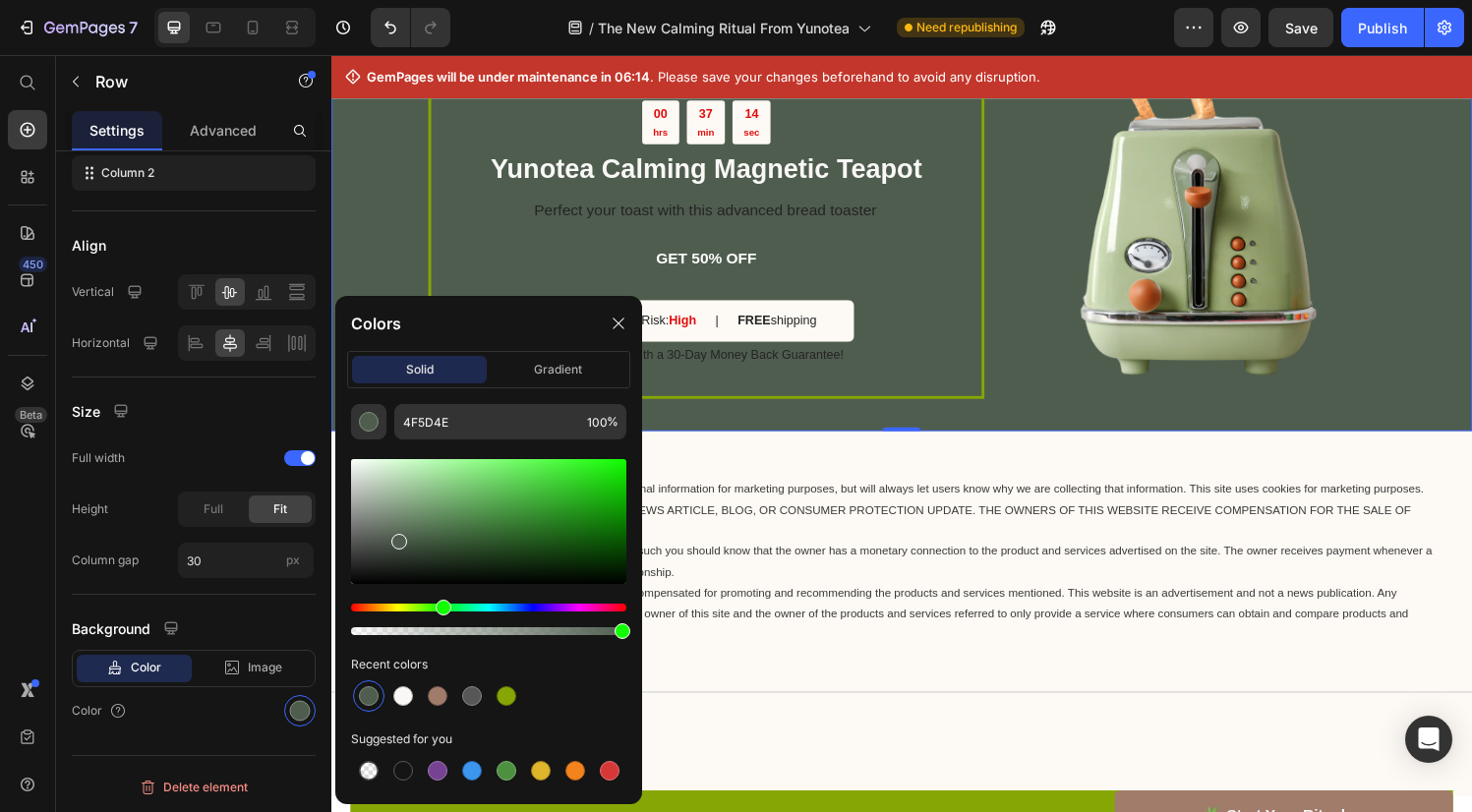 click at bounding box center [489, 619] 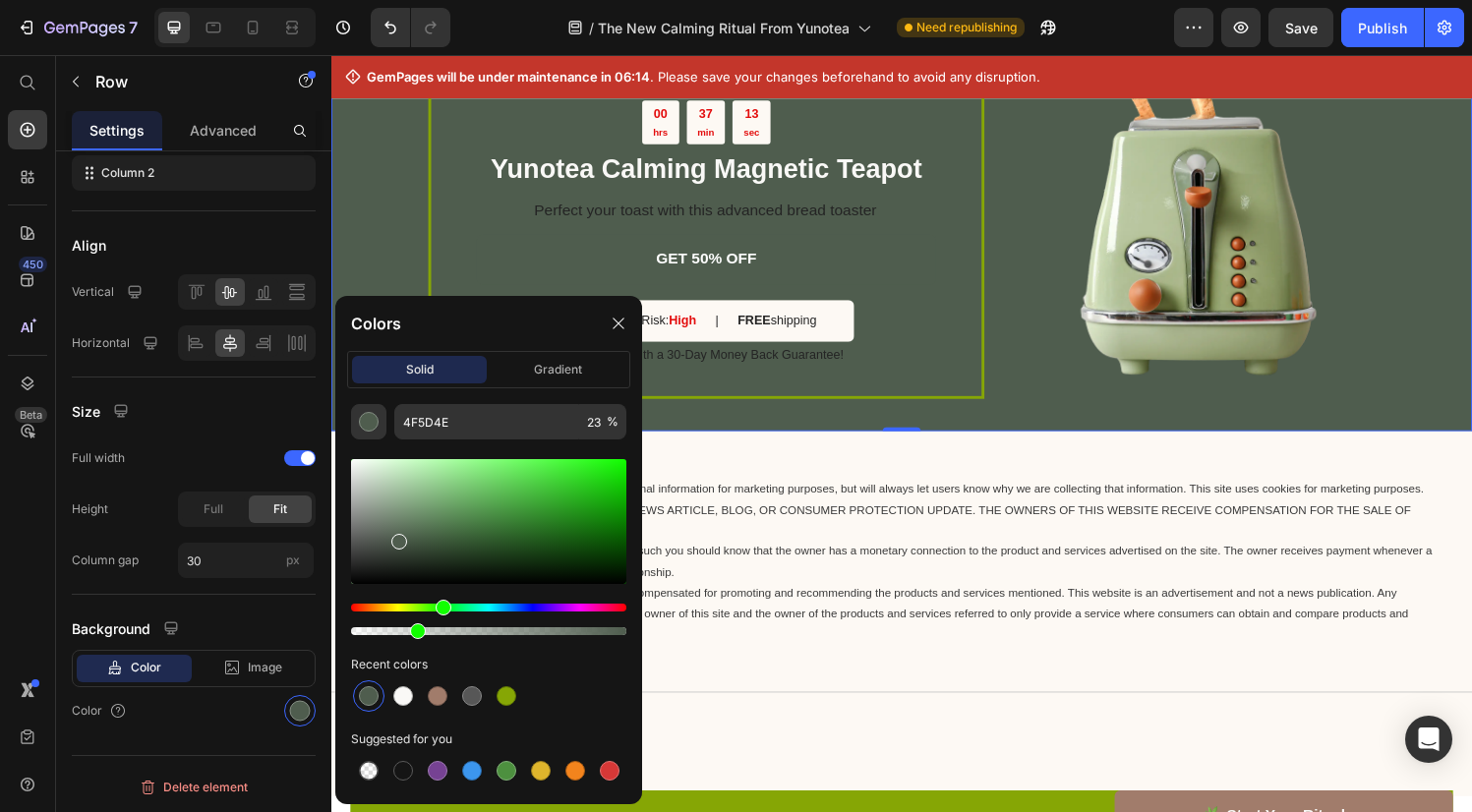 click at bounding box center [489, 631] 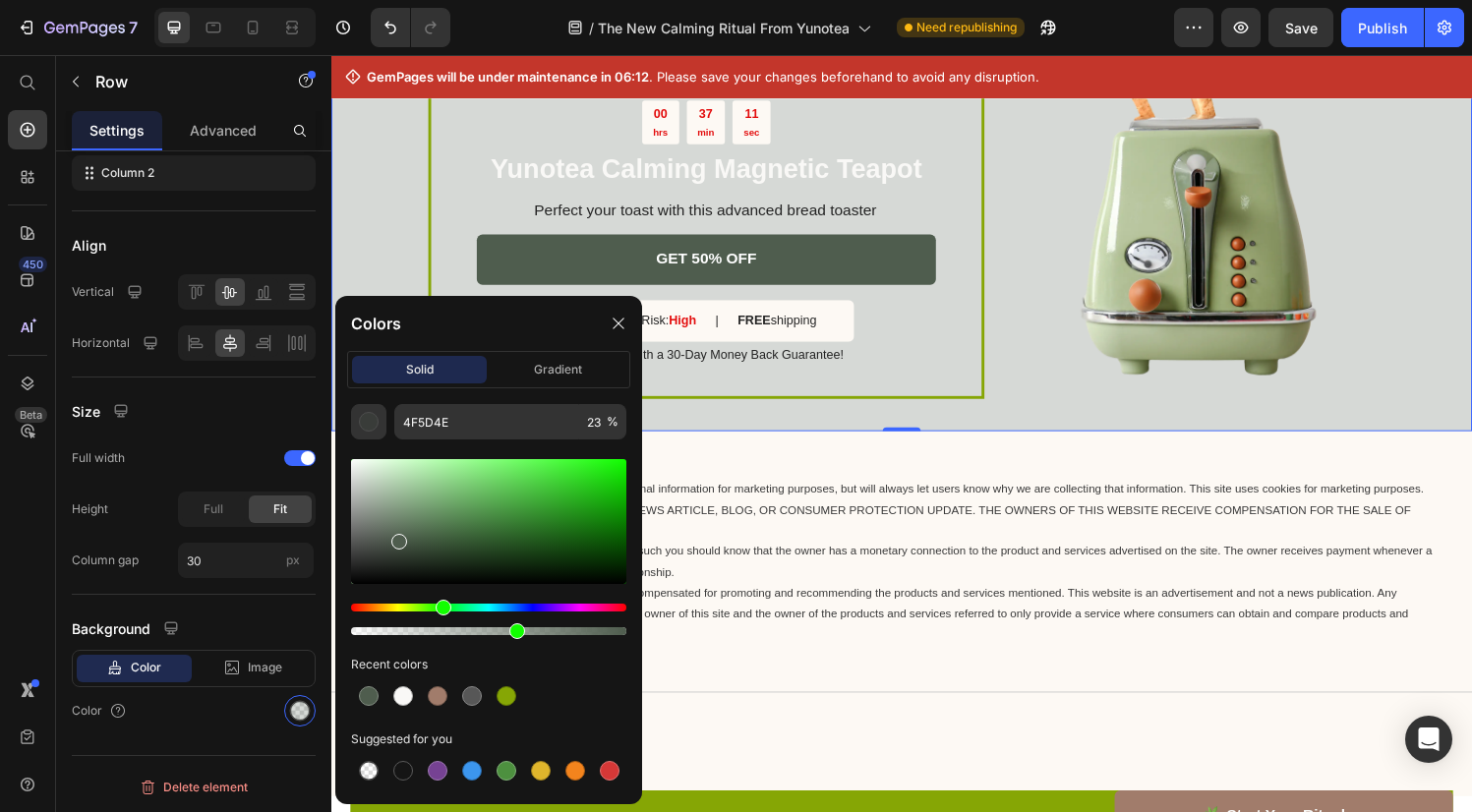 drag, startPoint x: 420, startPoint y: 633, endPoint x: 513, endPoint y: 639, distance: 93.193347 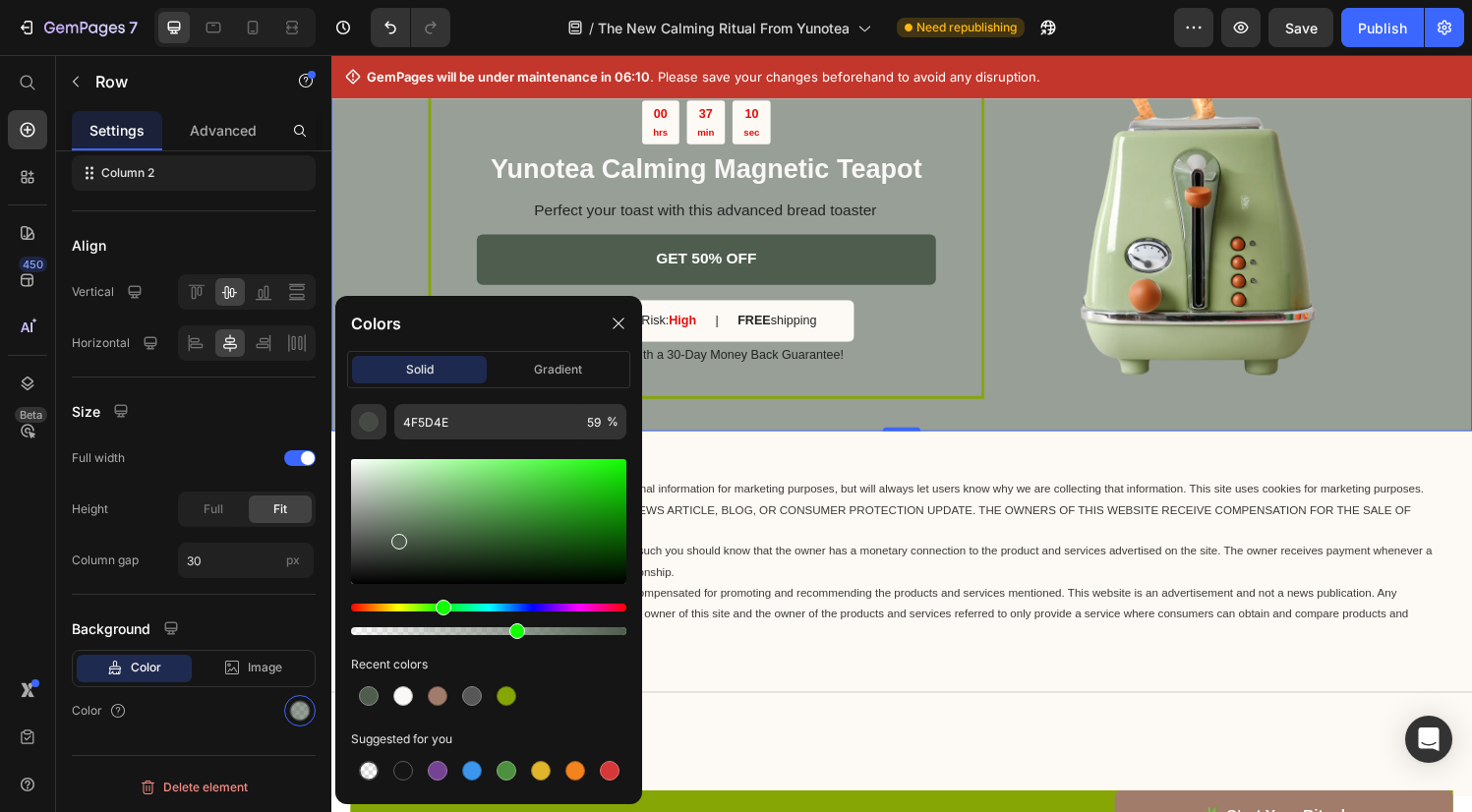 click on "4F5D4E 59 % Recent colors Suggested for you" 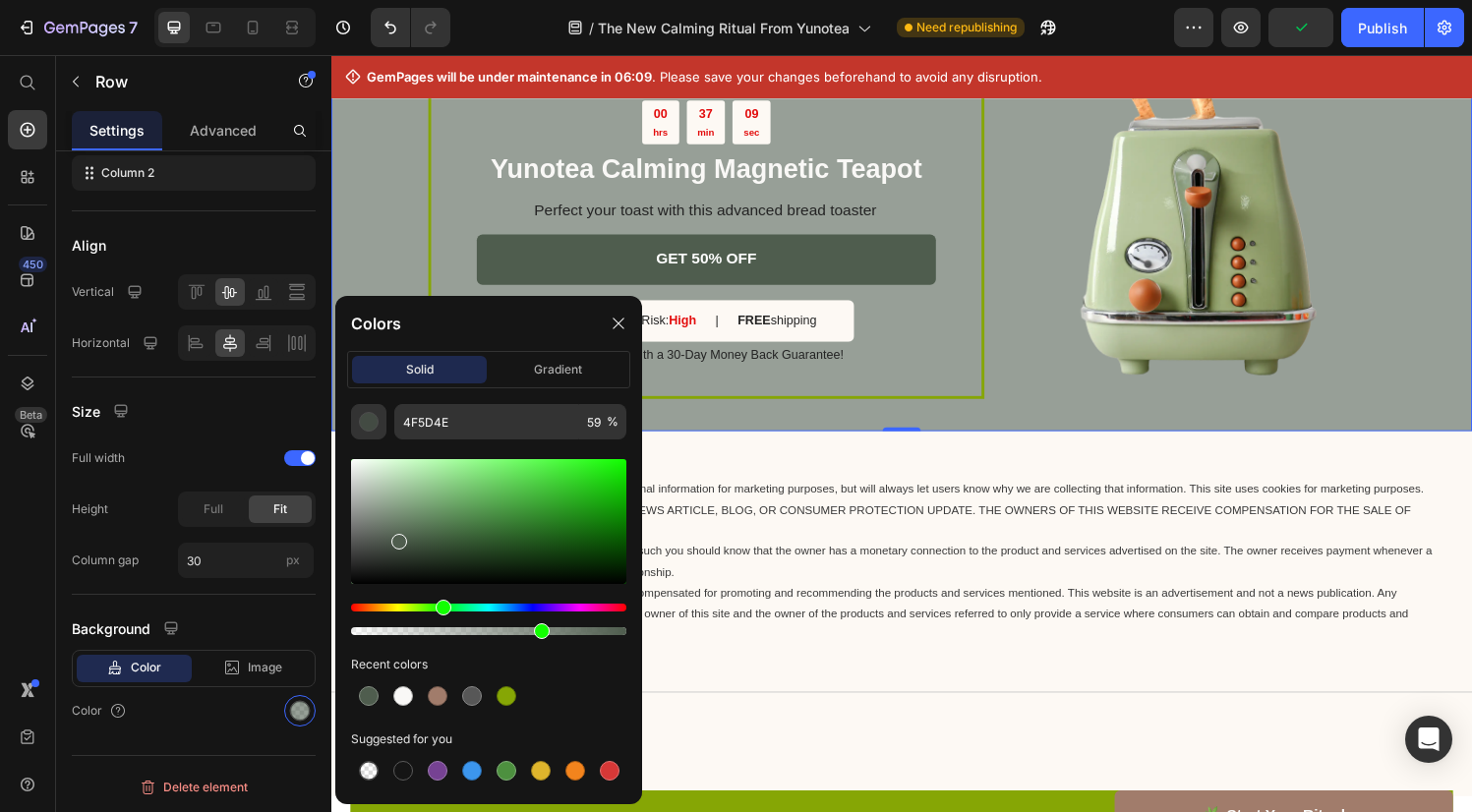 click at bounding box center [489, 631] 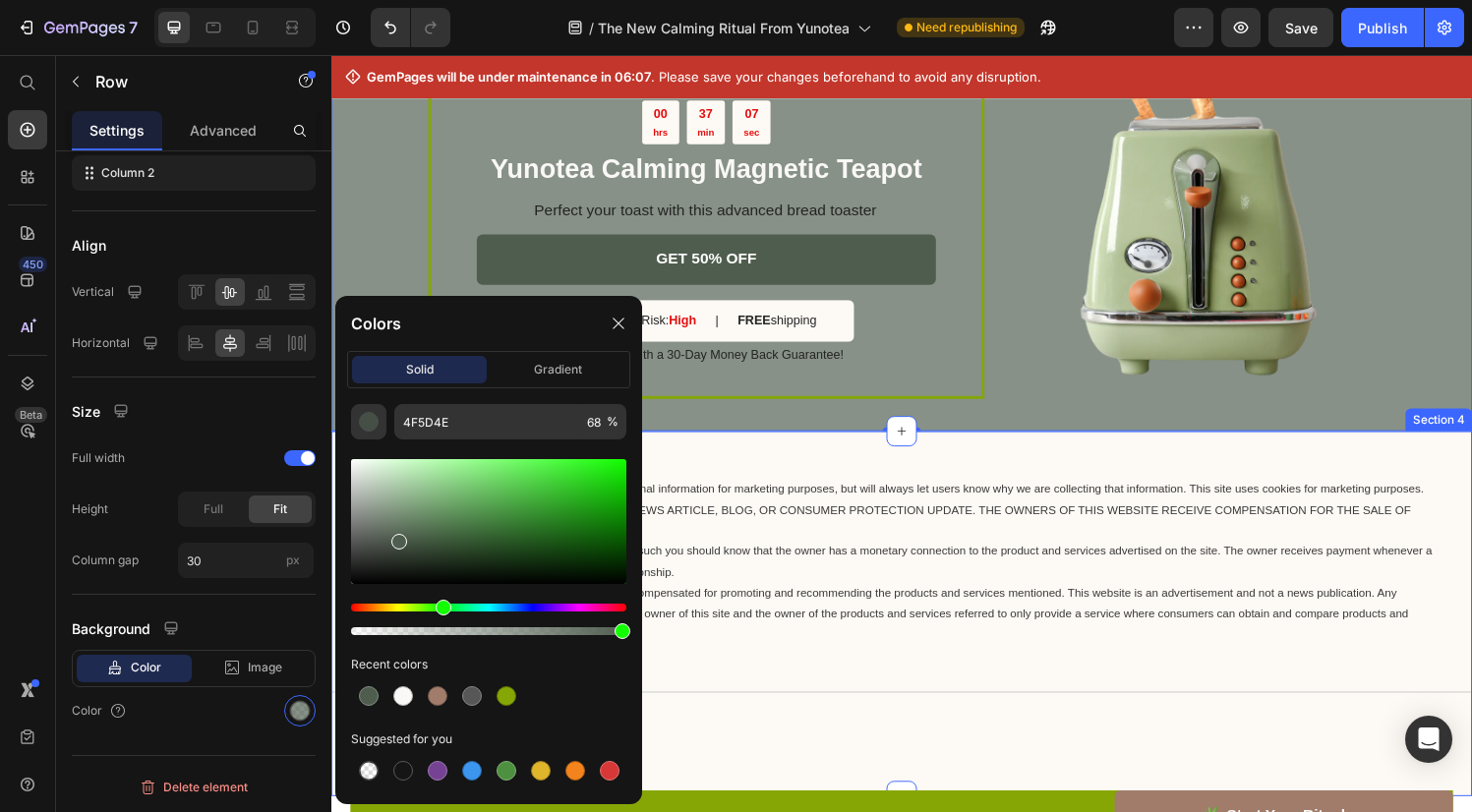 drag, startPoint x: 934, startPoint y: 731, endPoint x: 656, endPoint y: 653, distance: 288.73517 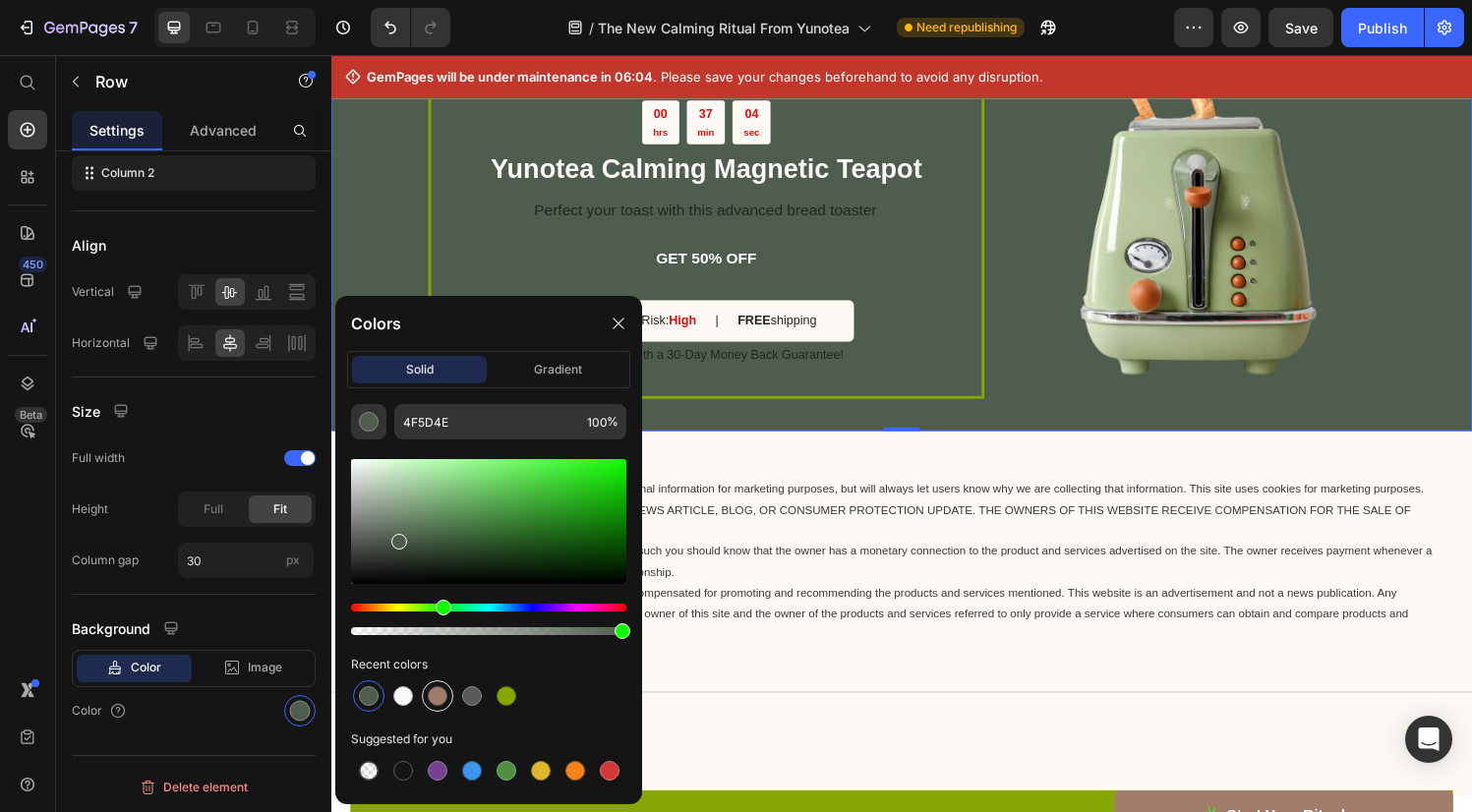click at bounding box center [438, 696] 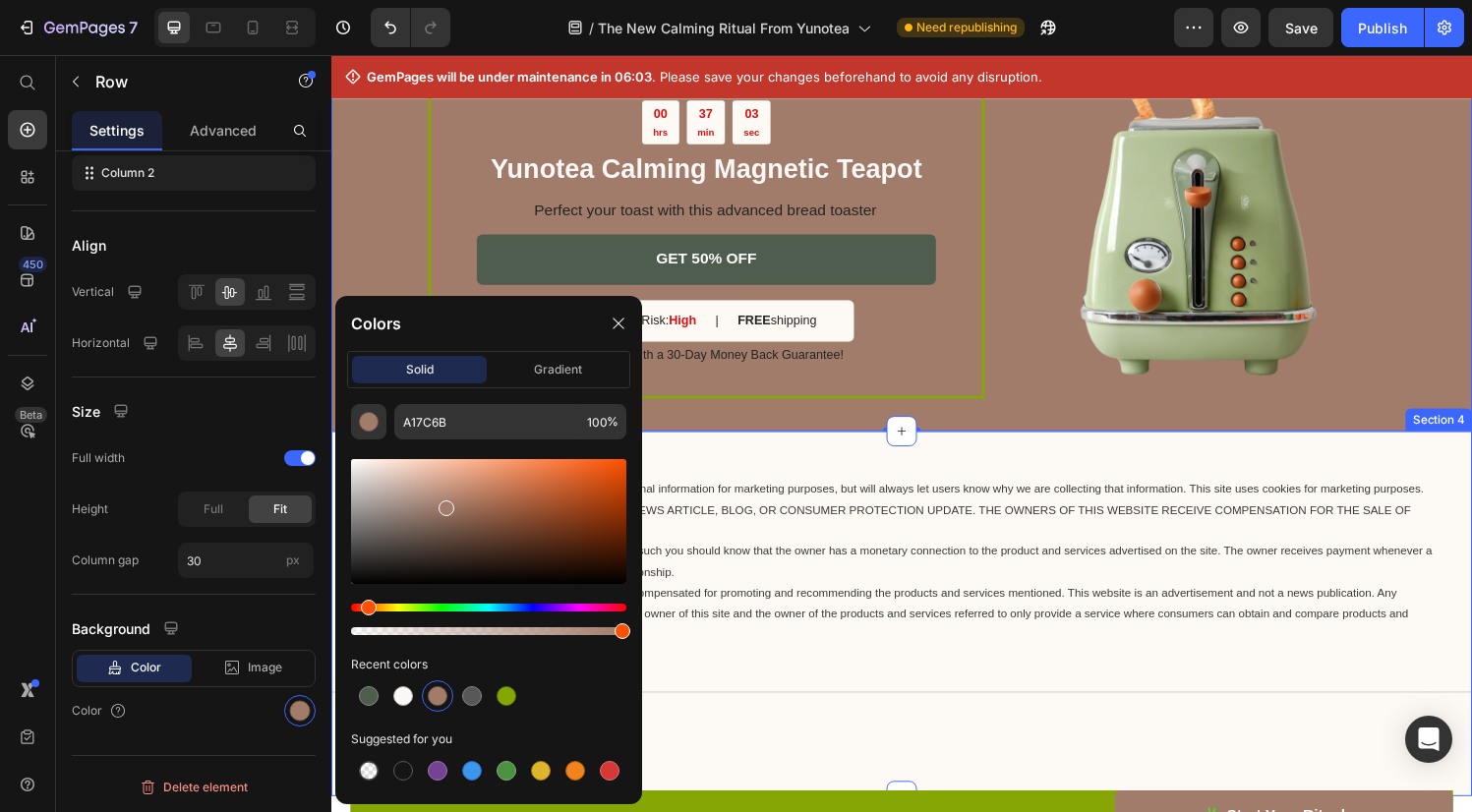 click on "Privacy & GDPR Disclosure: We sometimes collect personal information for marketing purposes, but will always let users know why we are collecting that information. This site uses cookies for marketing purposes. THIS IS AN ADVERTISEMENT AND NOT AN ACTUAL NEWS ARTICLE, BLOG, OR CONSUMER PROTECTION UPDATE. THE OWNERS OF THIS WEBSITE RECEIVE COMPENSATION FOR THE SALE OF SOCKSCOMPRESSION. Marketing Disclosure: This website is a market place. As such you should know that the owner has a monetary connection to the product and services advertised on the site. The owner receives payment whenever a qualified lead is referred but that is the extent of the relationship. Text Block                Title Line Section 4" at bounding box center (921, 631) 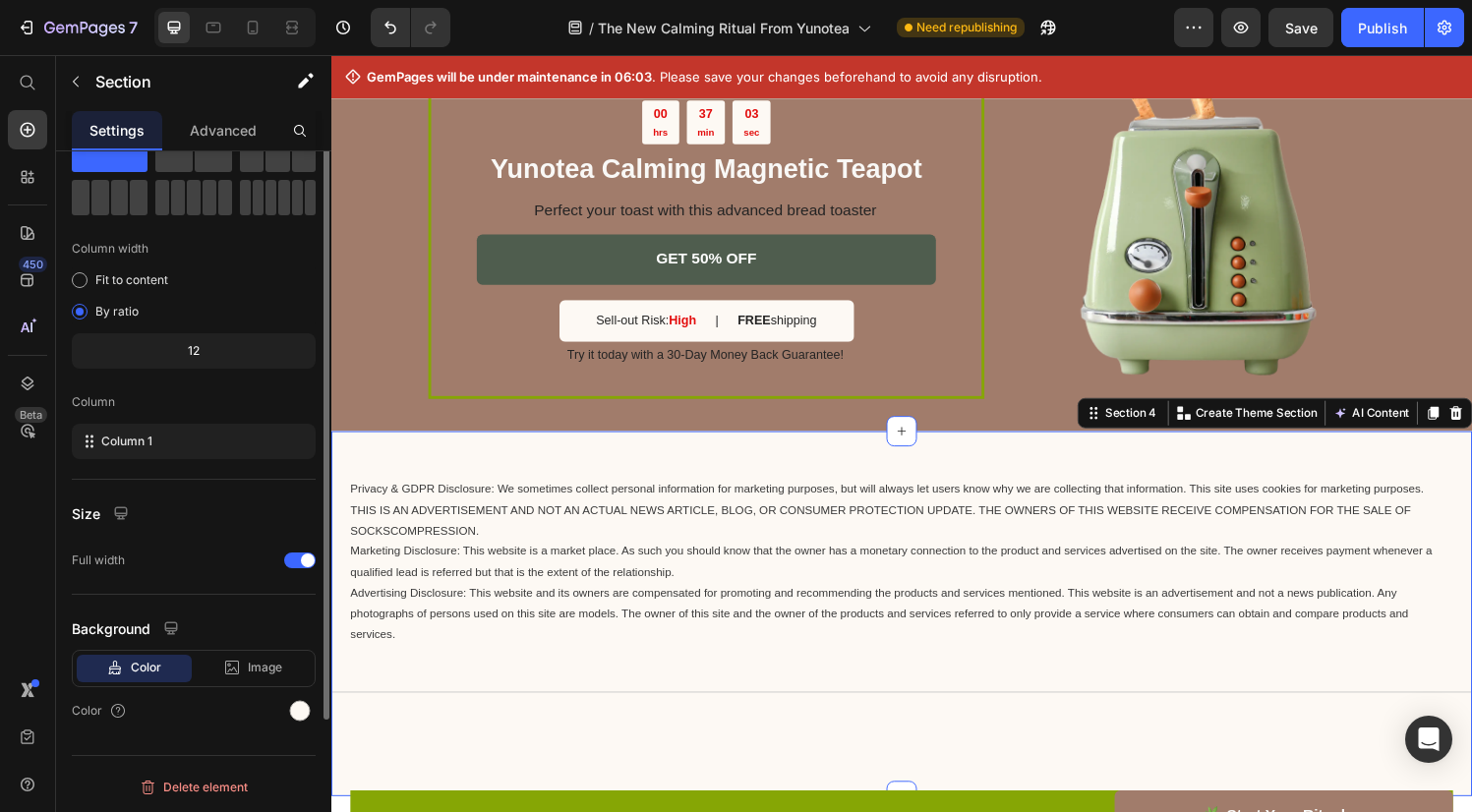 scroll, scrollTop: 0, scrollLeft: 0, axis: both 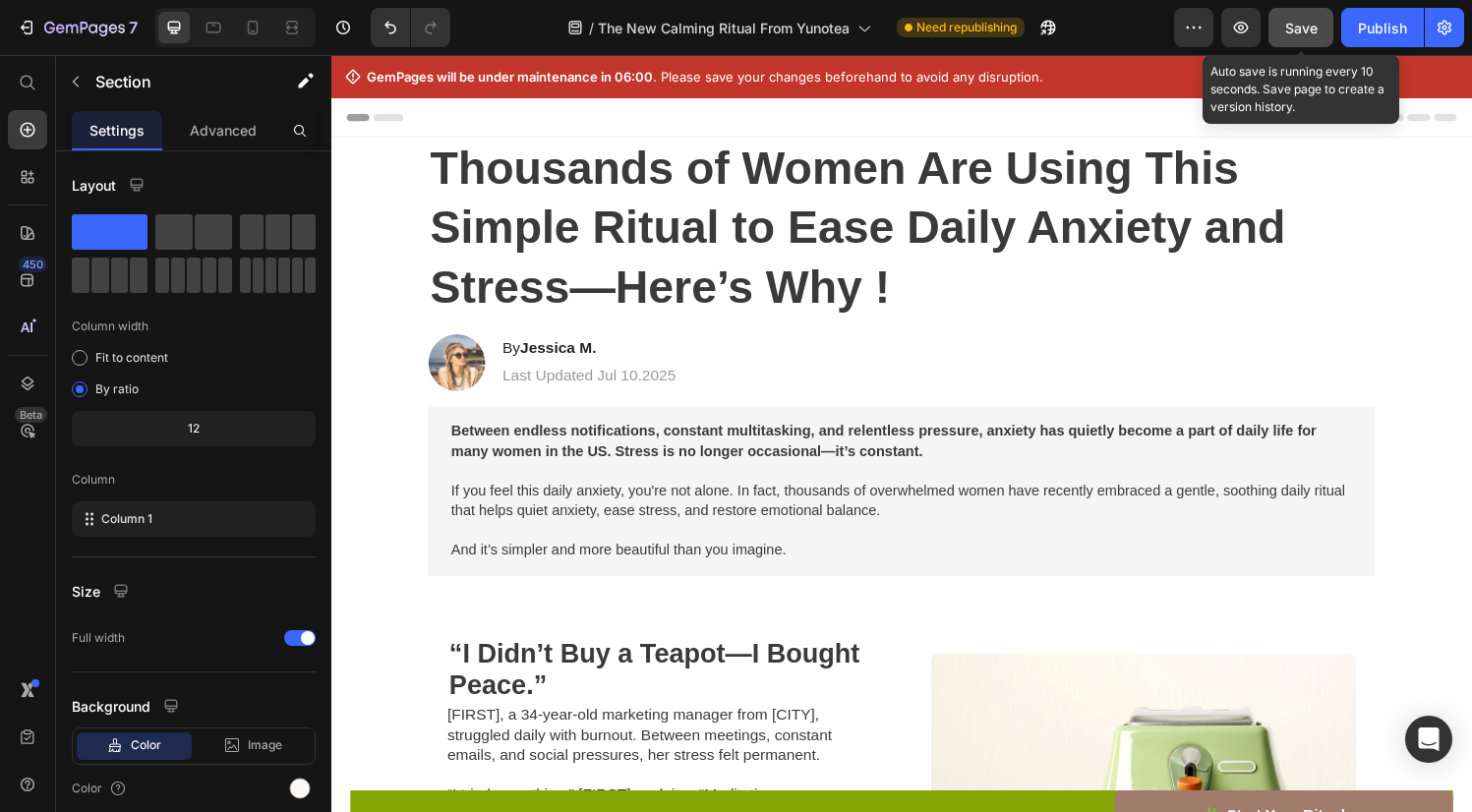 click on "Save" at bounding box center [1301, 28] 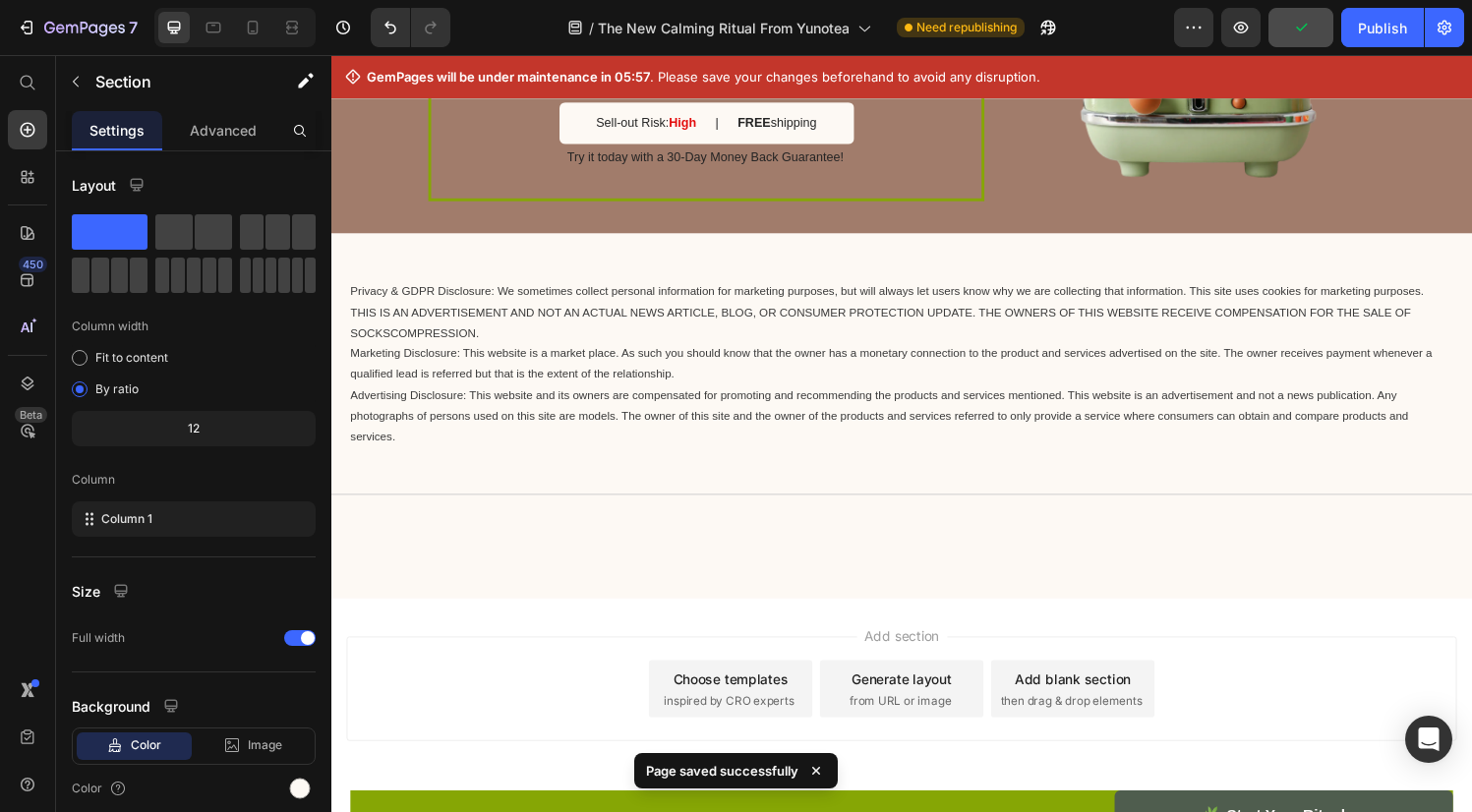 scroll, scrollTop: 3351, scrollLeft: 0, axis: vertical 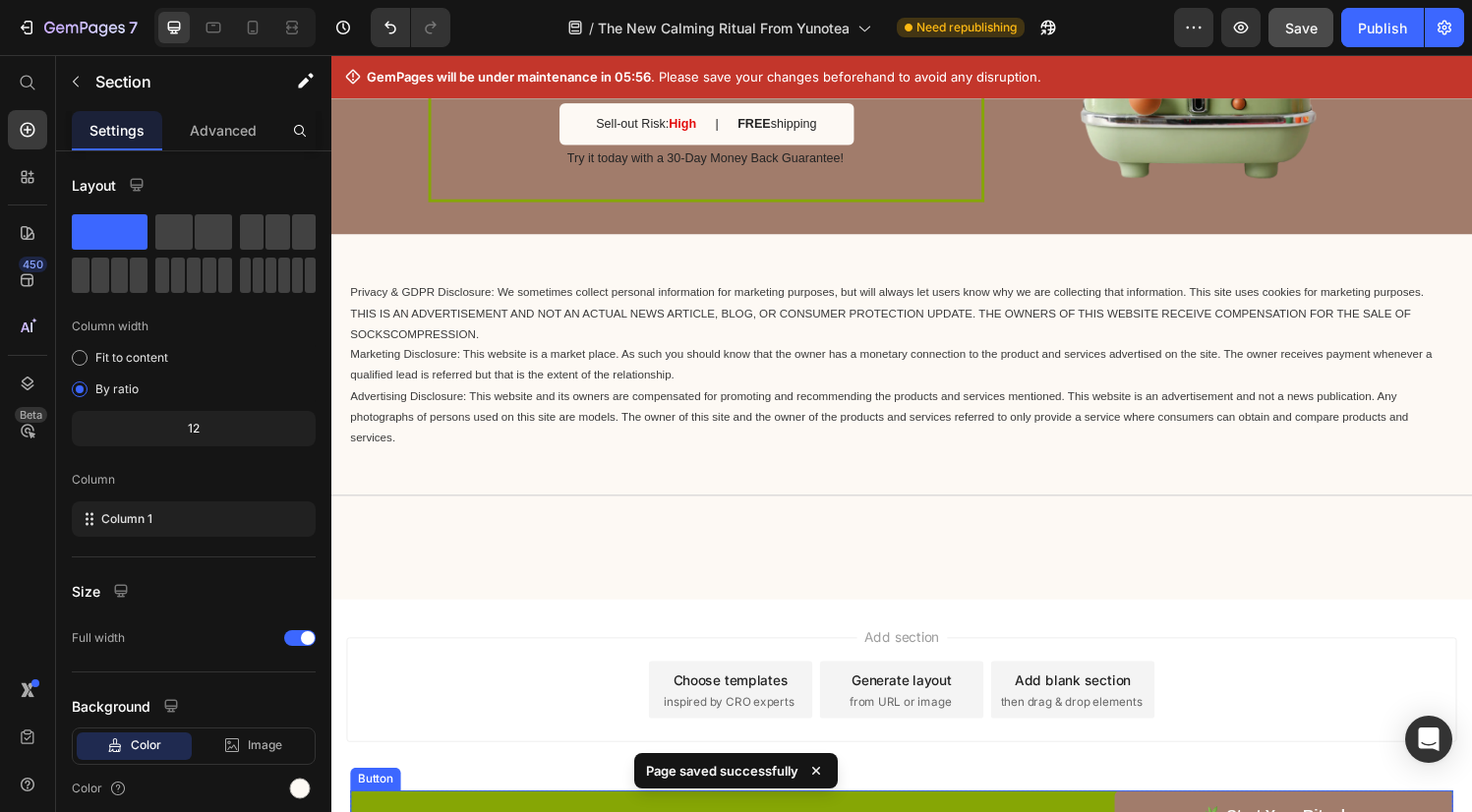 click on "🌿 Start Your Ritual → Button" at bounding box center (921, 840) 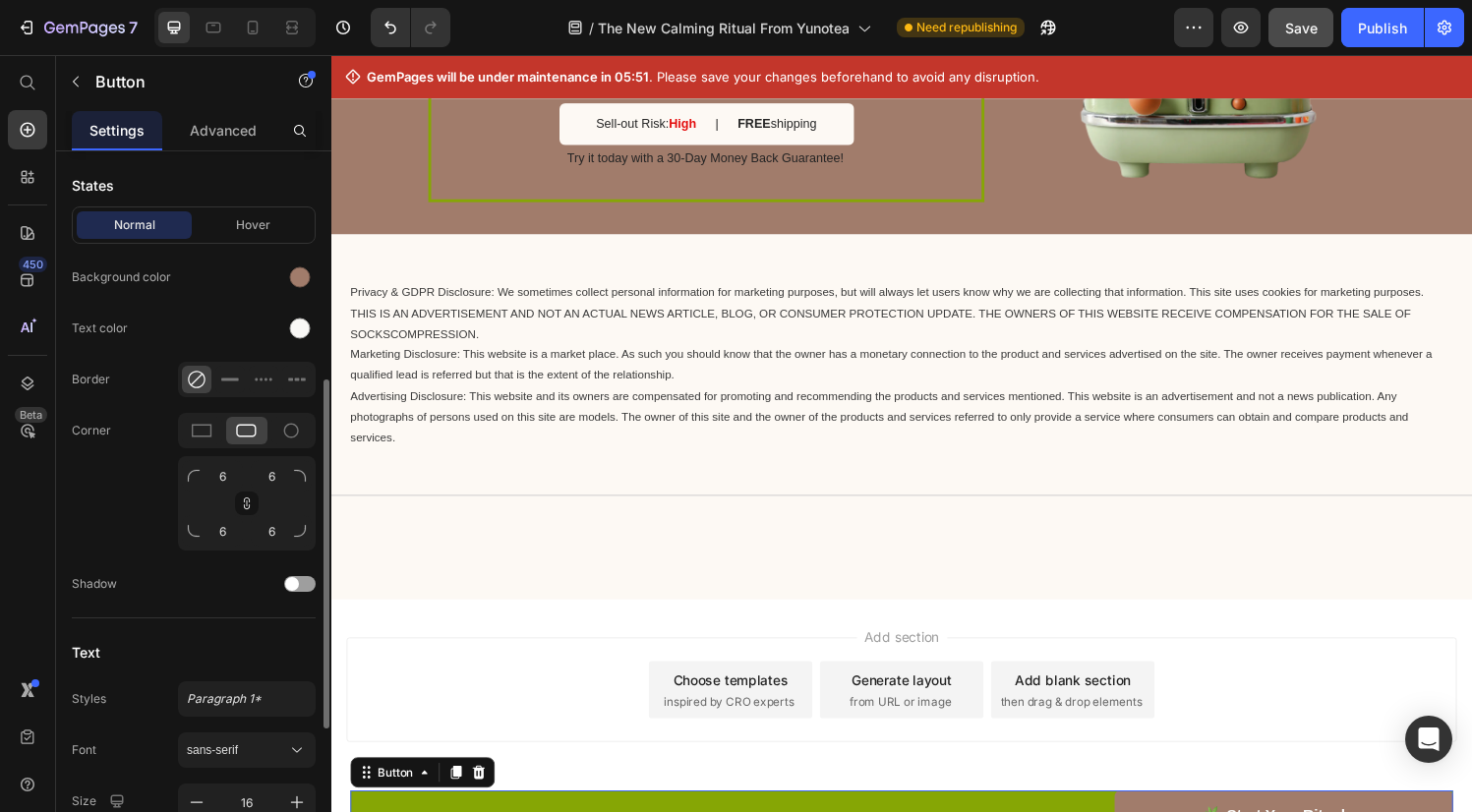 scroll, scrollTop: 451, scrollLeft: 0, axis: vertical 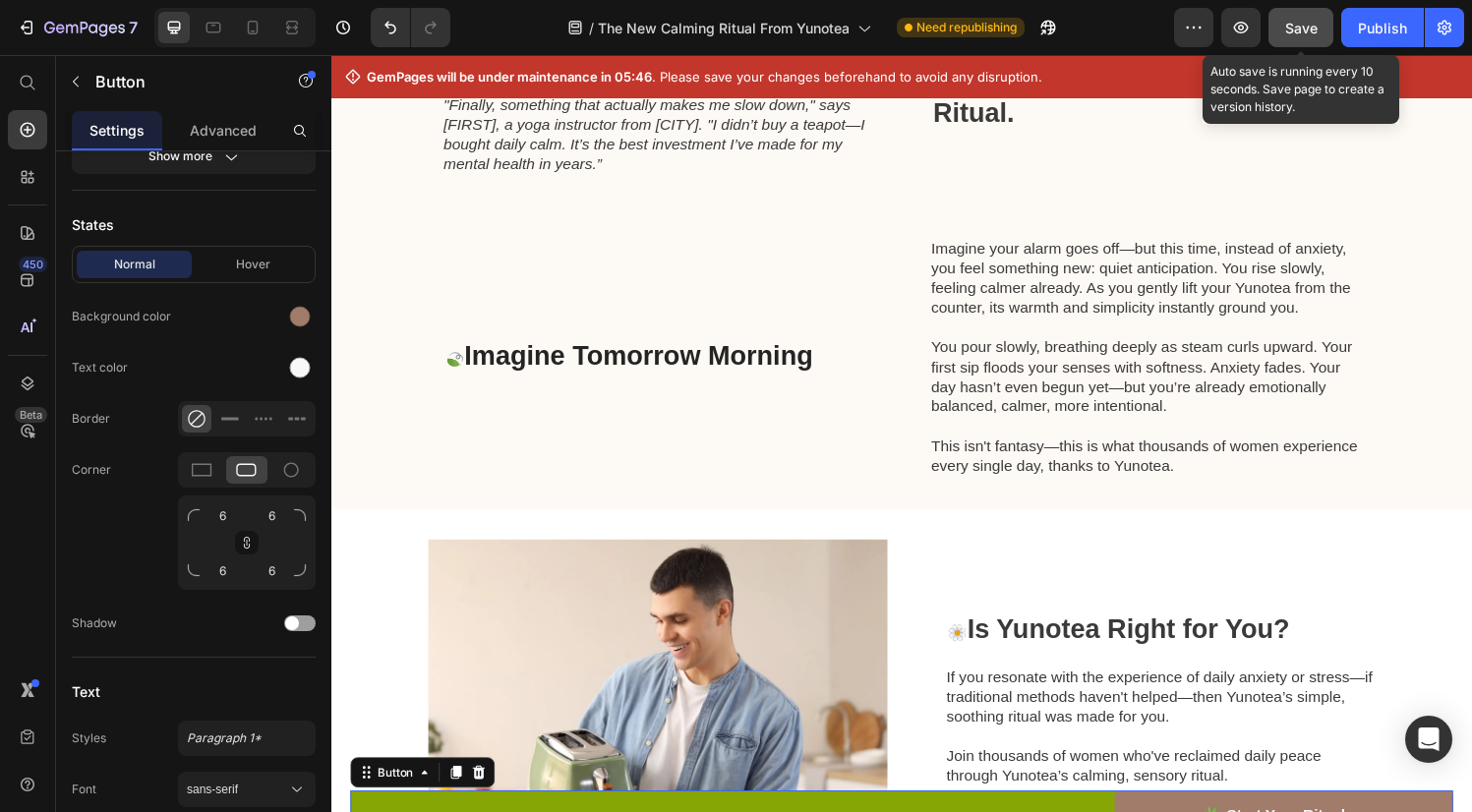 click on "Save" at bounding box center [1301, 28] 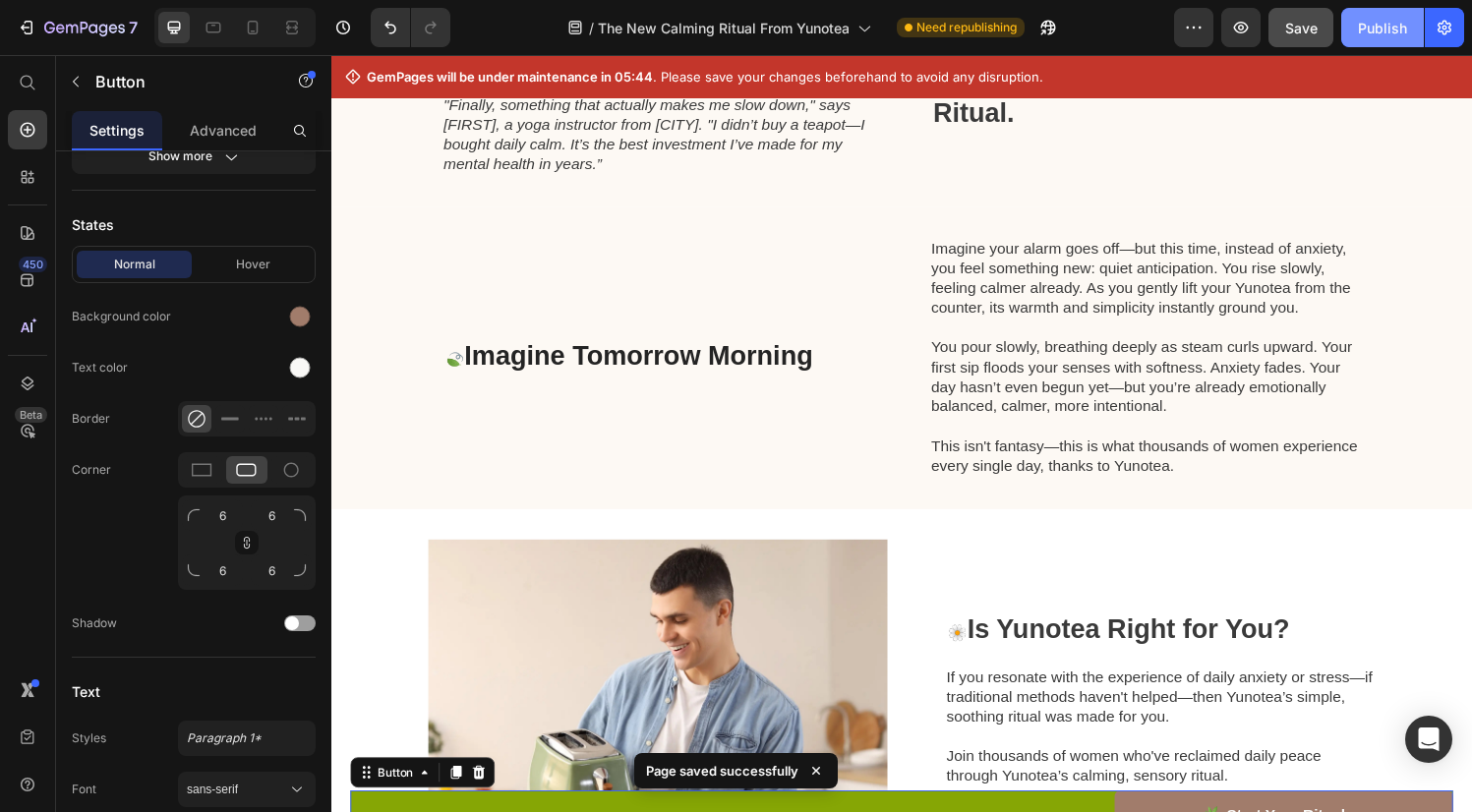 click on "Publish" at bounding box center [1383, 28] 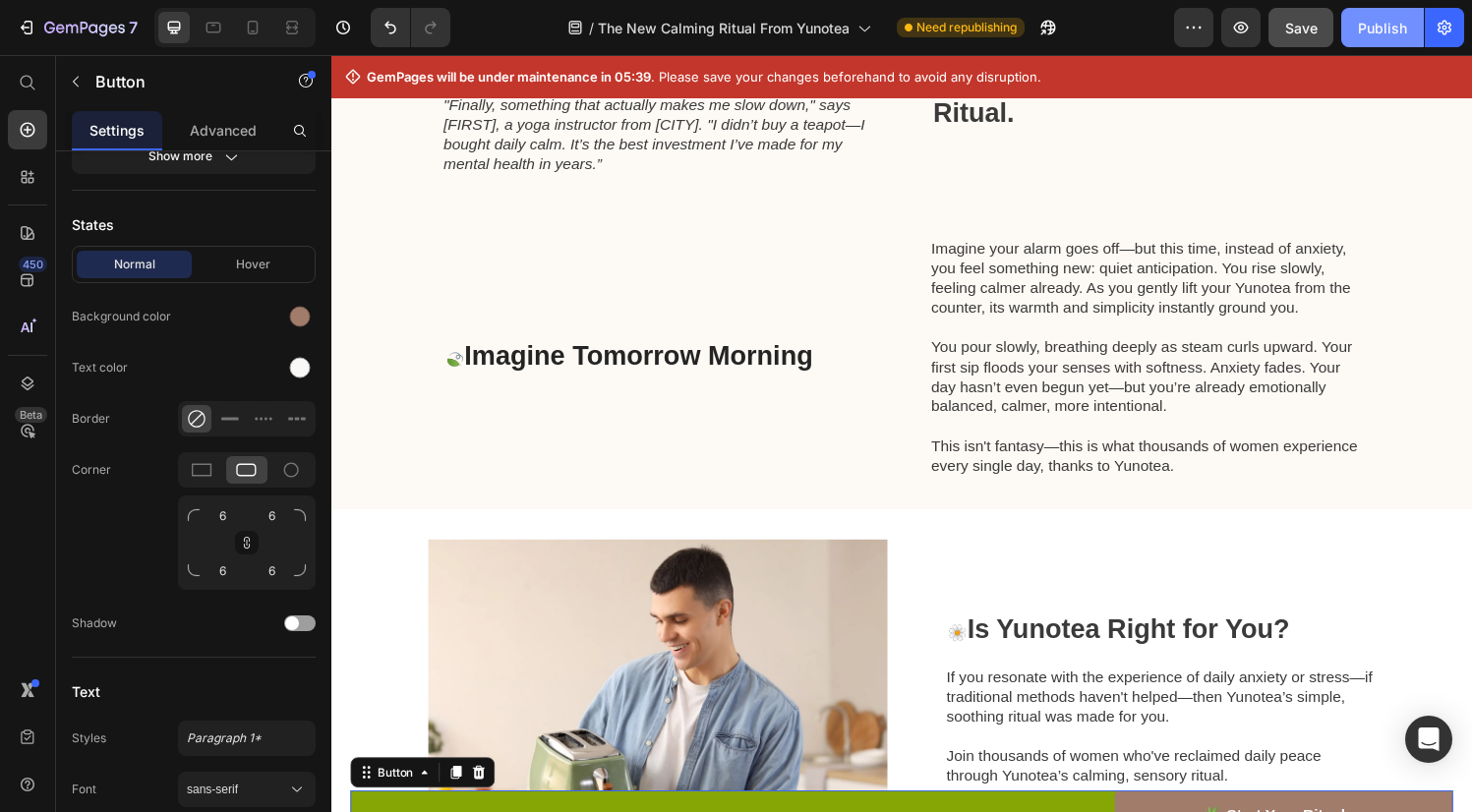 click on "Publish" at bounding box center [1383, 28] 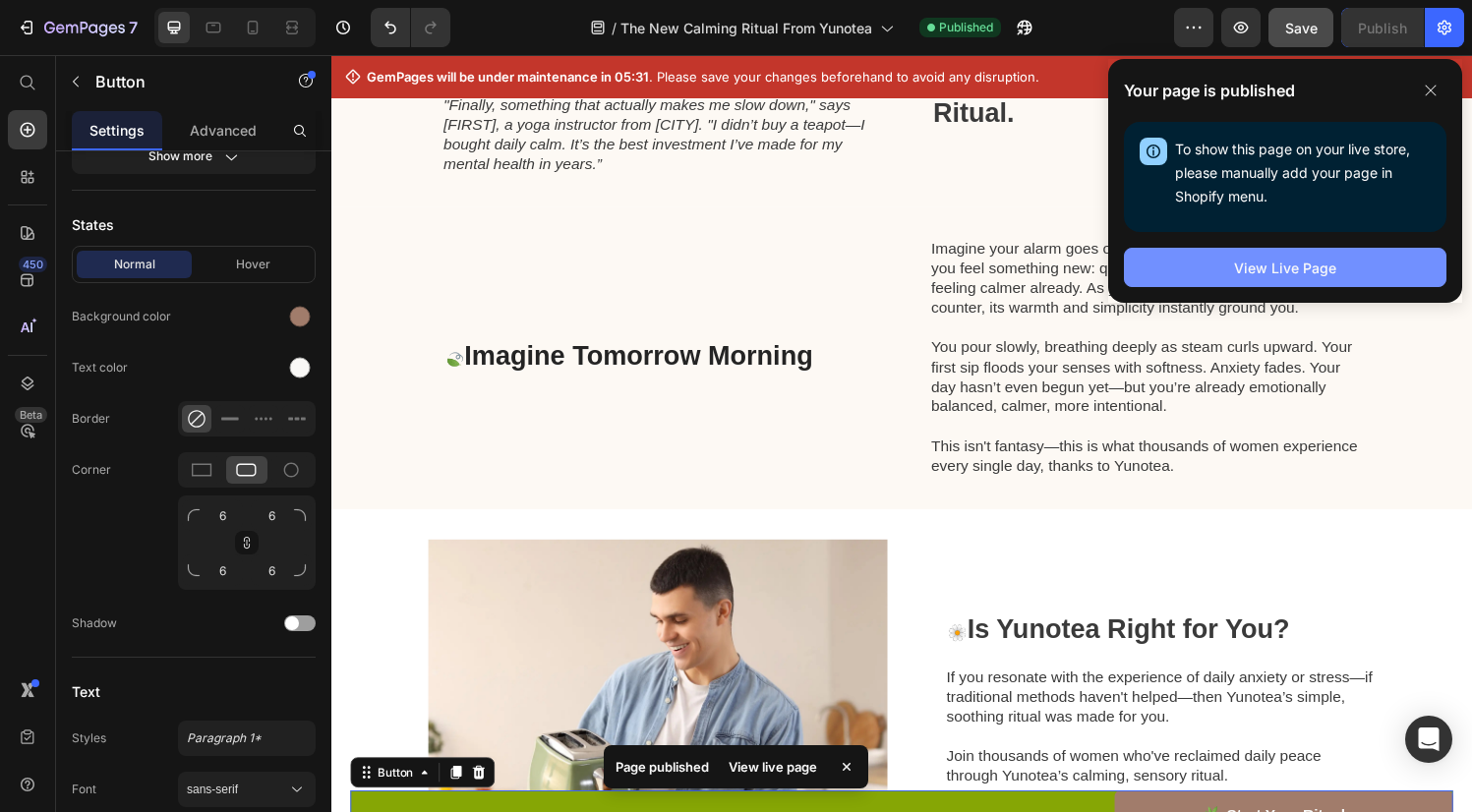 click on "View Live Page" at bounding box center (1285, 267) 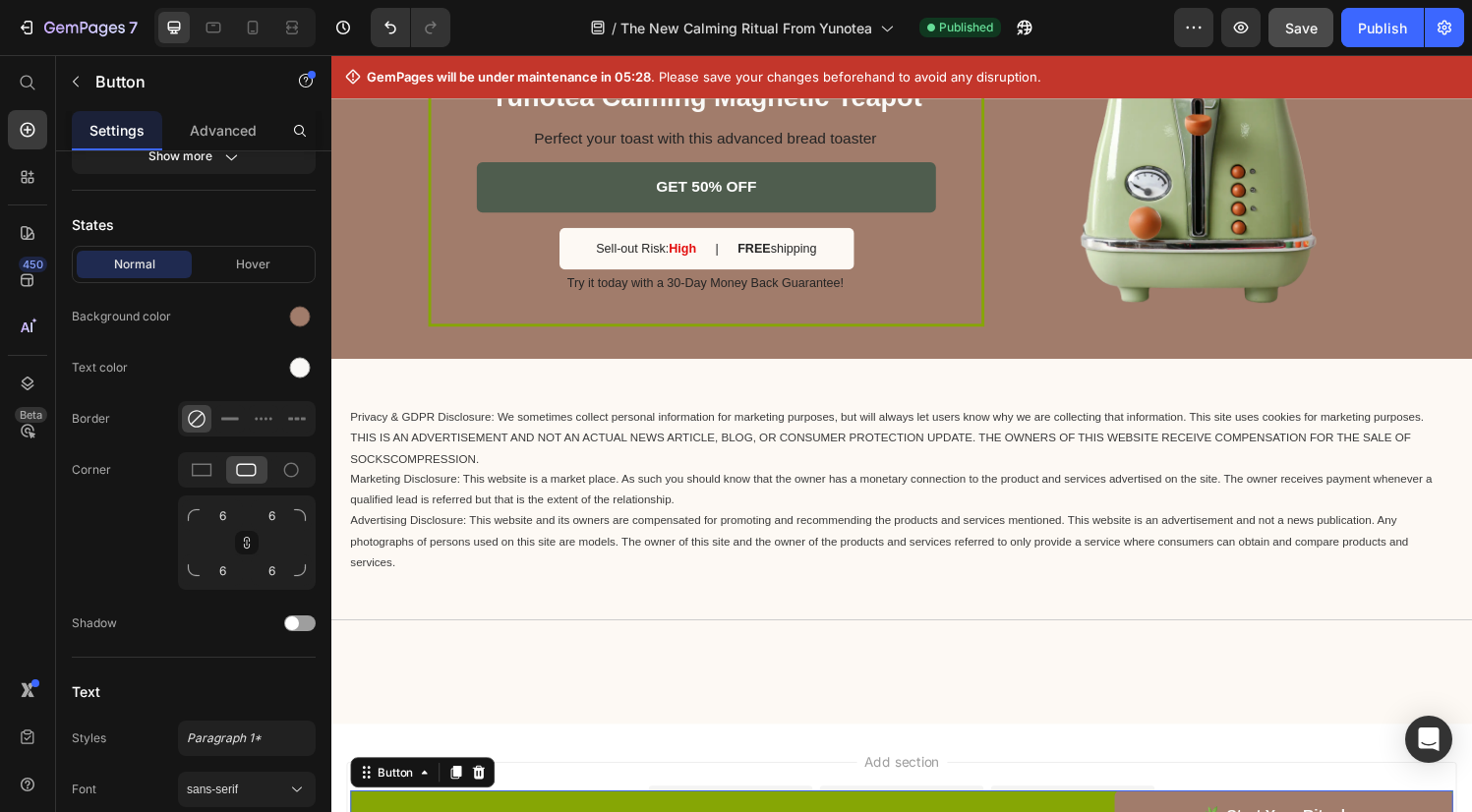 scroll, scrollTop: 3351, scrollLeft: 0, axis: vertical 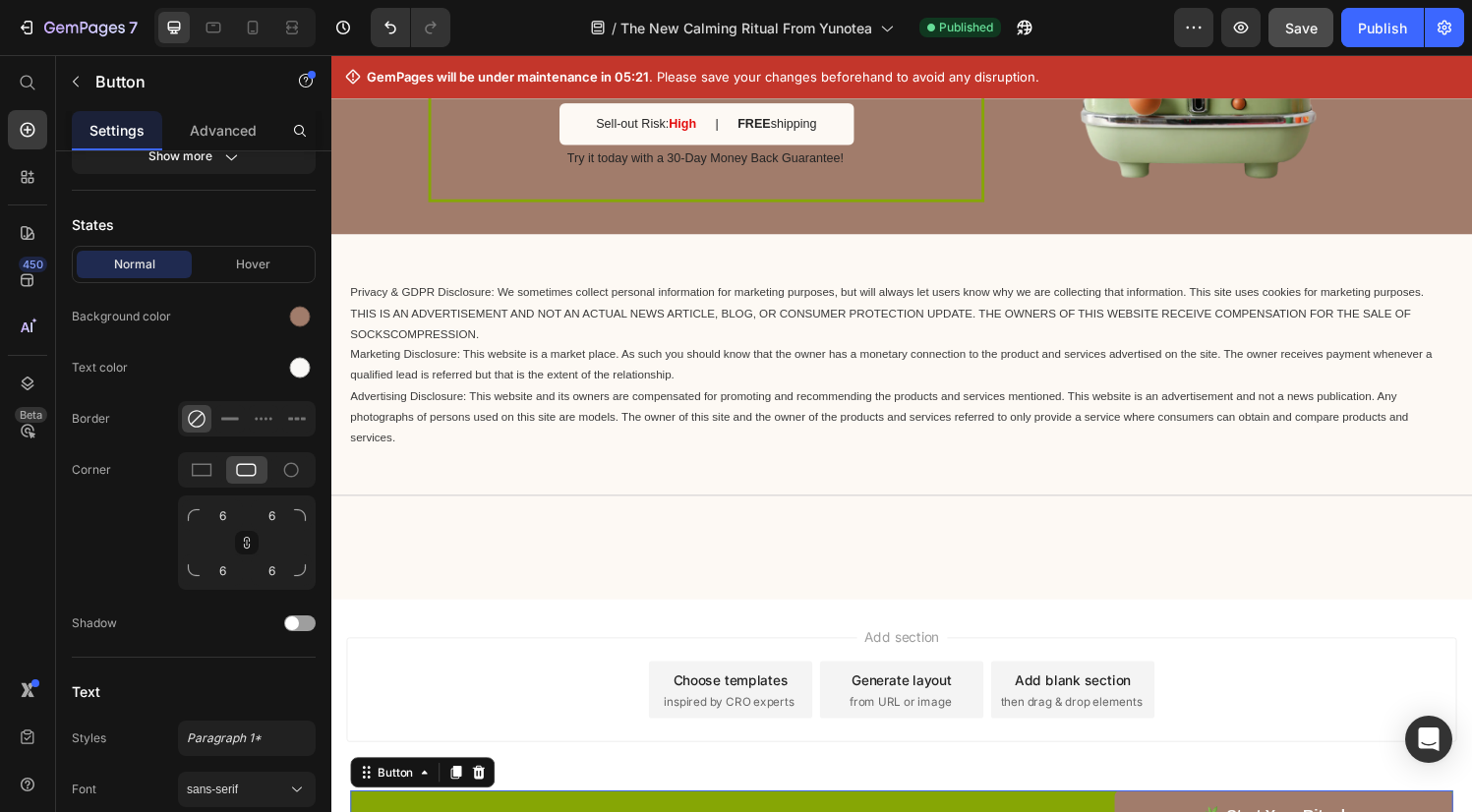 click on "🌿 Start Your Ritual → Button   0" at bounding box center [921, 840] 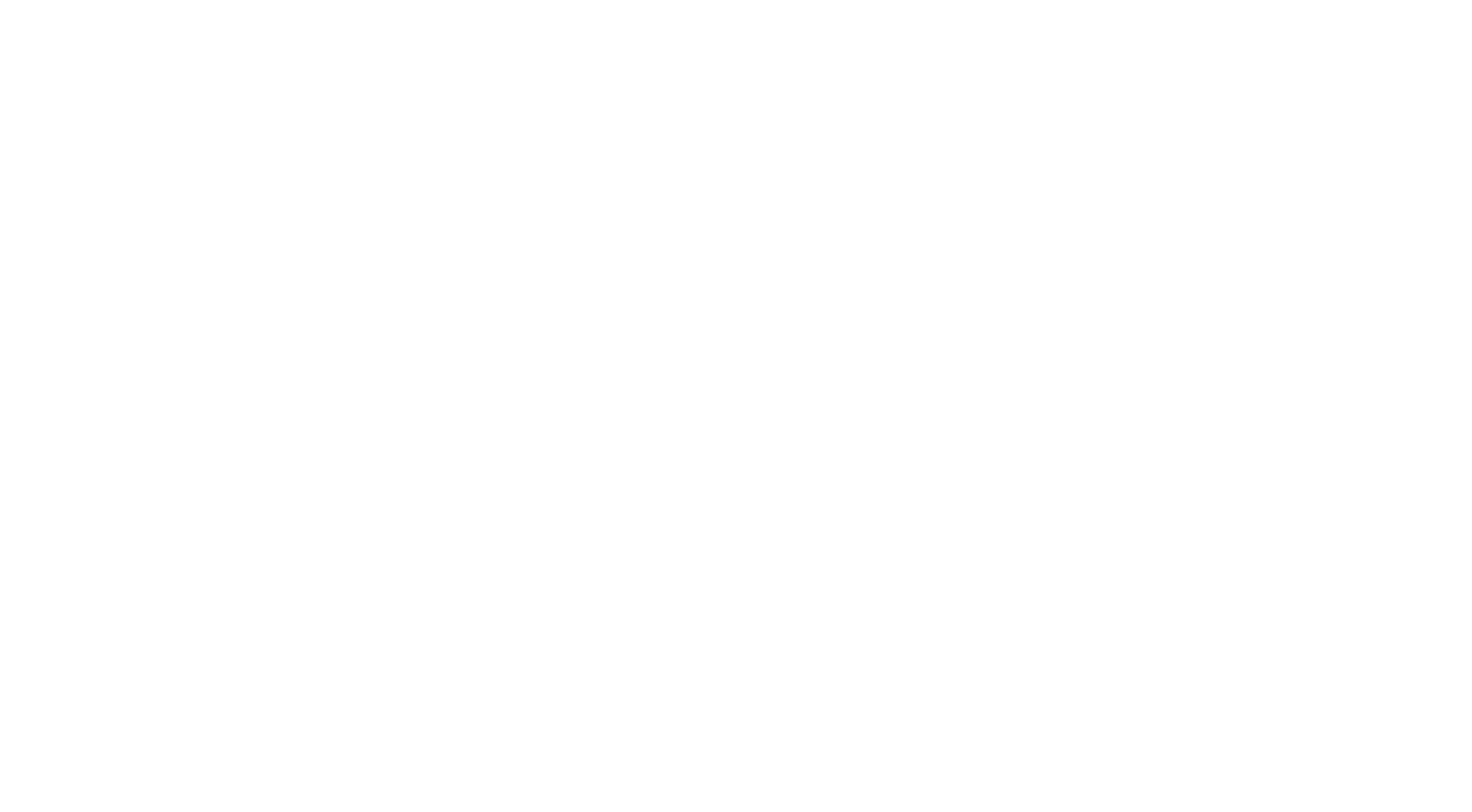 scroll, scrollTop: 0, scrollLeft: 0, axis: both 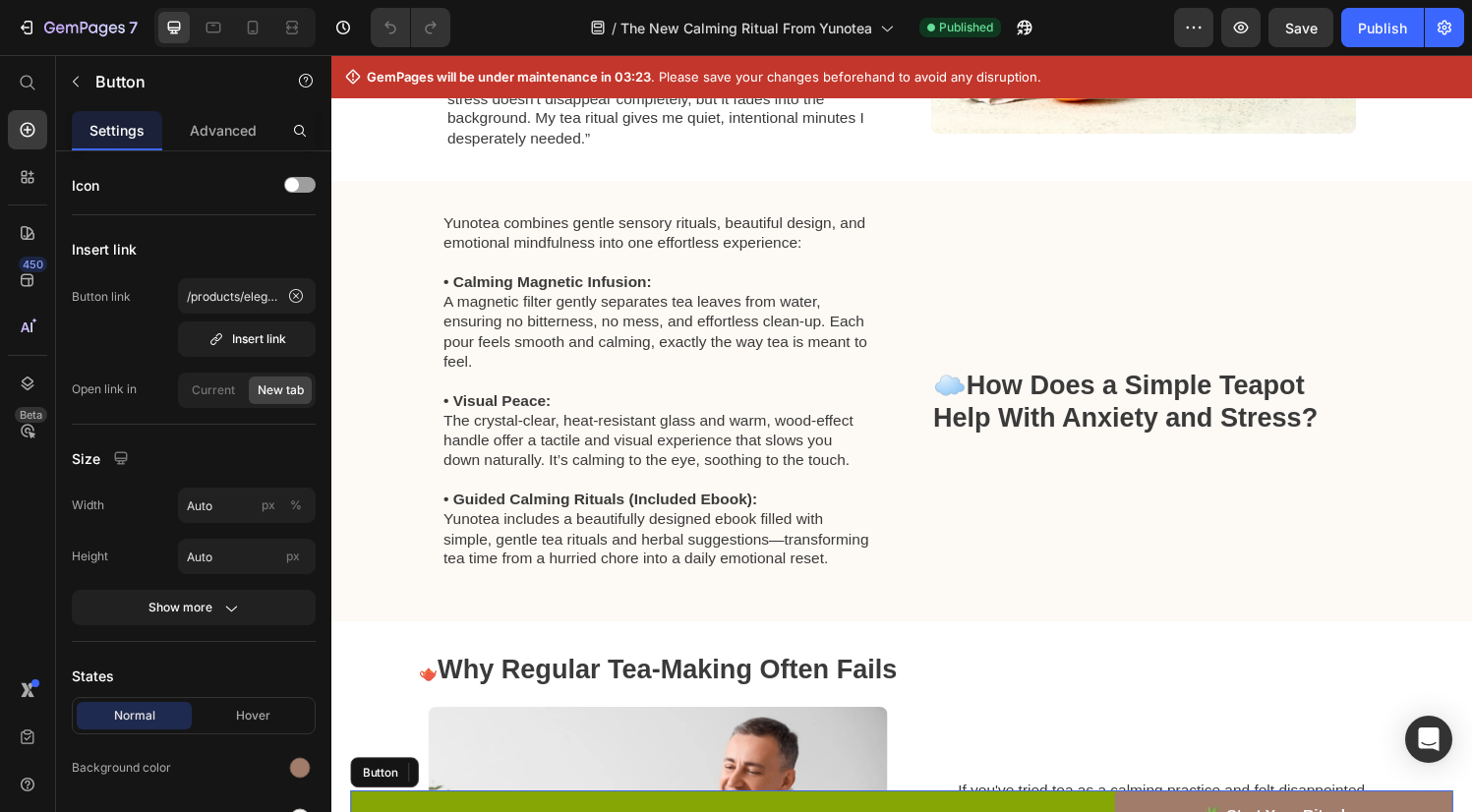 click on "🌿 Start Your Ritual → Button" at bounding box center [921, 840] 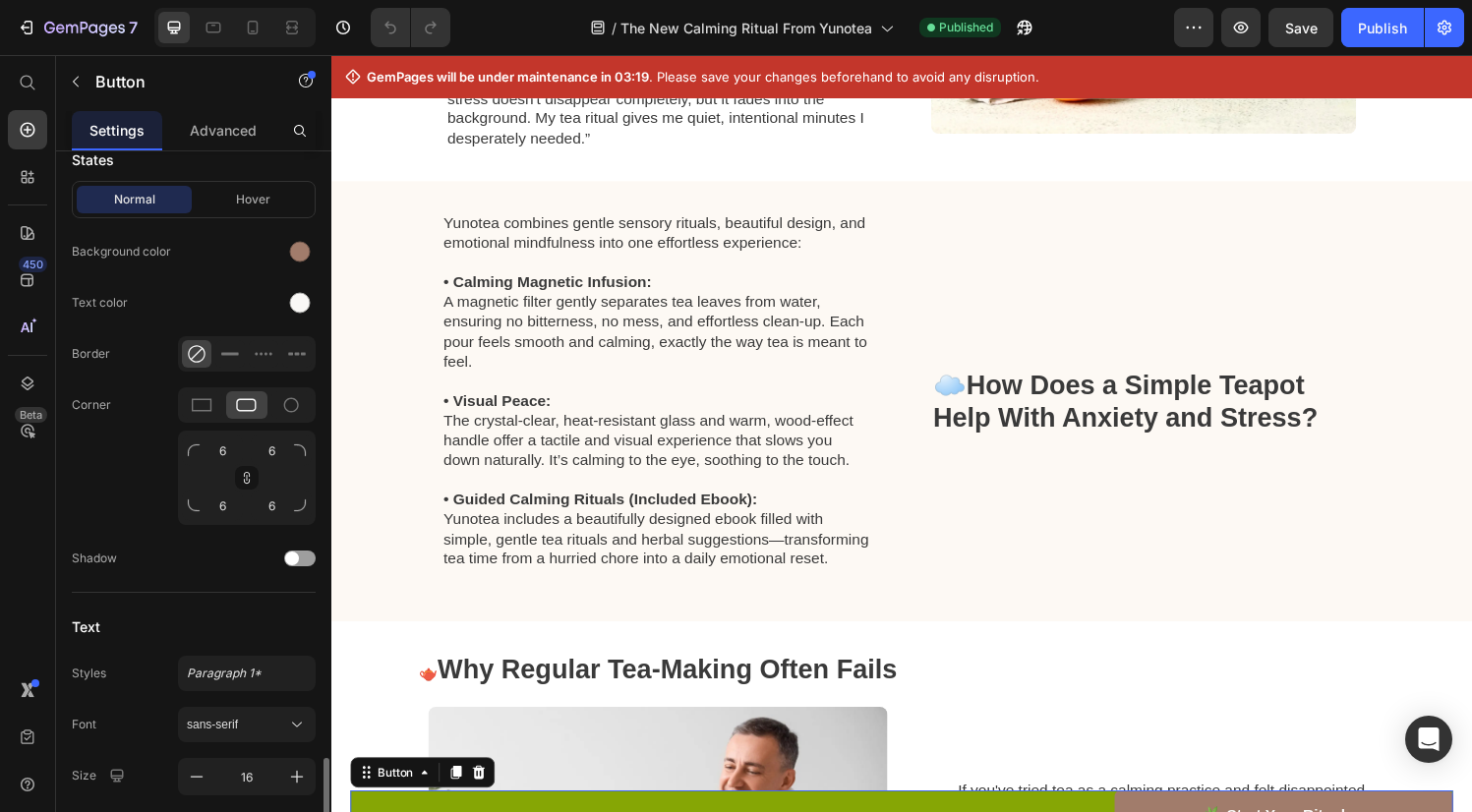scroll, scrollTop: 755, scrollLeft: 0, axis: vertical 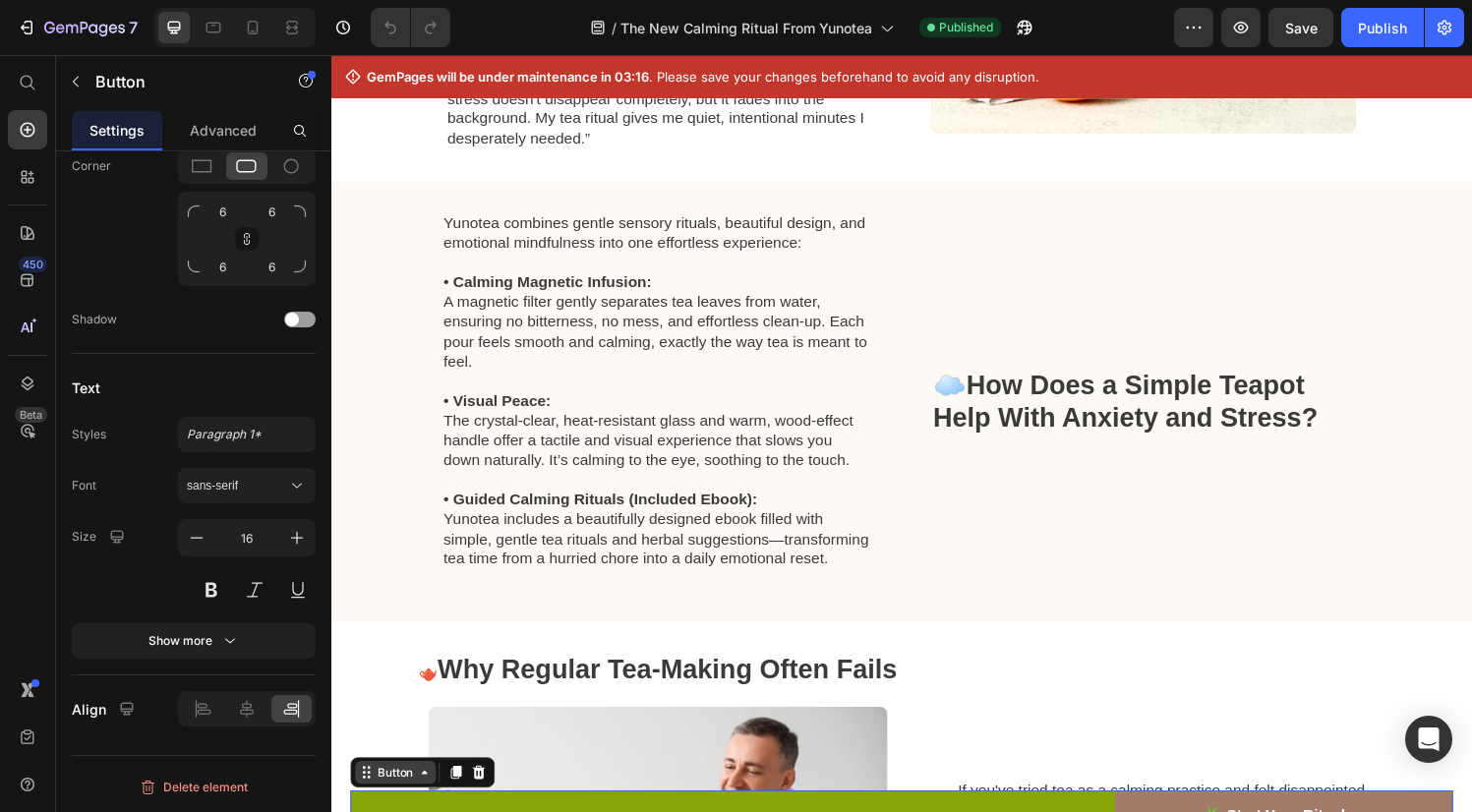 click 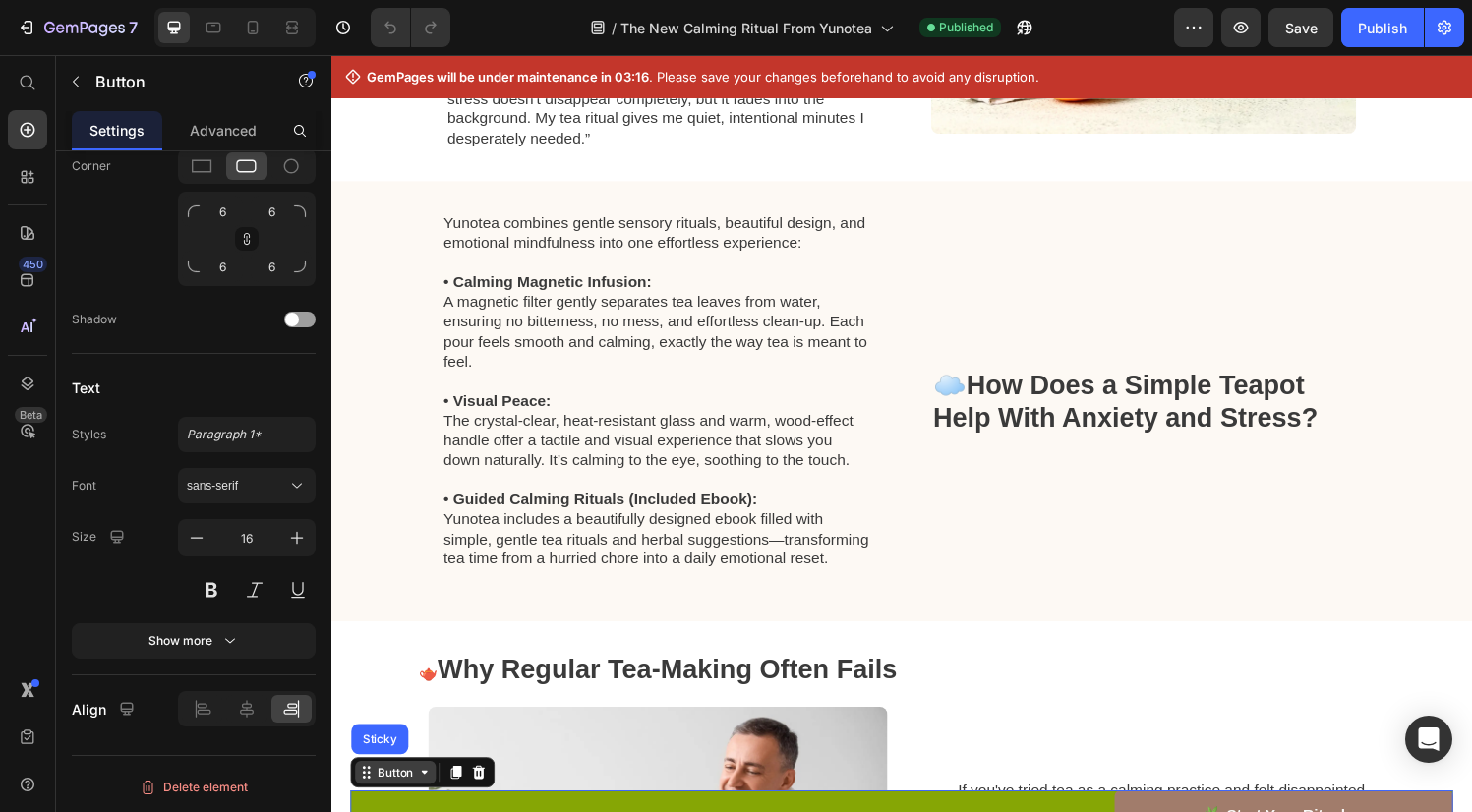 click 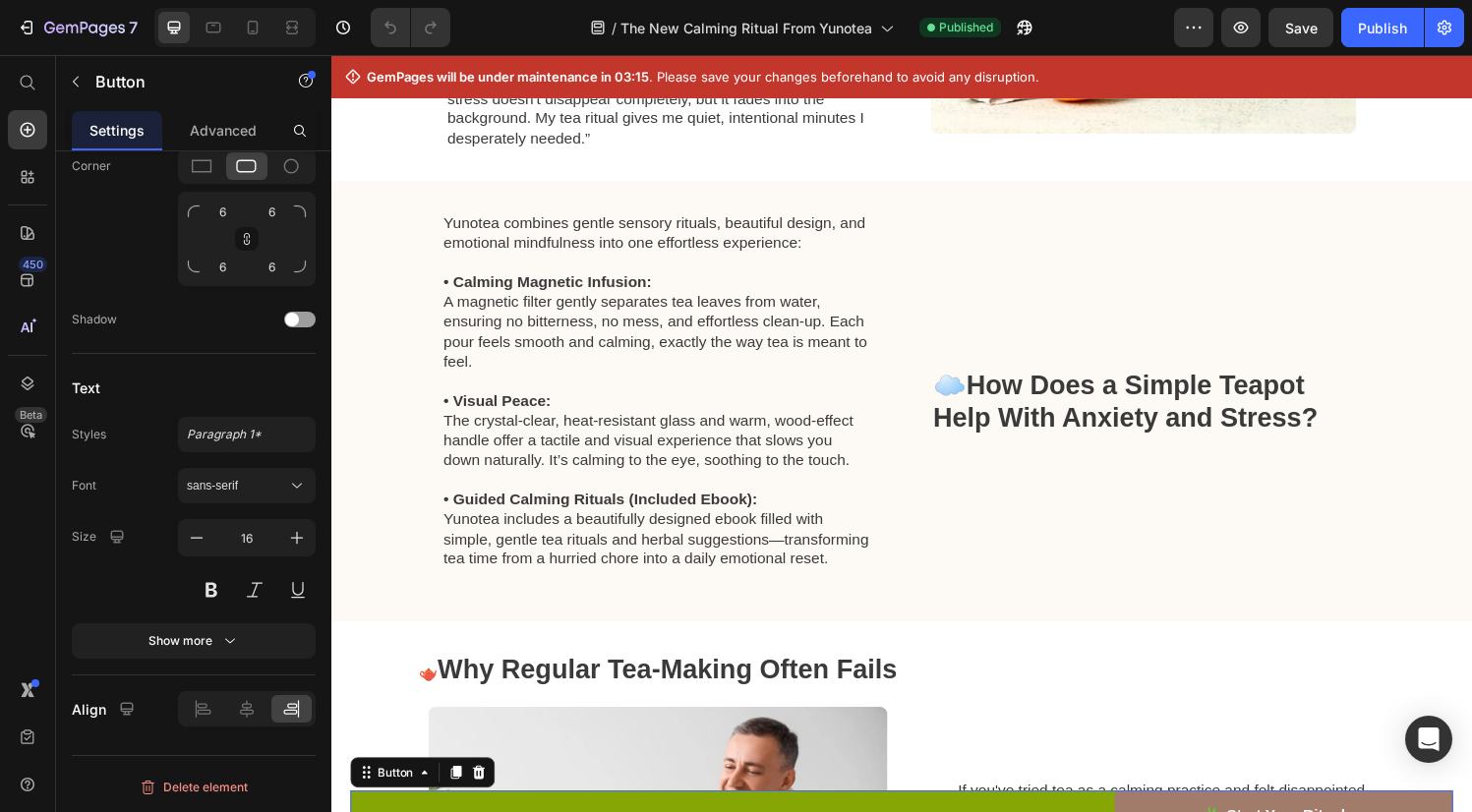click on "🌿 Start Your Ritual → Button   0" at bounding box center [921, 840] 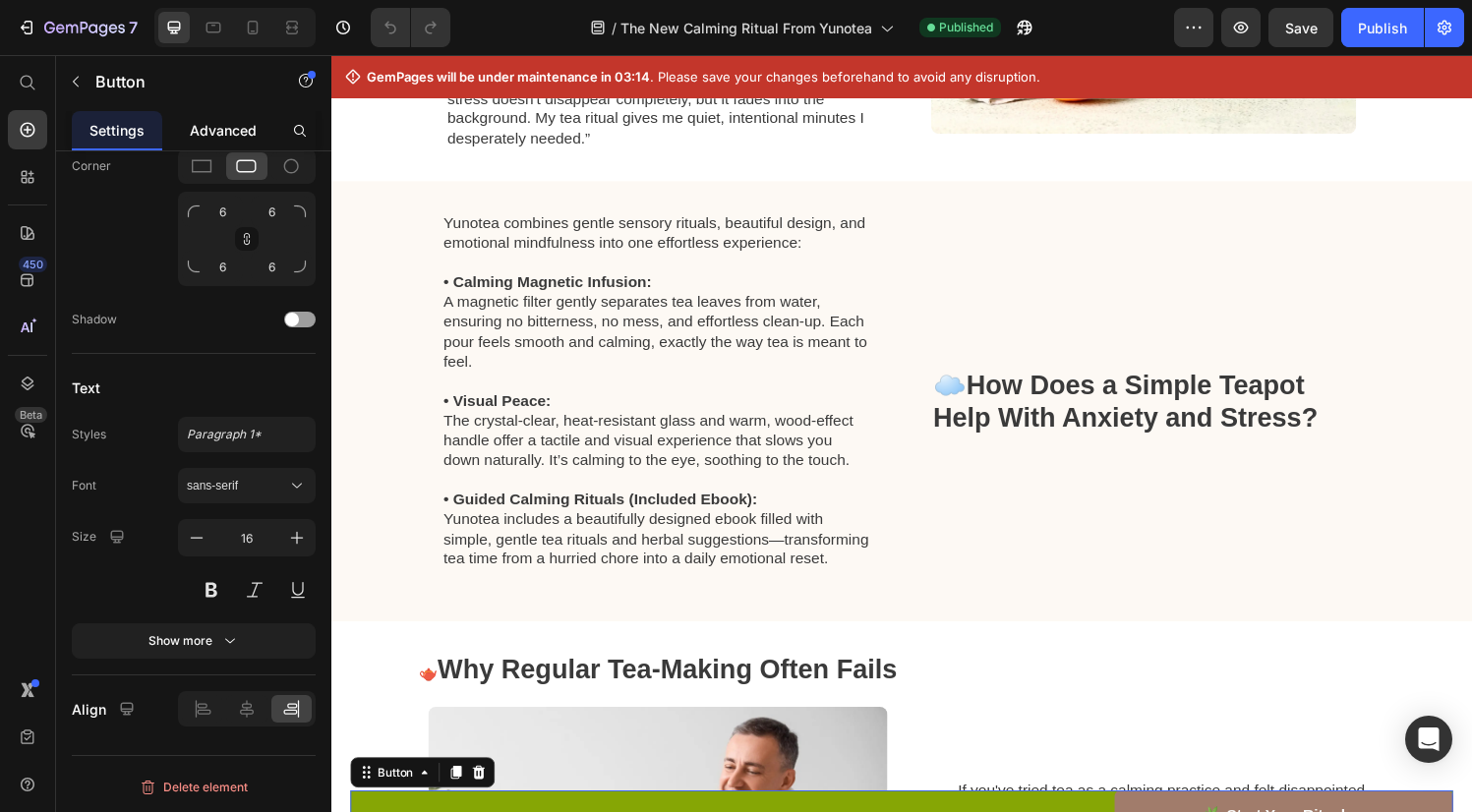 click on "Advanced" at bounding box center [223, 130] 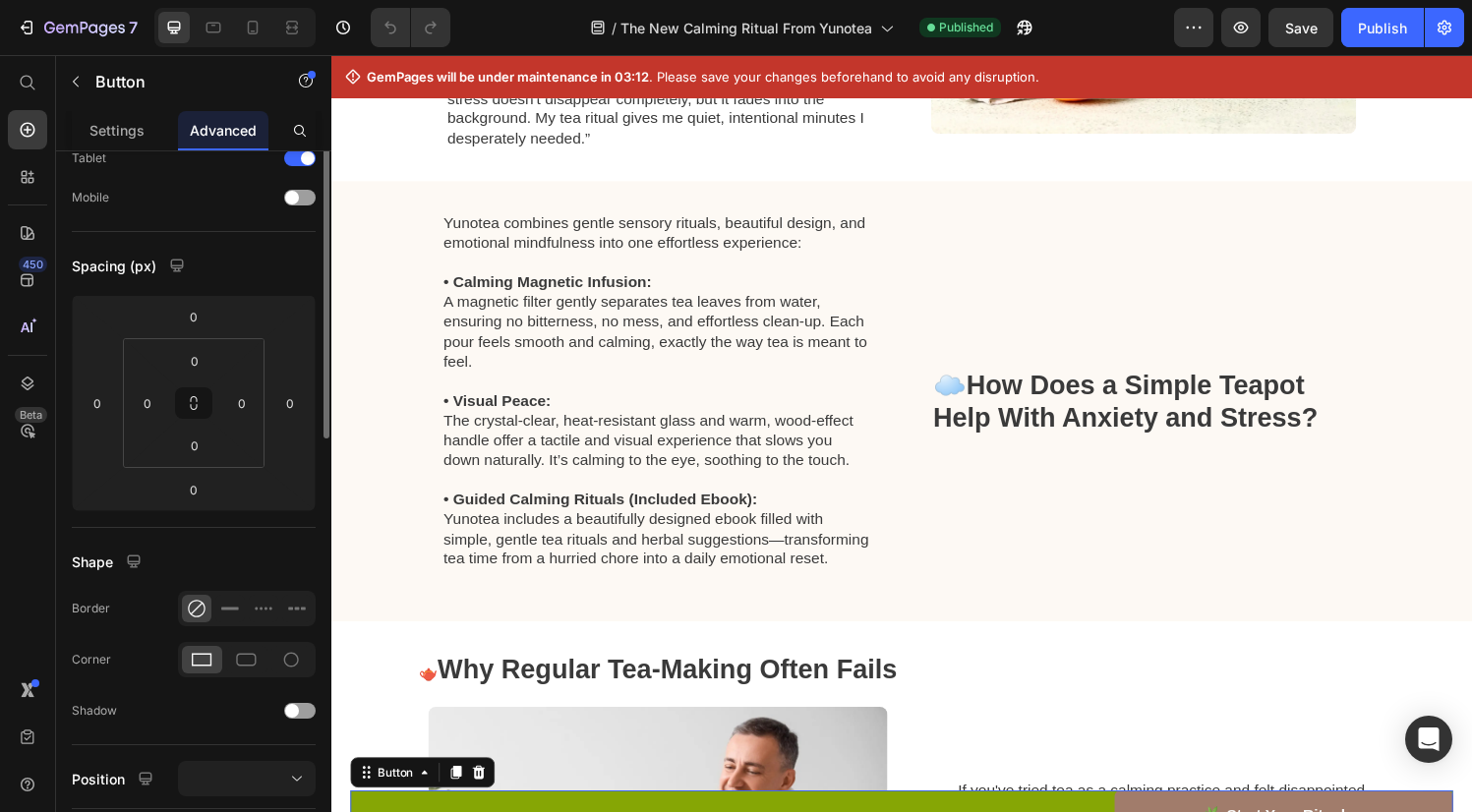 scroll, scrollTop: 0, scrollLeft: 0, axis: both 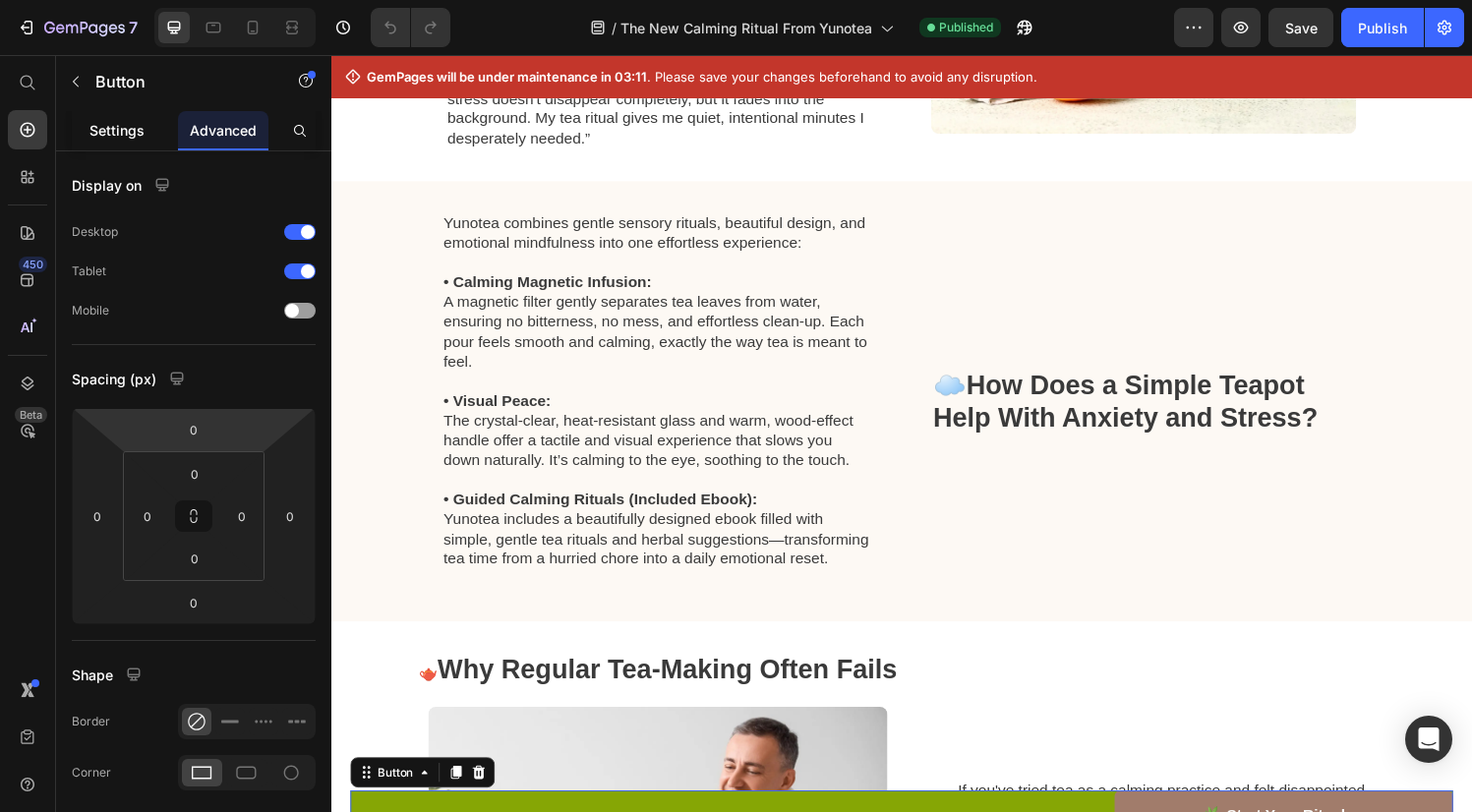 click on "Settings" at bounding box center (117, 130) 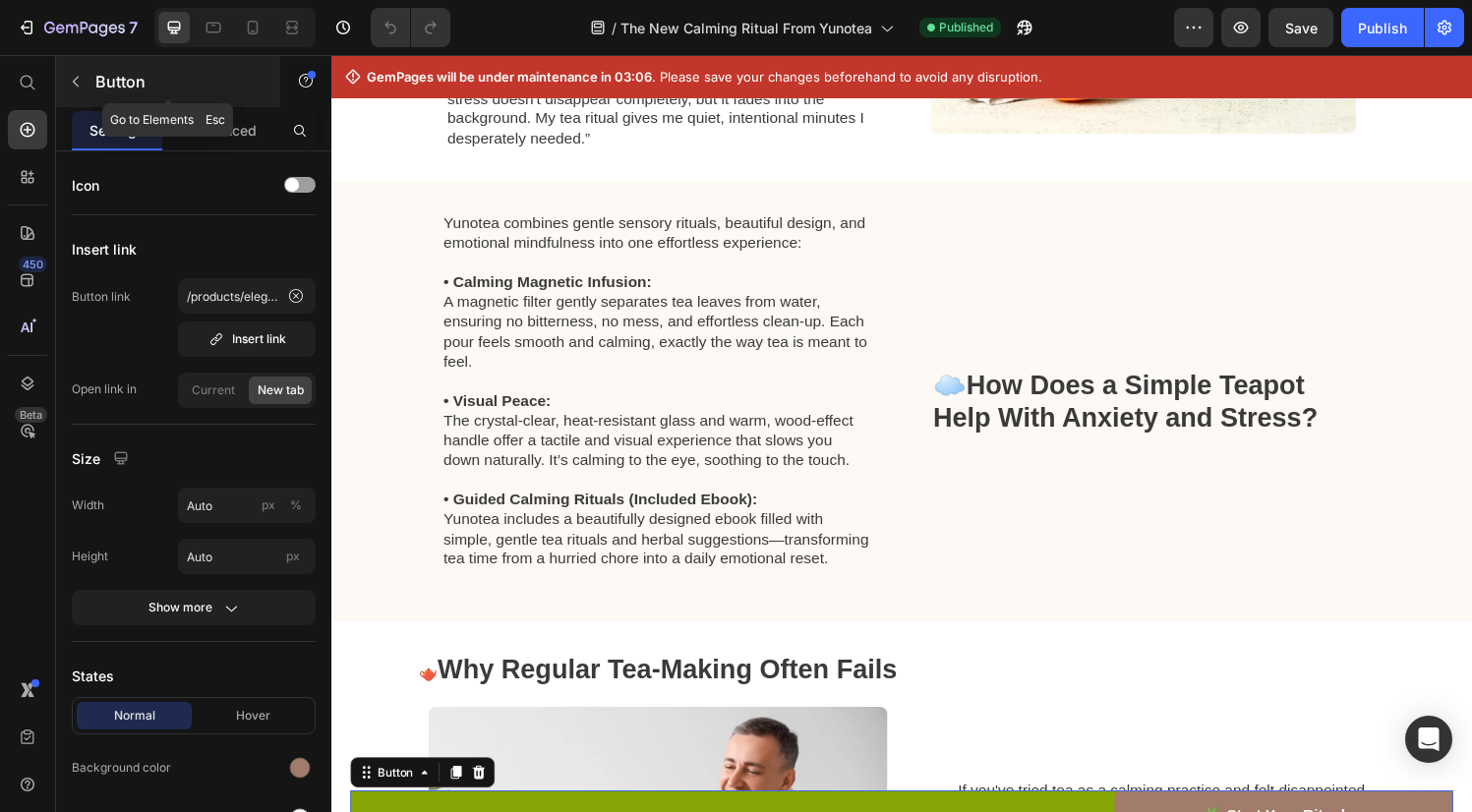 click 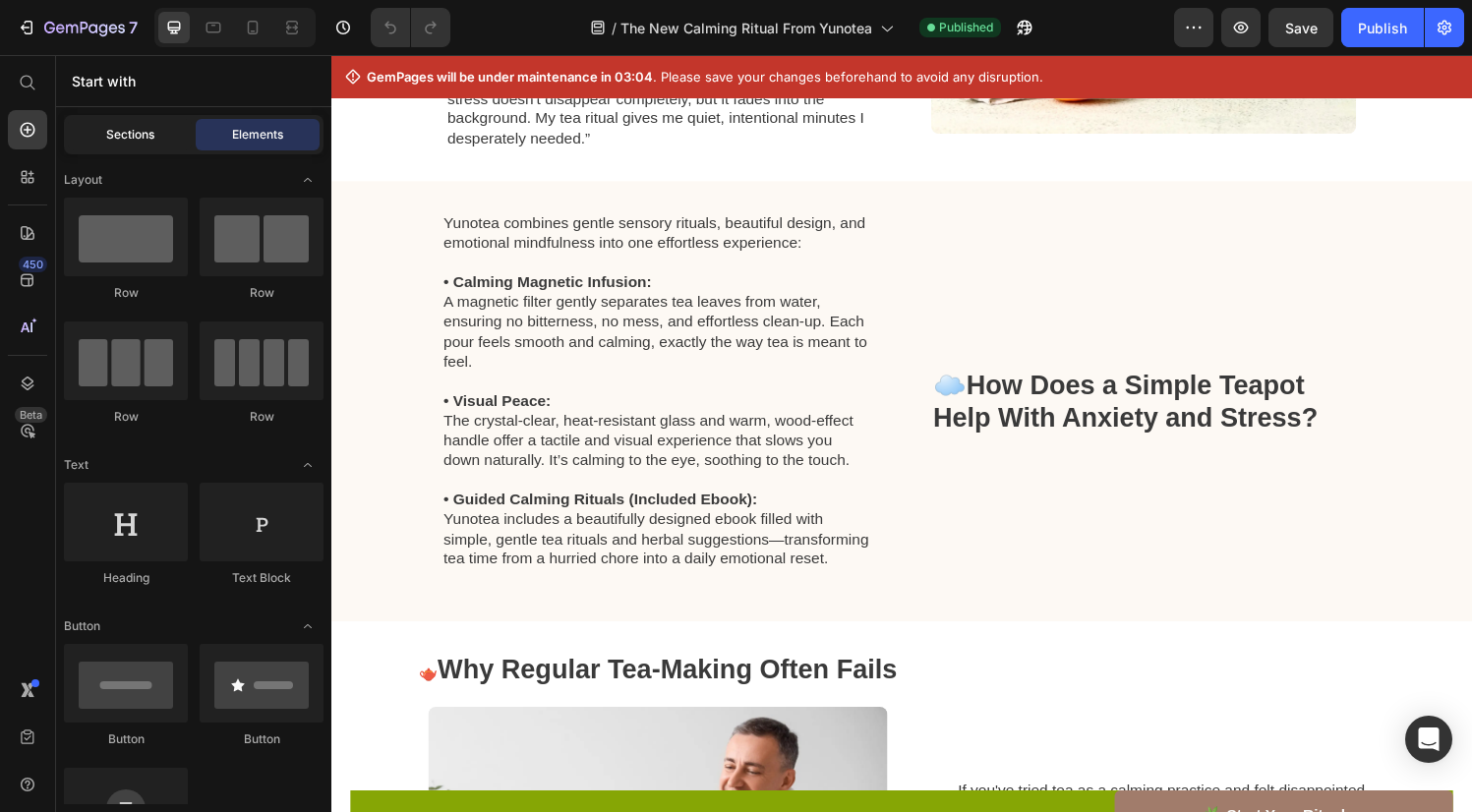 click on "Sections" at bounding box center (130, 135) 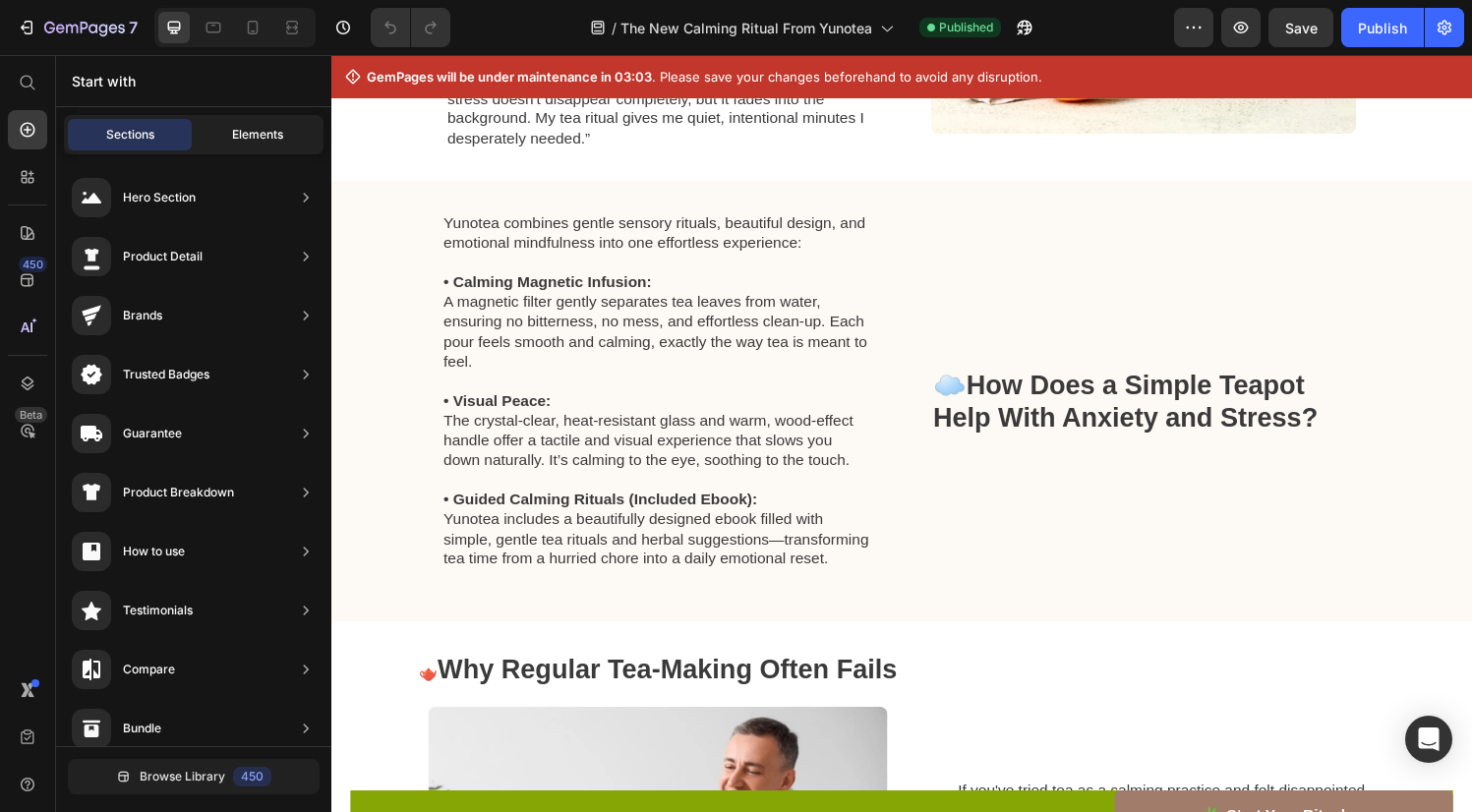 click on "Elements" at bounding box center (258, 135) 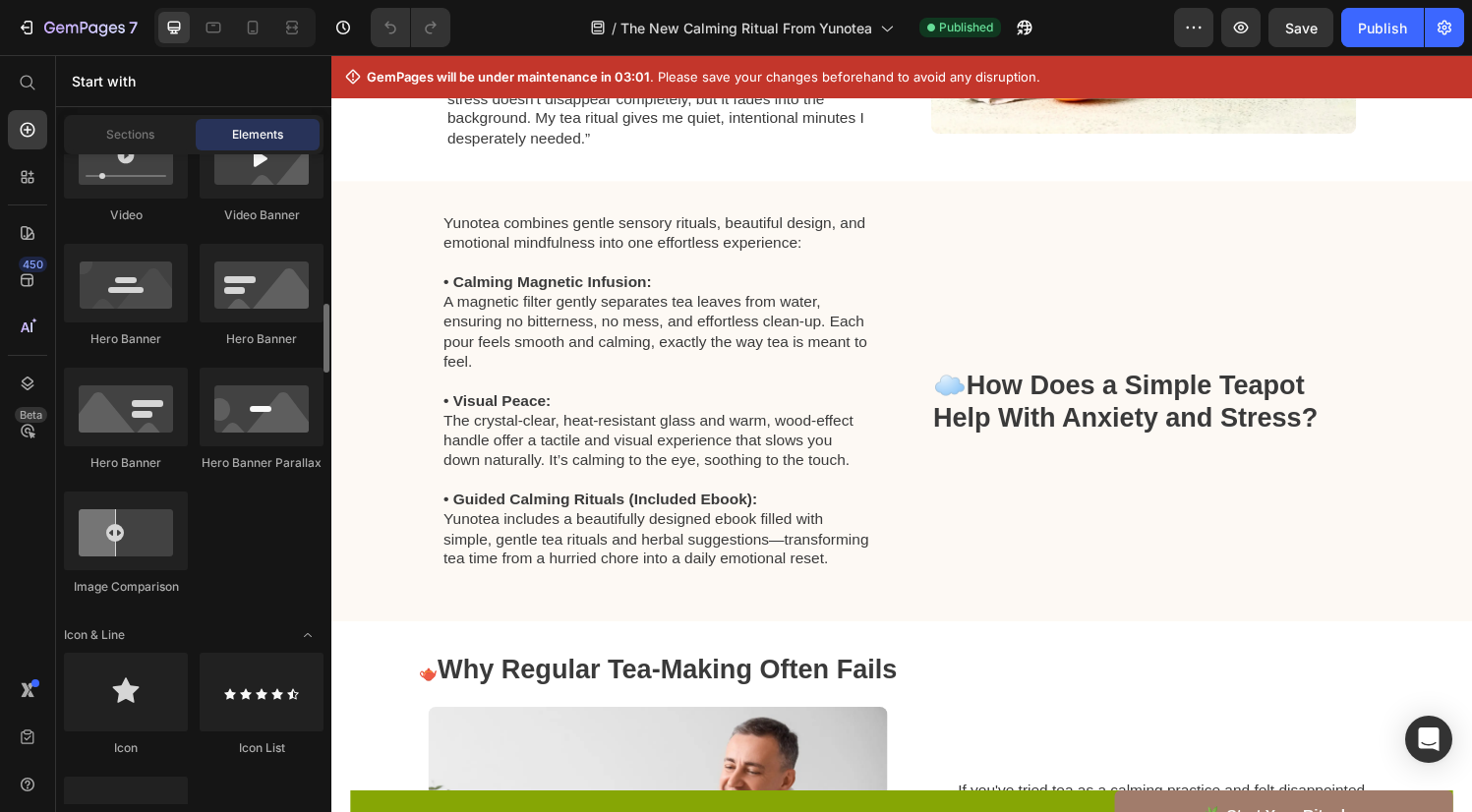 scroll, scrollTop: 1004, scrollLeft: 0, axis: vertical 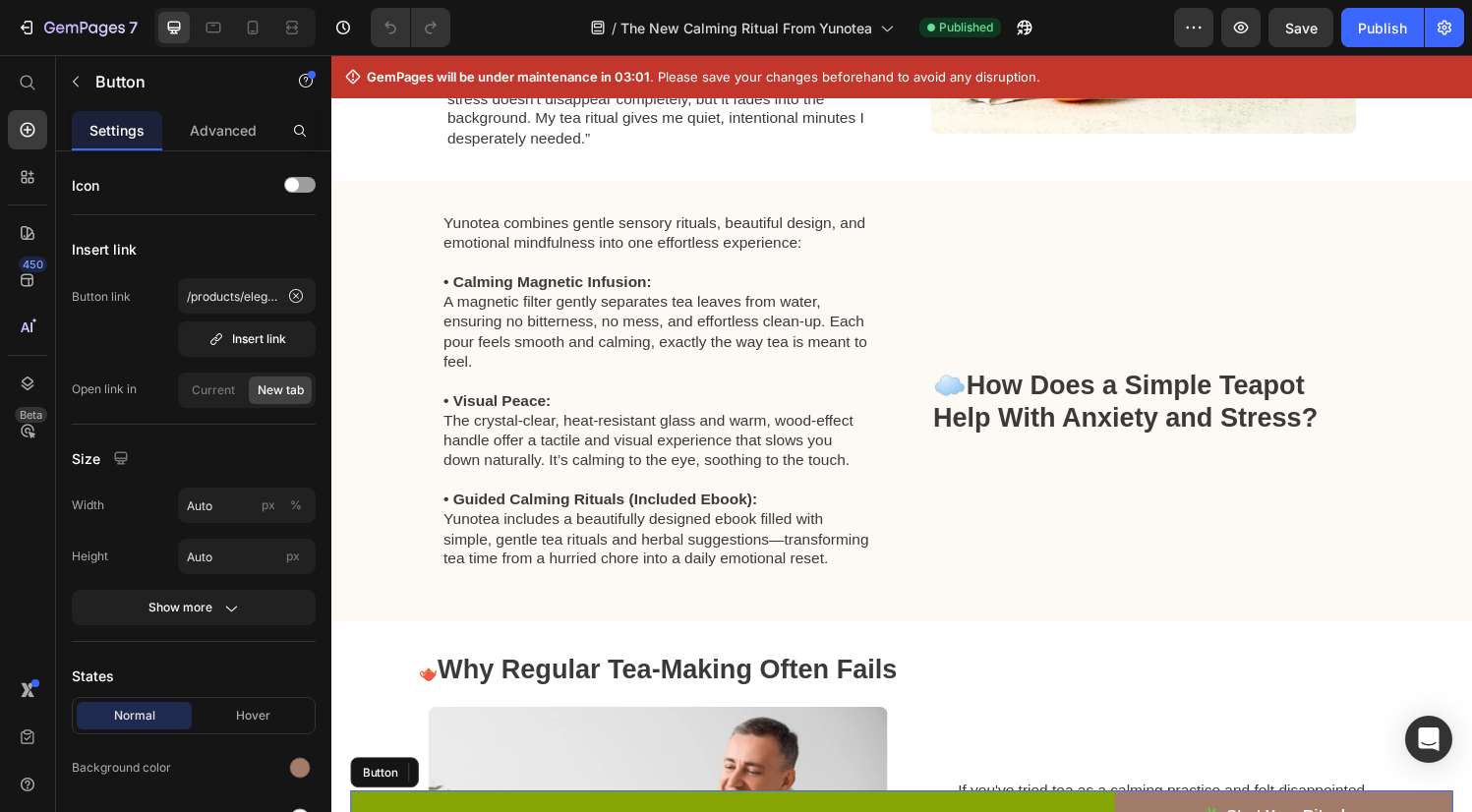 click on "🌿 Start Your Ritual → Button" at bounding box center (921, 840) 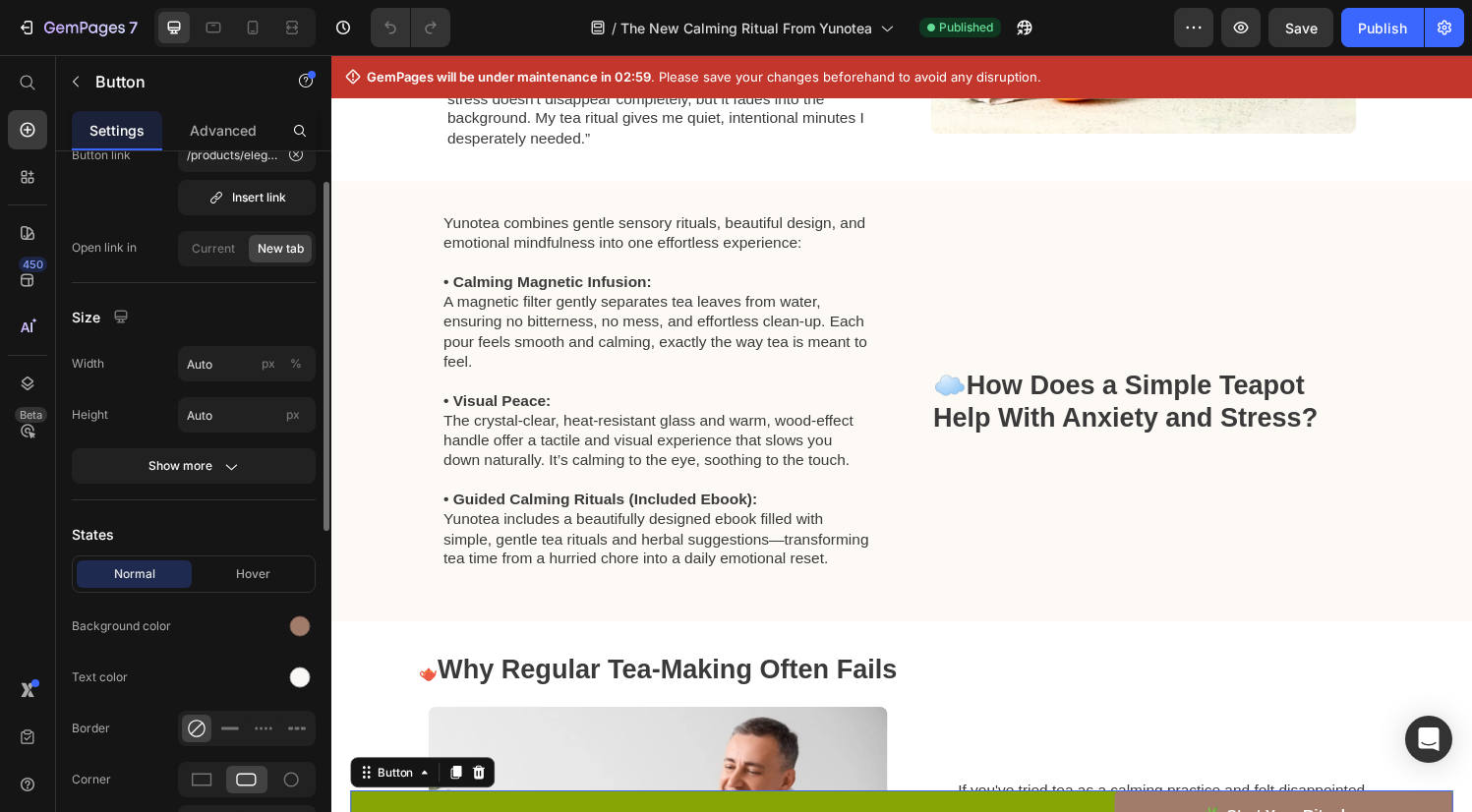 scroll, scrollTop: 274, scrollLeft: 0, axis: vertical 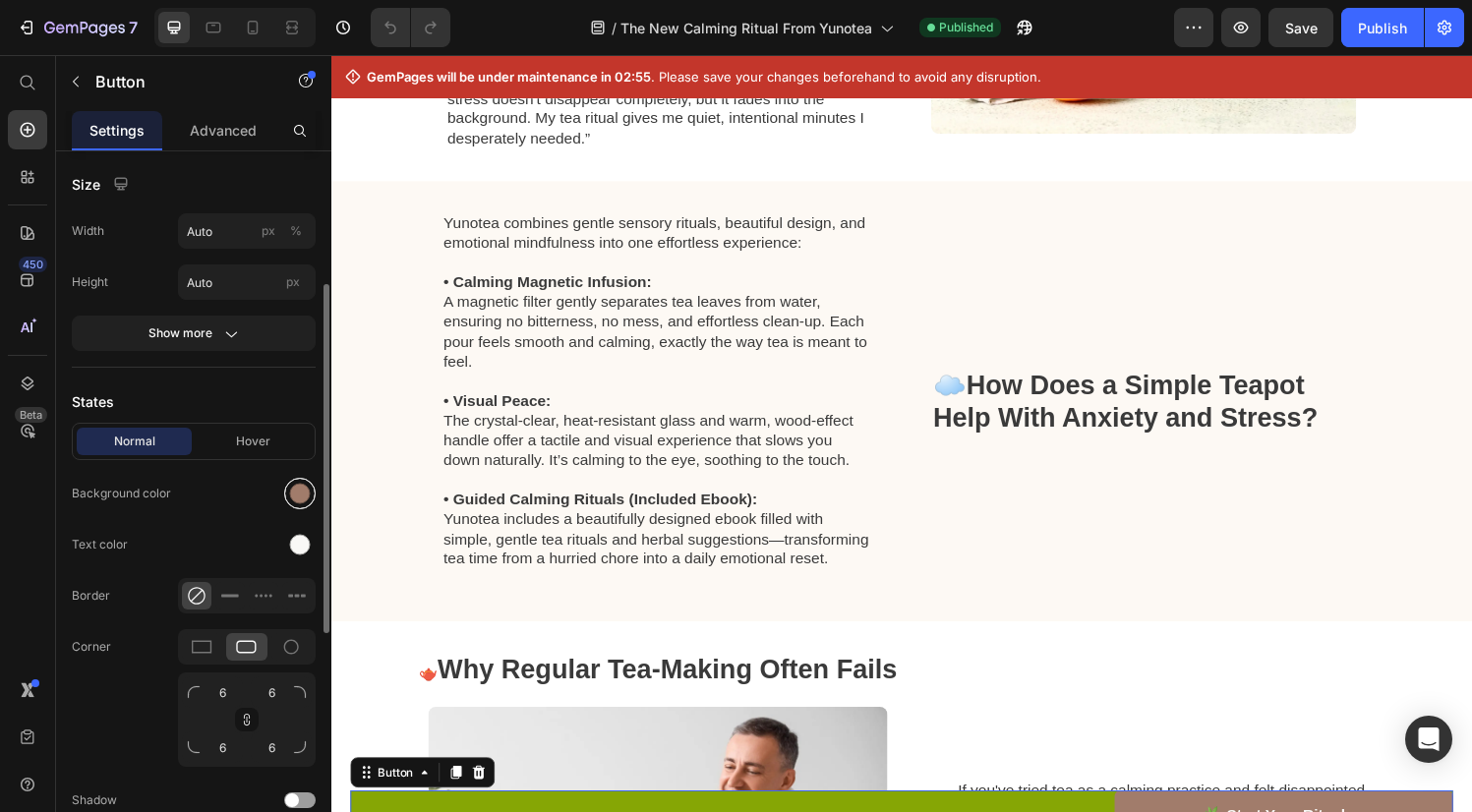 click at bounding box center [300, 493] 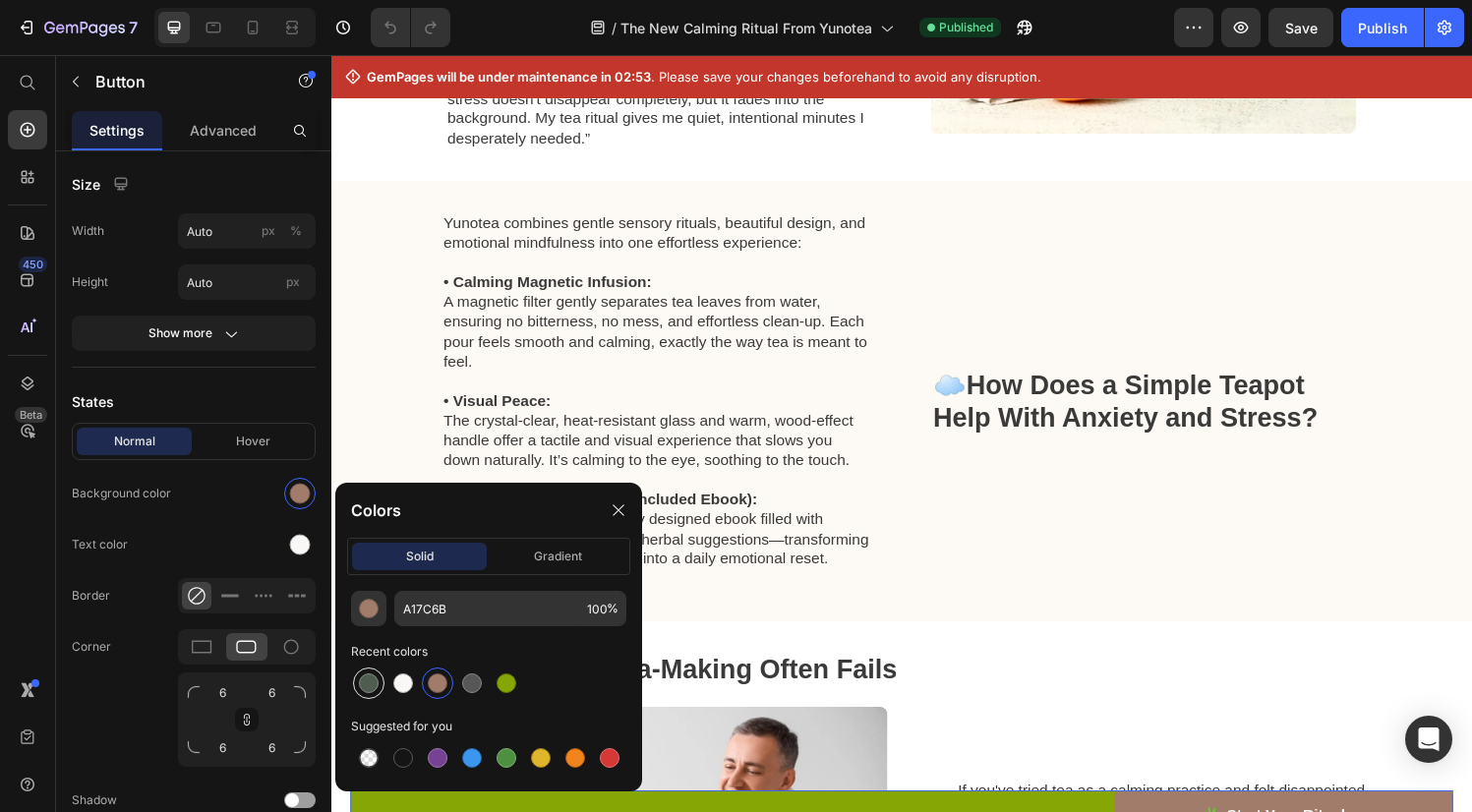 click at bounding box center [369, 683] 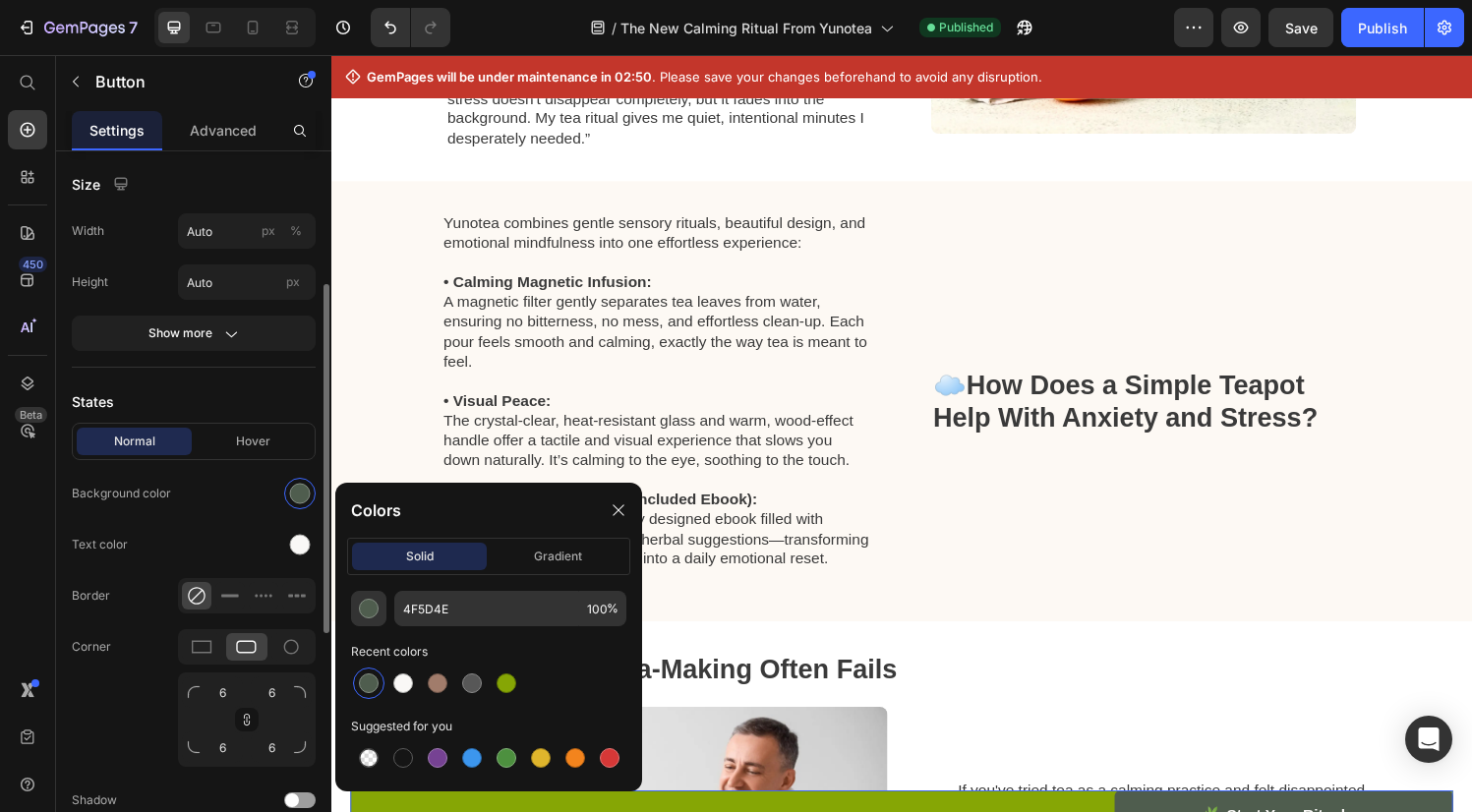 click on "States" at bounding box center [194, 401] 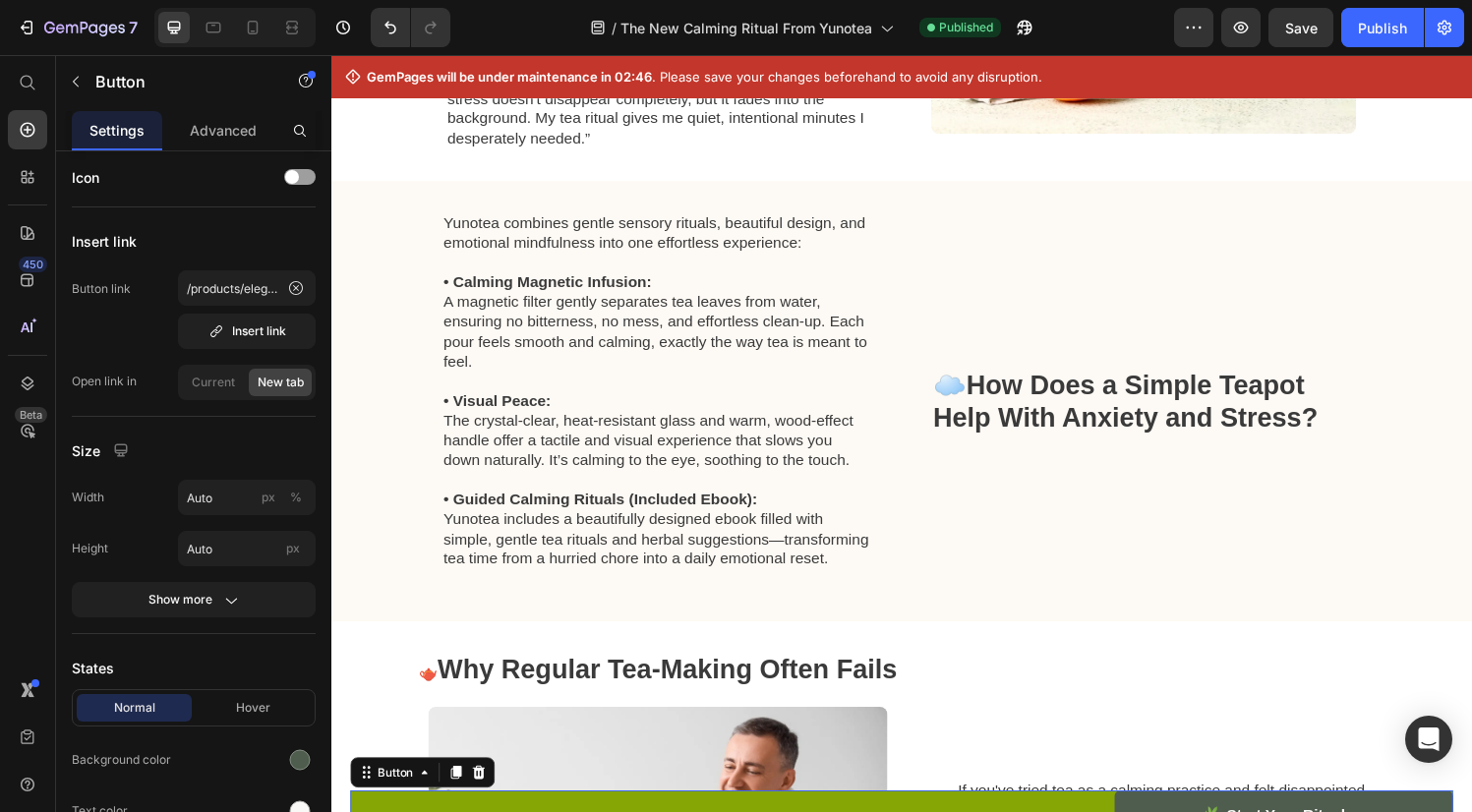 scroll, scrollTop: 0, scrollLeft: 0, axis: both 